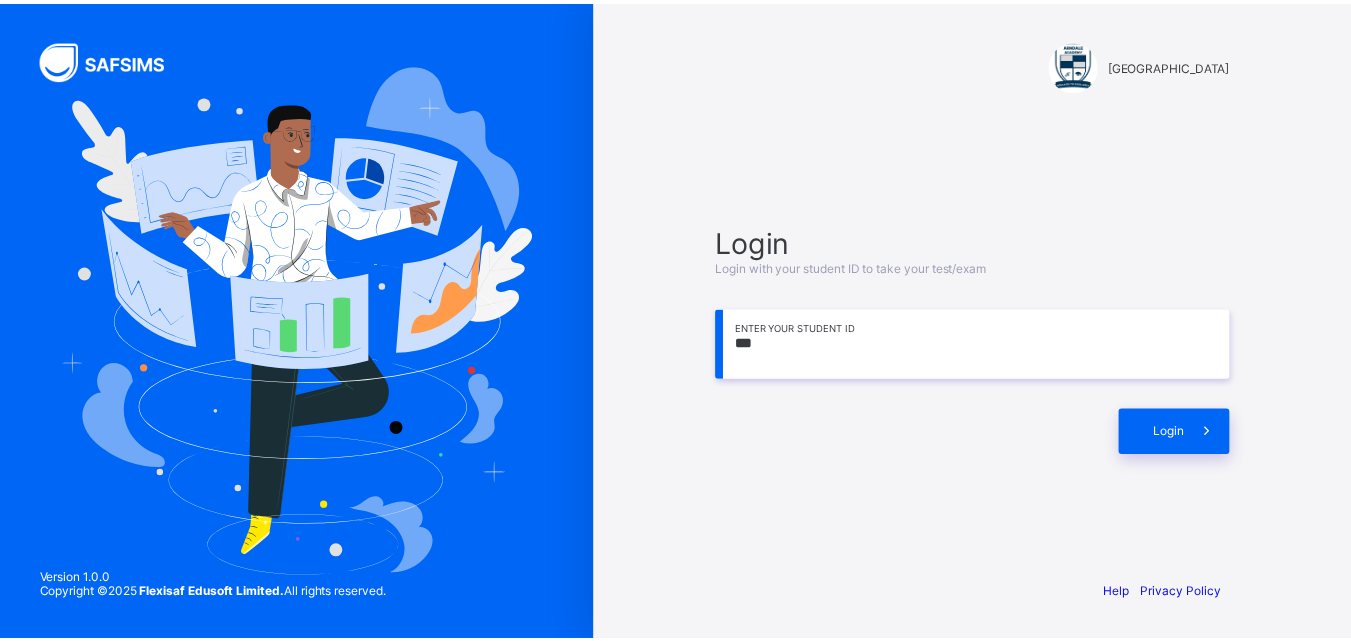 scroll, scrollTop: 0, scrollLeft: 0, axis: both 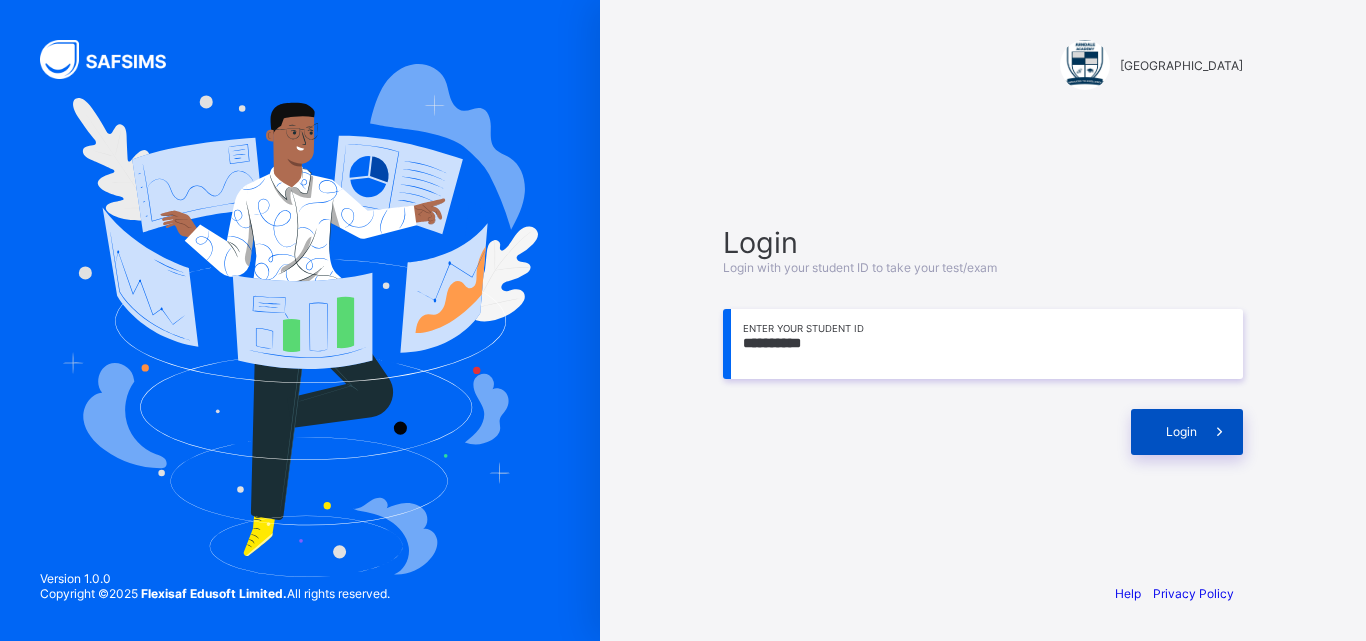 type on "**********" 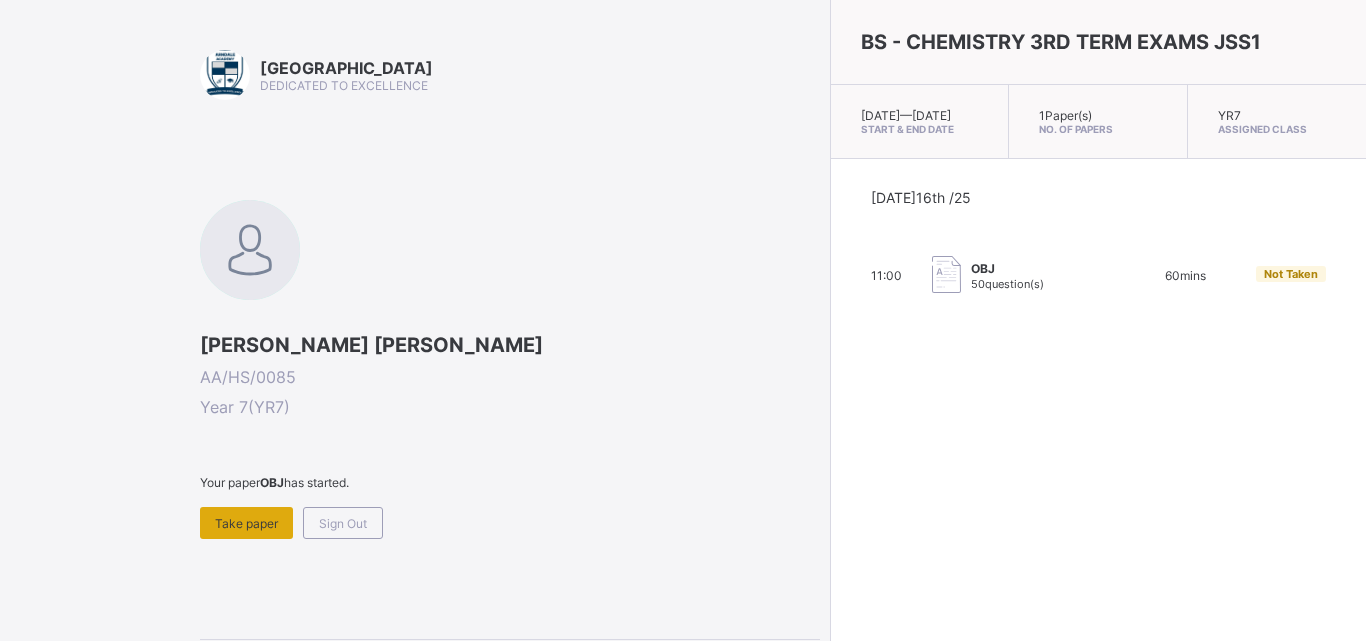 click on "Take paper" at bounding box center (246, 523) 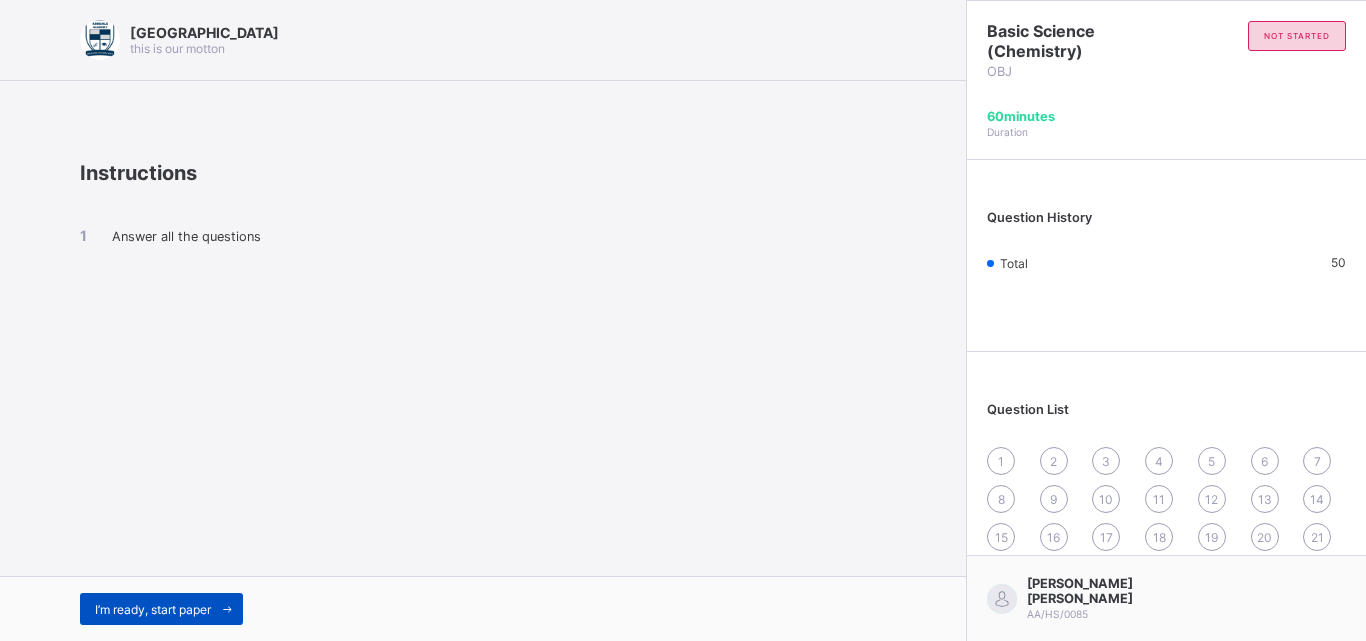 click on "I’m ready, start paper" at bounding box center (153, 609) 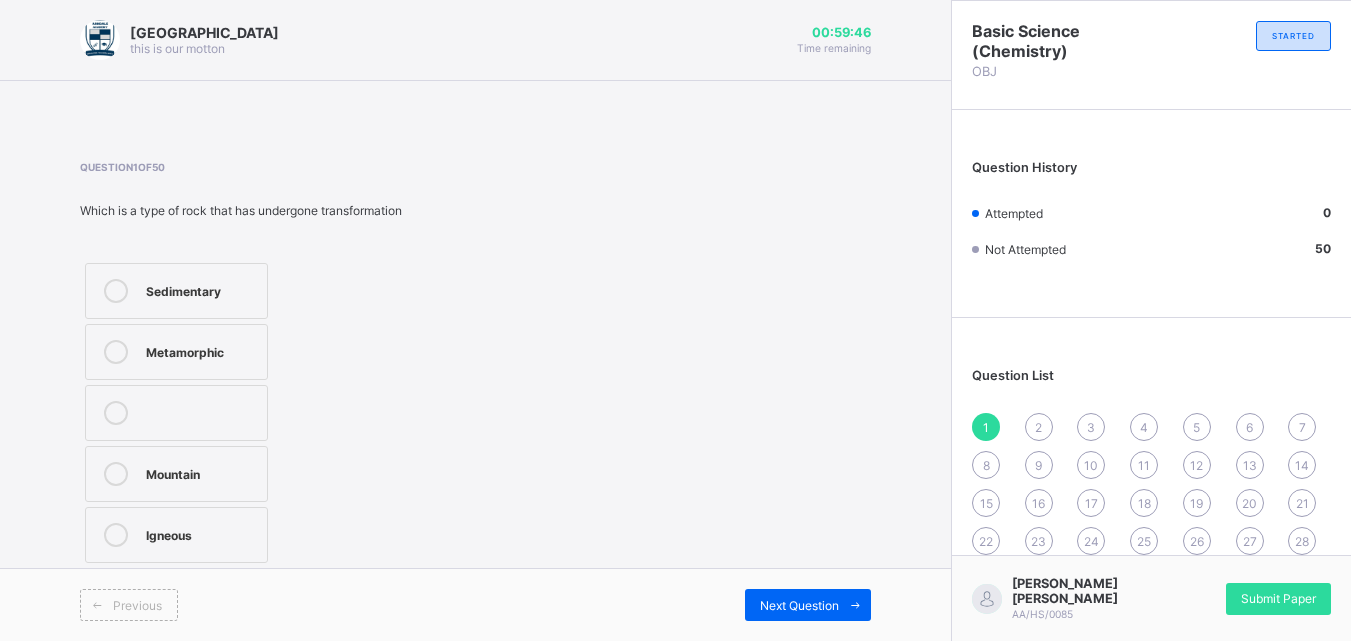 click on "Metamorphic" at bounding box center (176, 352) 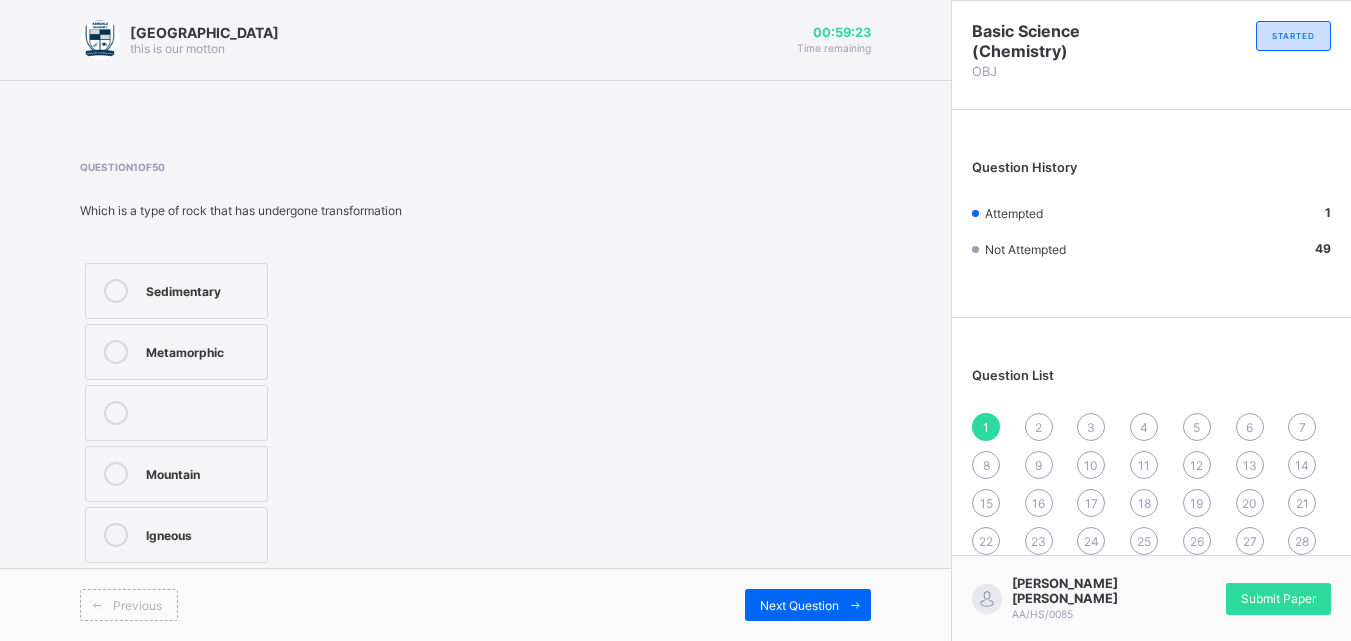 click on "Previous Next Question" at bounding box center (475, 604) 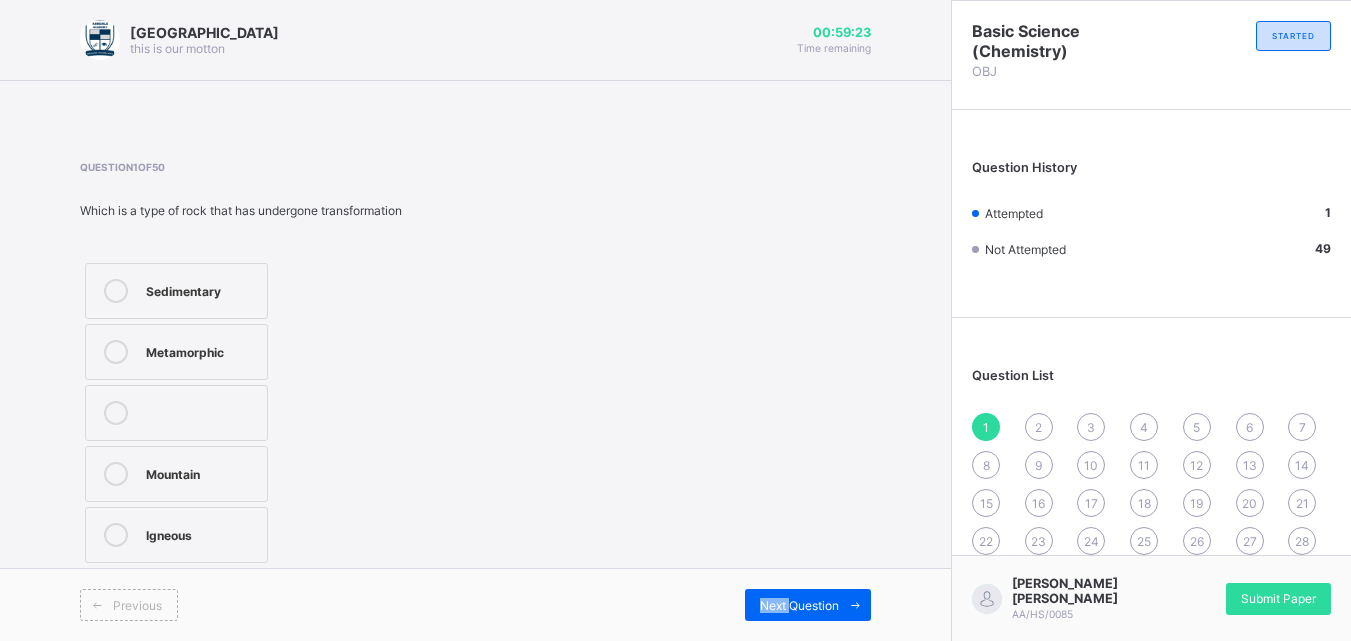 click on "Previous Next Question" at bounding box center (475, 604) 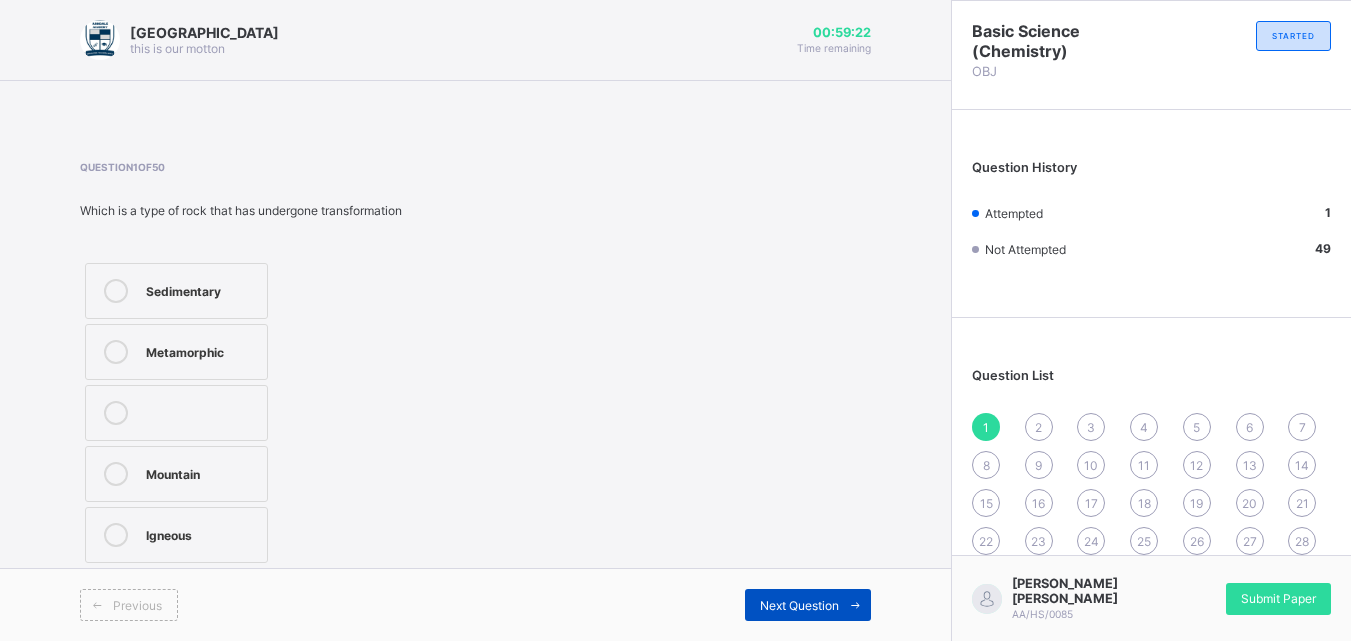 click on "Next Question" at bounding box center (799, 605) 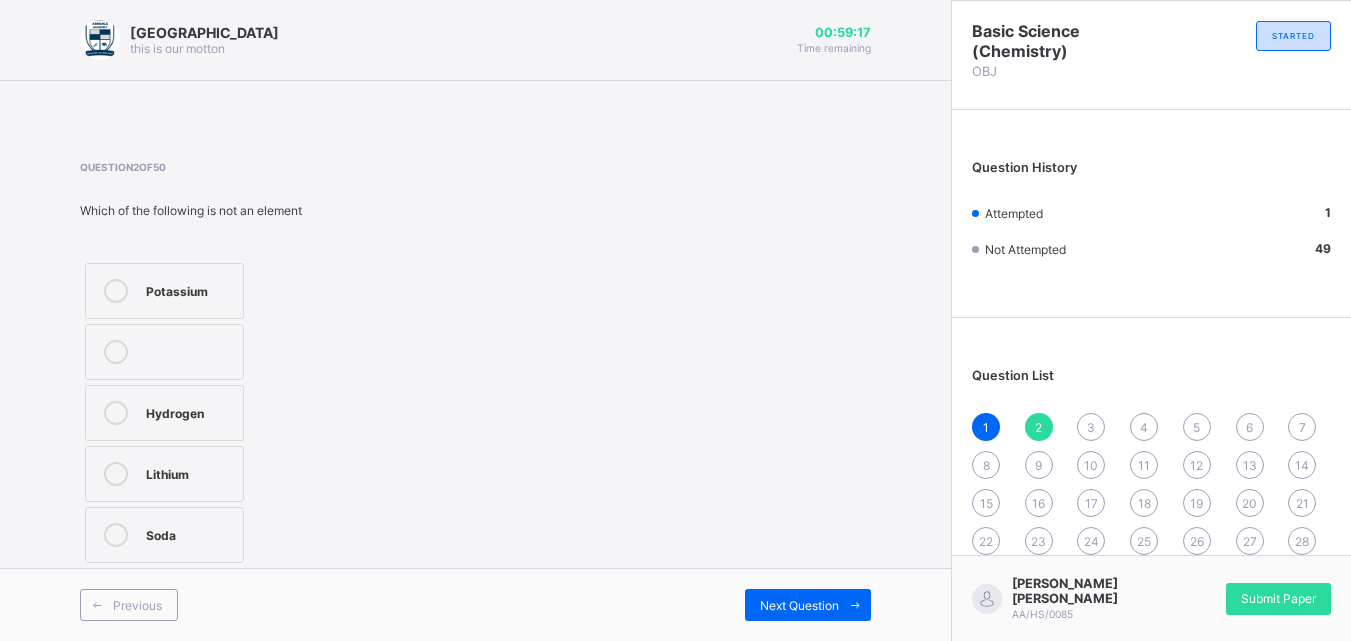 click on "Soda" at bounding box center [164, 535] 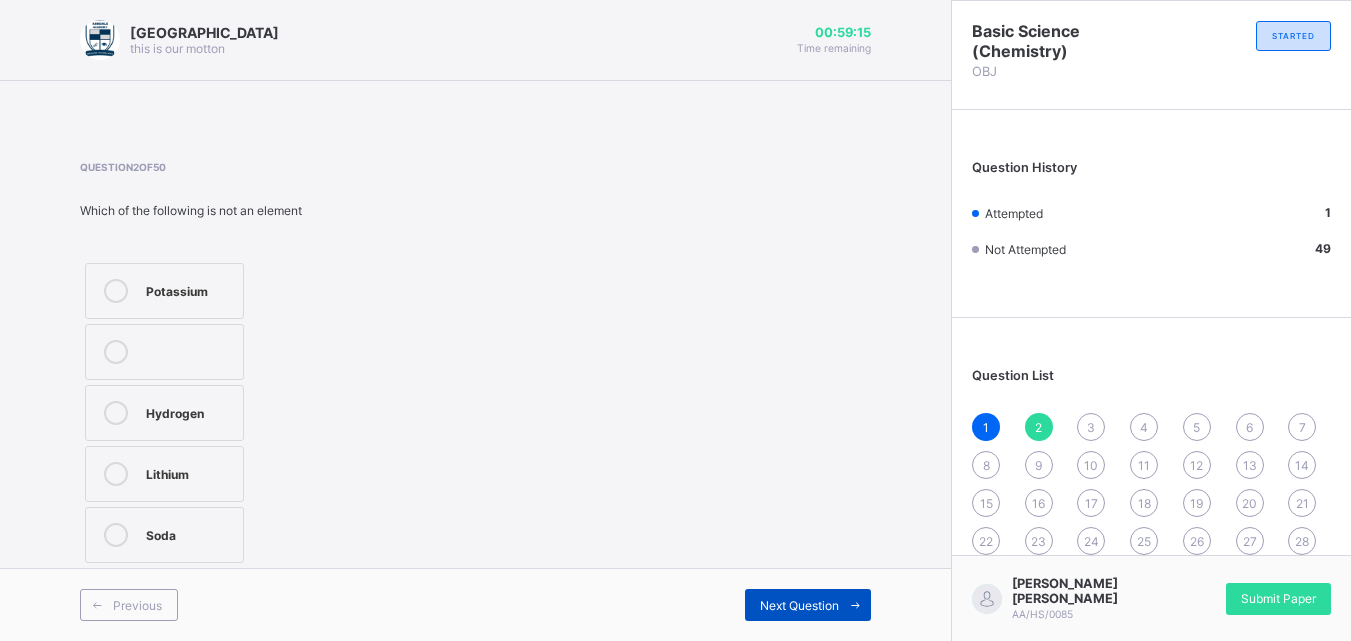 click on "Next Question" at bounding box center (799, 605) 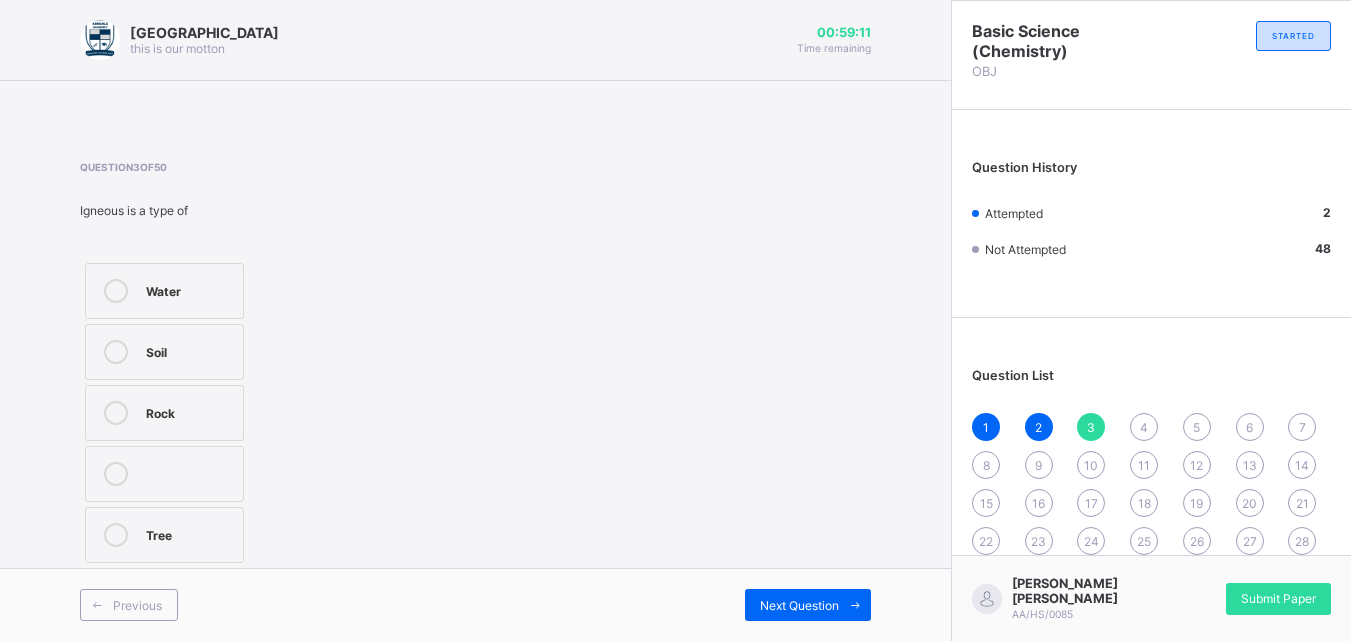 click on "Rock" at bounding box center [164, 413] 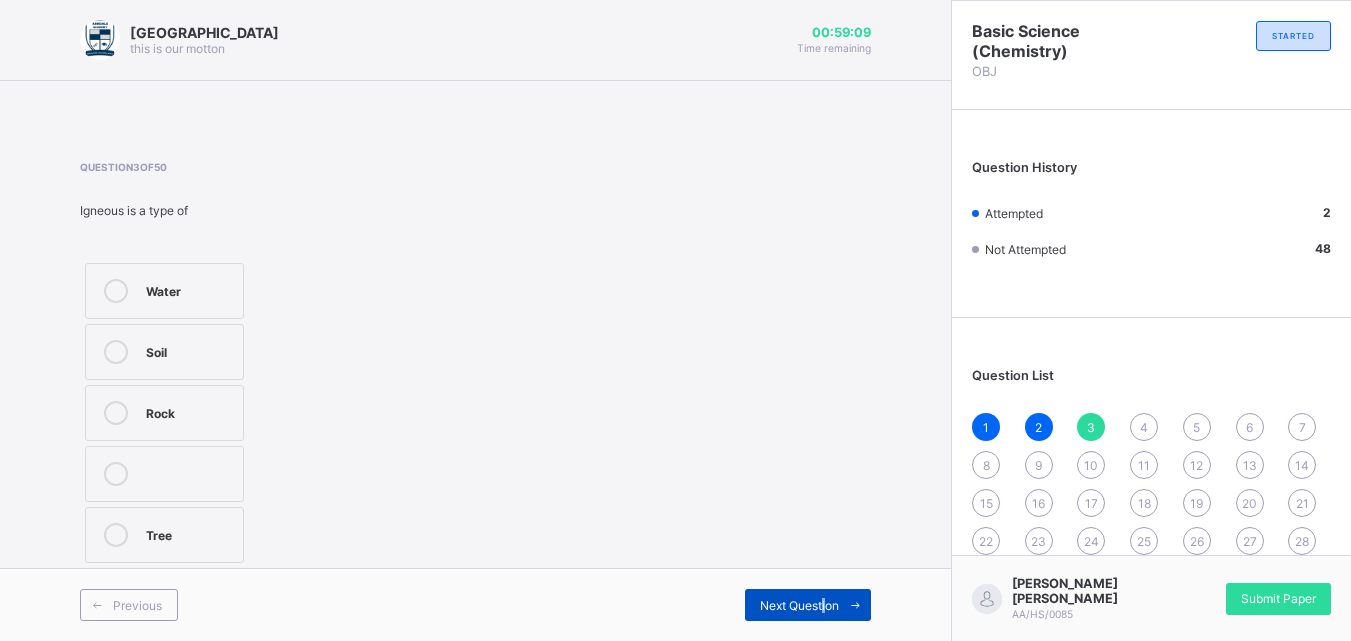 click on "Next Question" at bounding box center (799, 605) 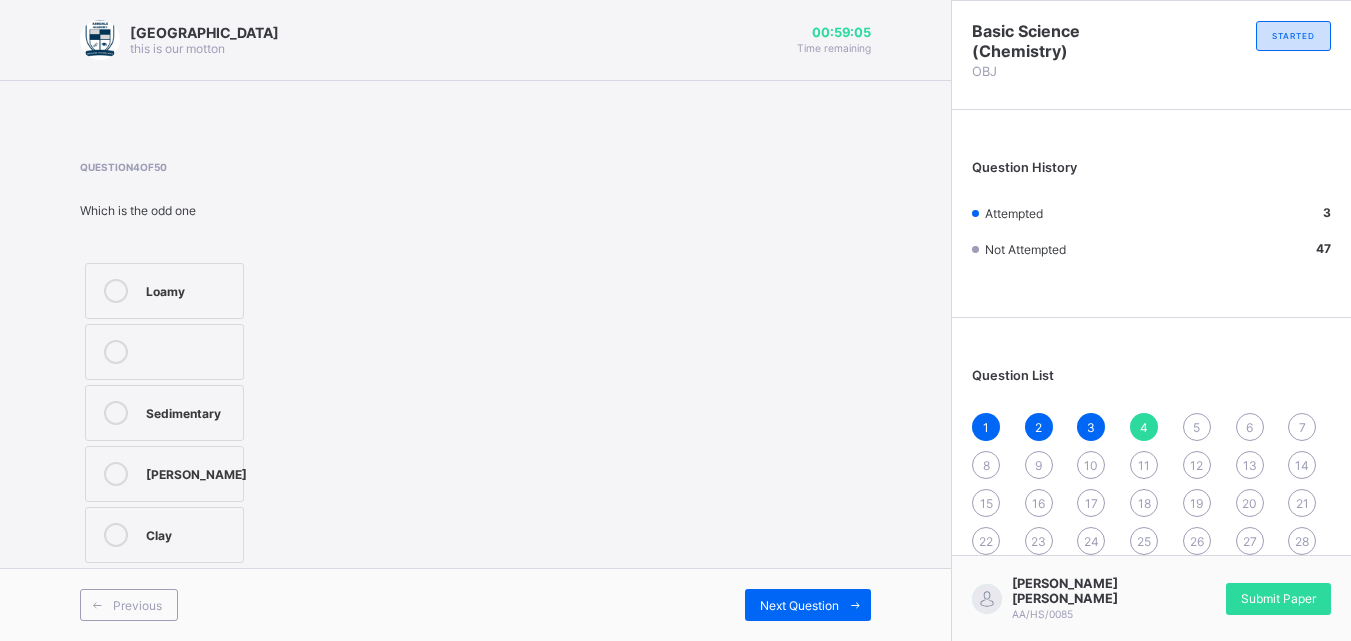 click on "Sedimentary" at bounding box center [189, 411] 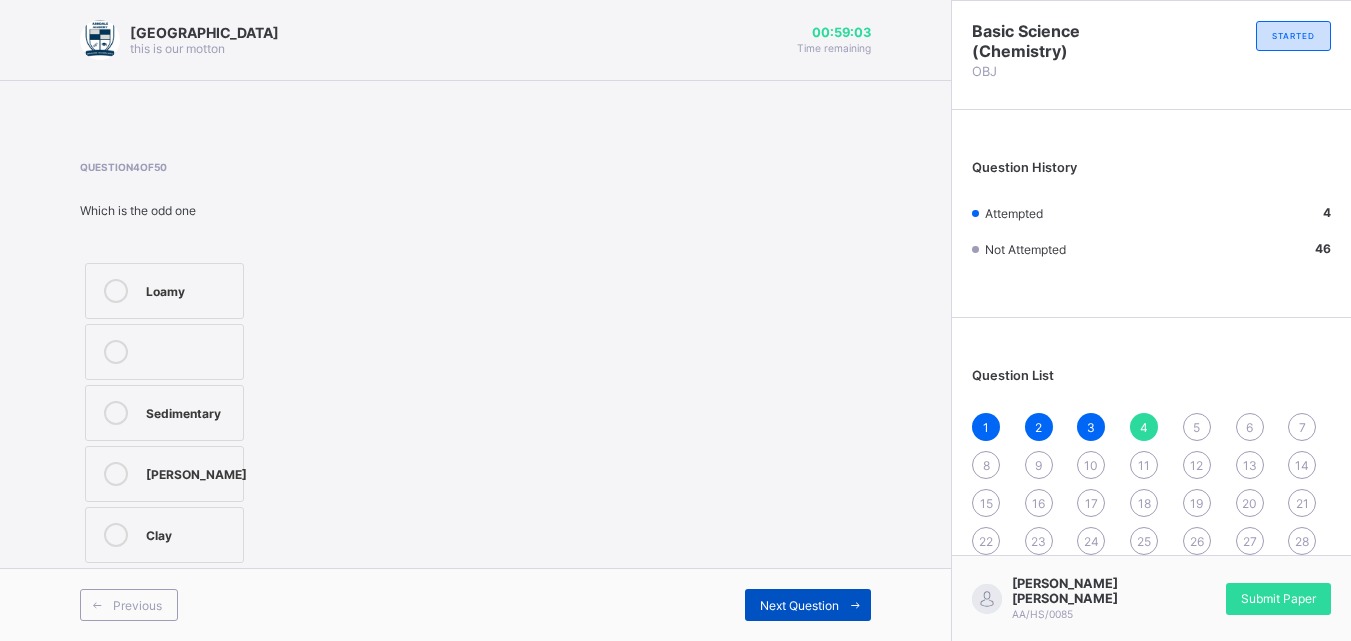 click on "Next Question" at bounding box center [799, 605] 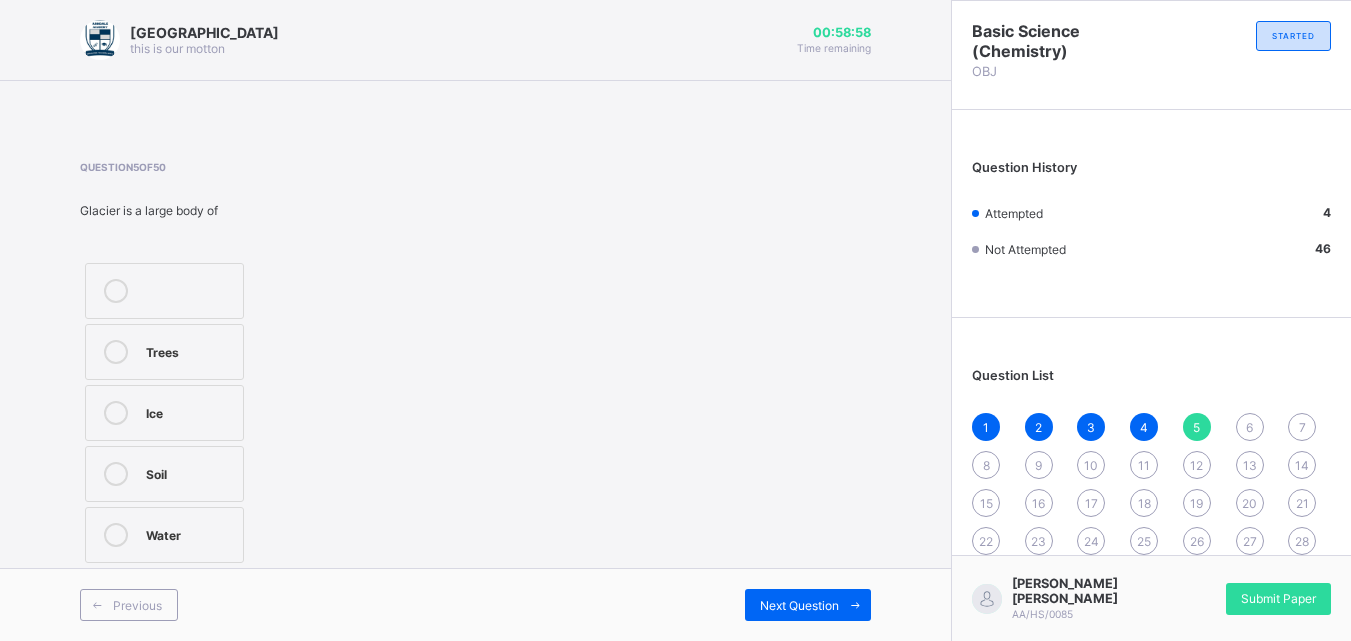 click on "Soil" at bounding box center [164, 474] 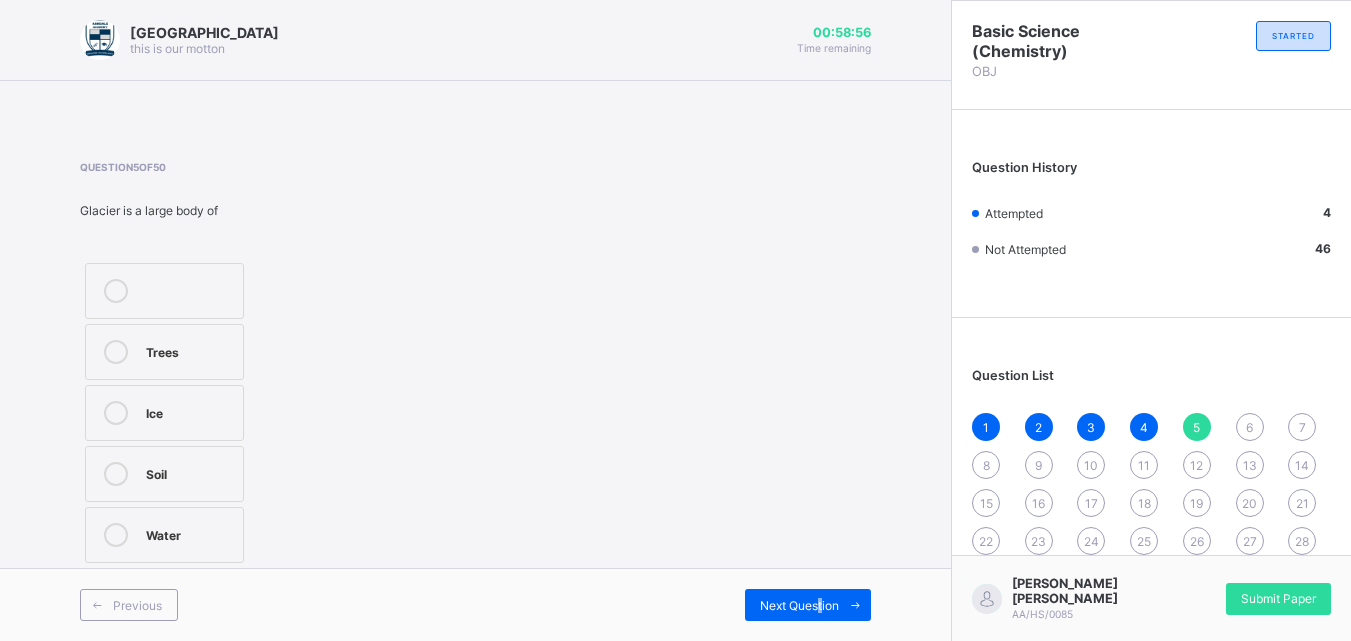 drag, startPoint x: 834, startPoint y: 615, endPoint x: 821, endPoint y: 640, distance: 28.178005 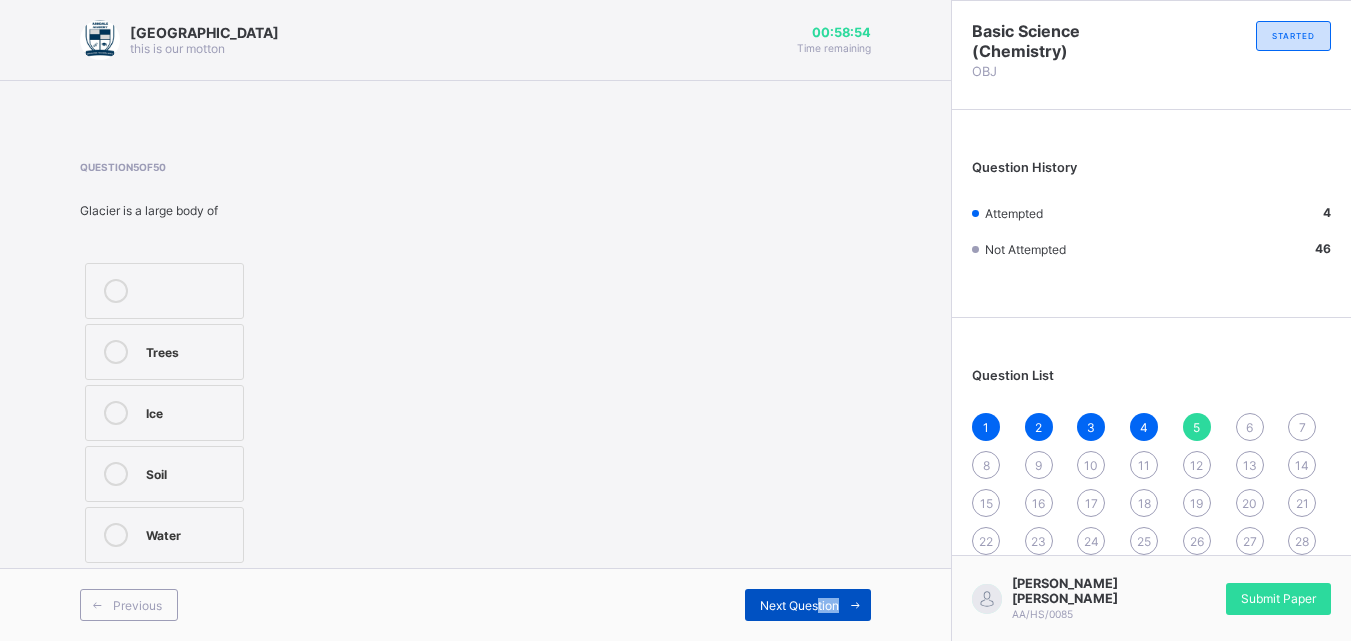 click at bounding box center (855, 605) 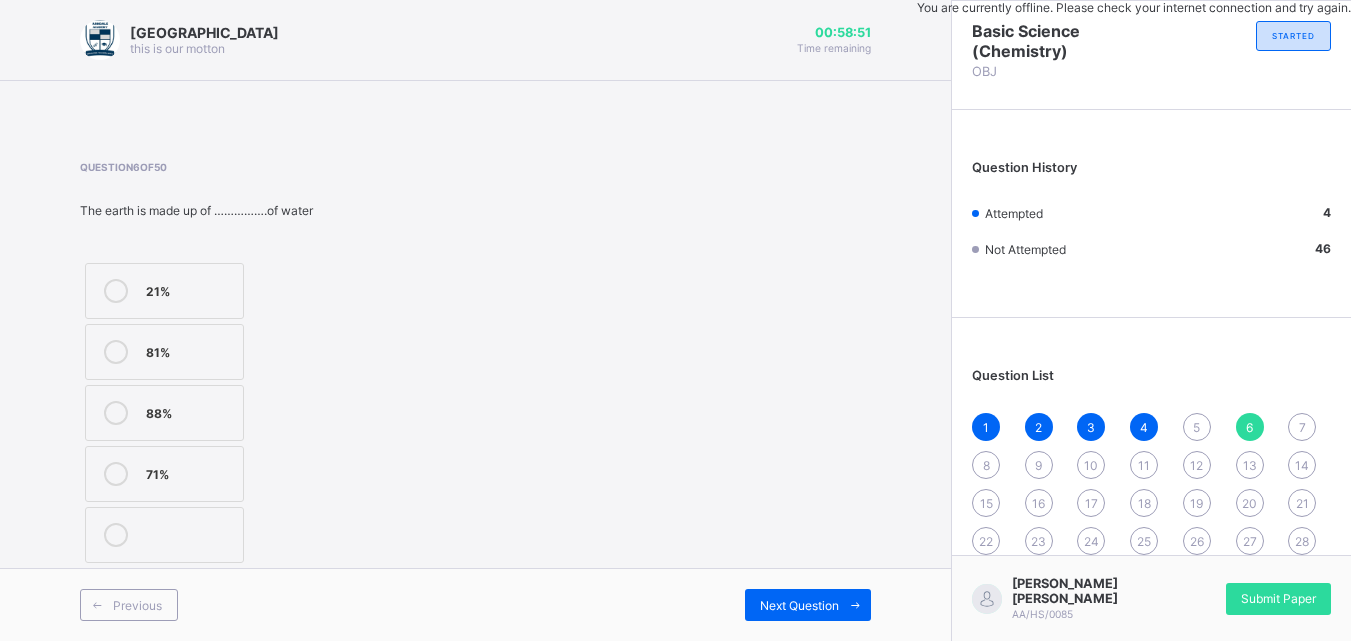 click on "5" at bounding box center (1196, 427) 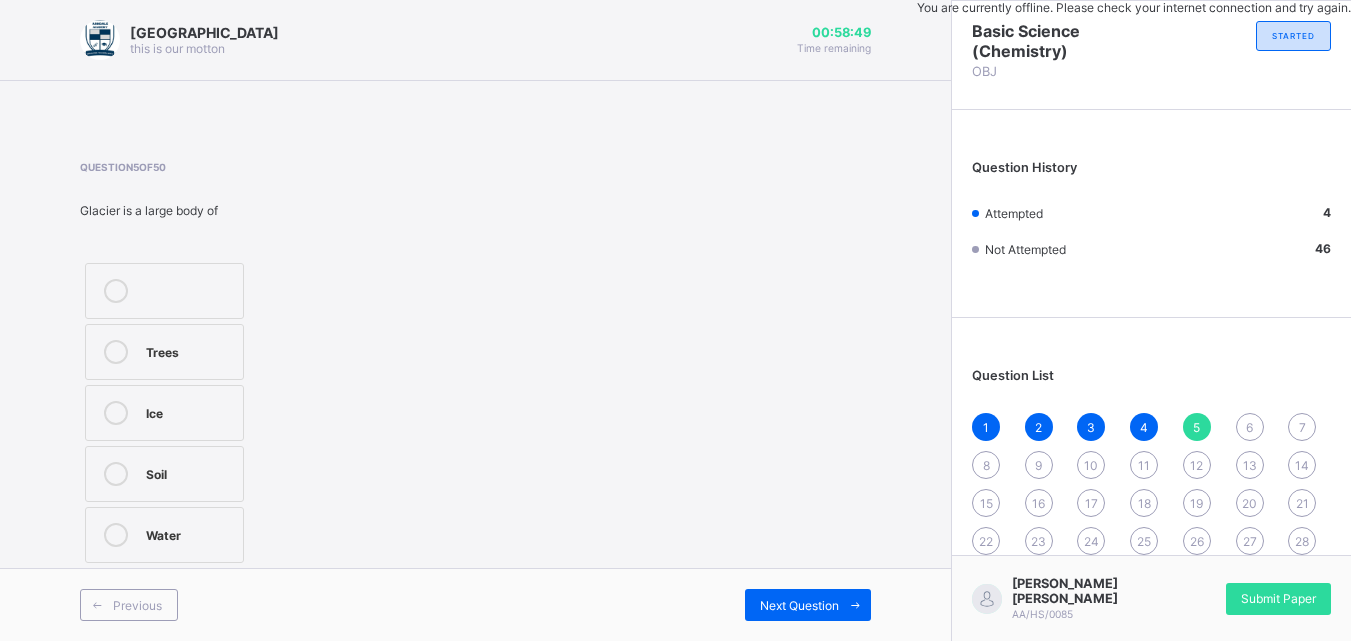 click on "Soil" at bounding box center [164, 474] 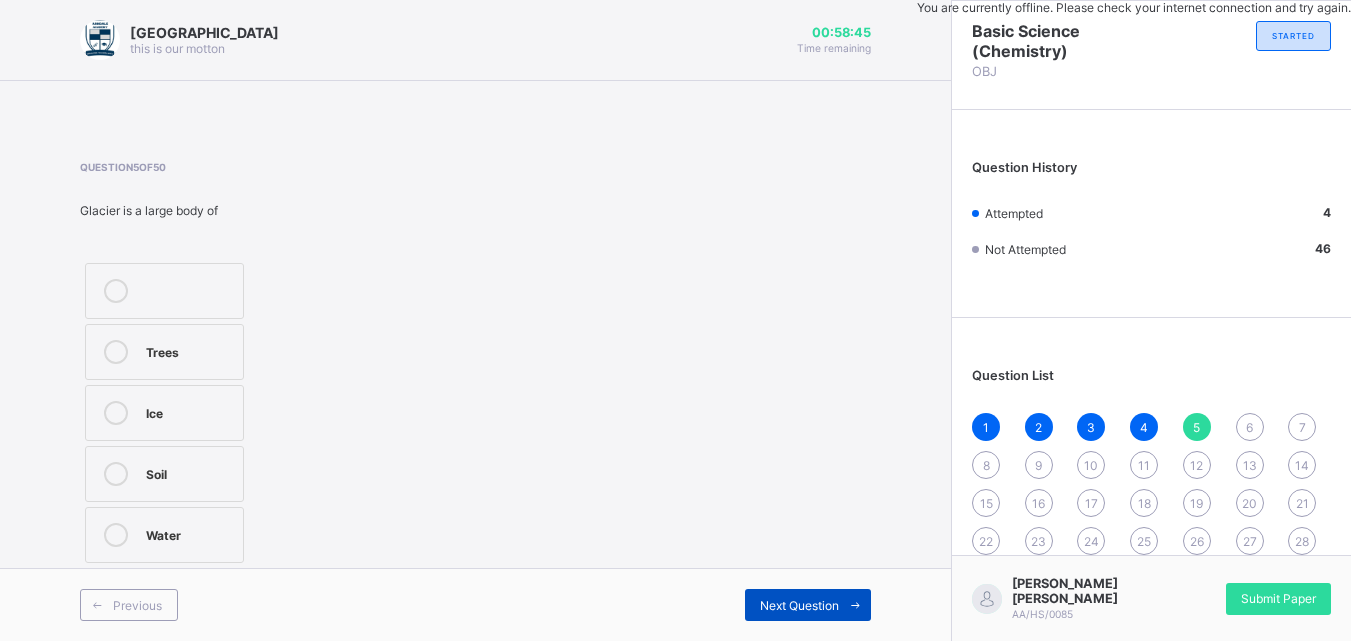 click on "Next Question" at bounding box center [799, 605] 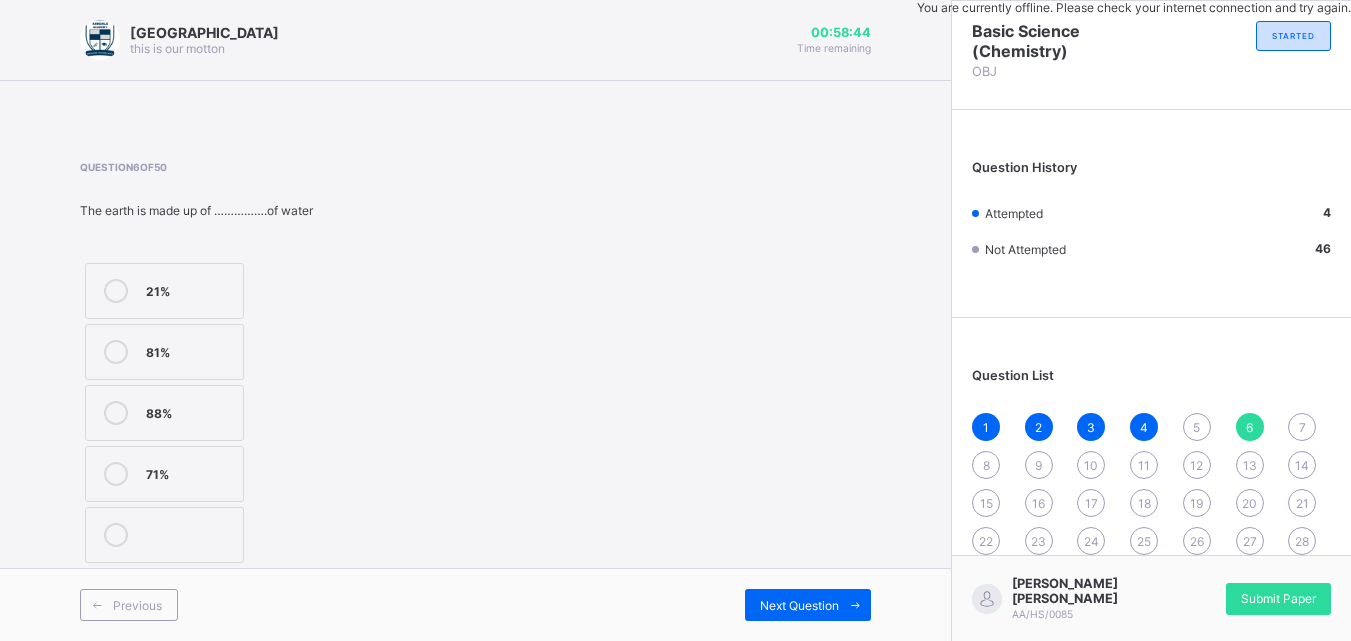 click on "5" at bounding box center [1197, 427] 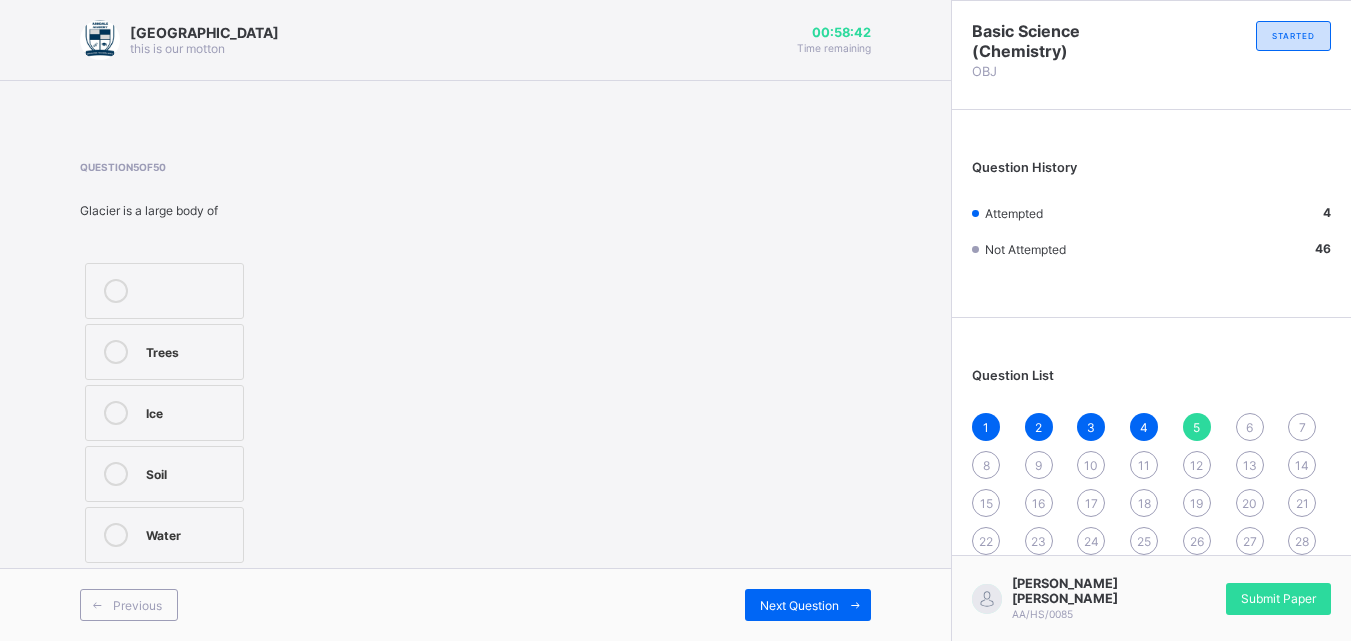 click on "Soil" at bounding box center (164, 474) 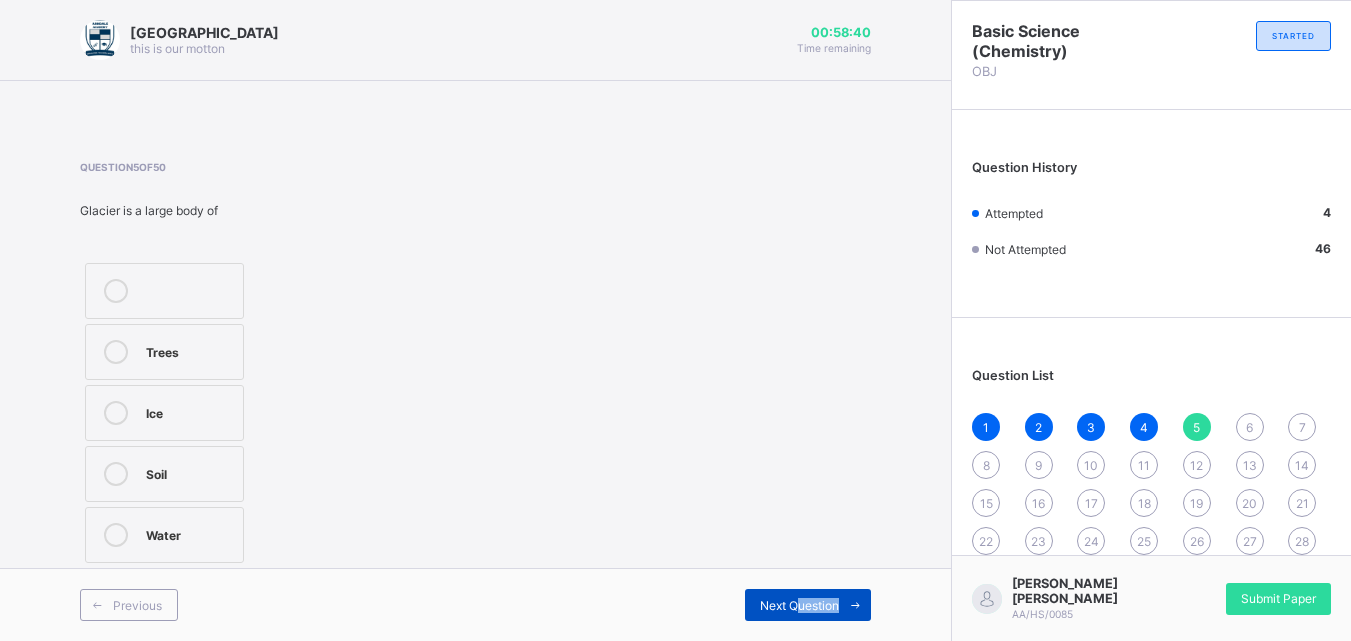 drag, startPoint x: 833, startPoint y: 622, endPoint x: 810, endPoint y: 609, distance: 26.41969 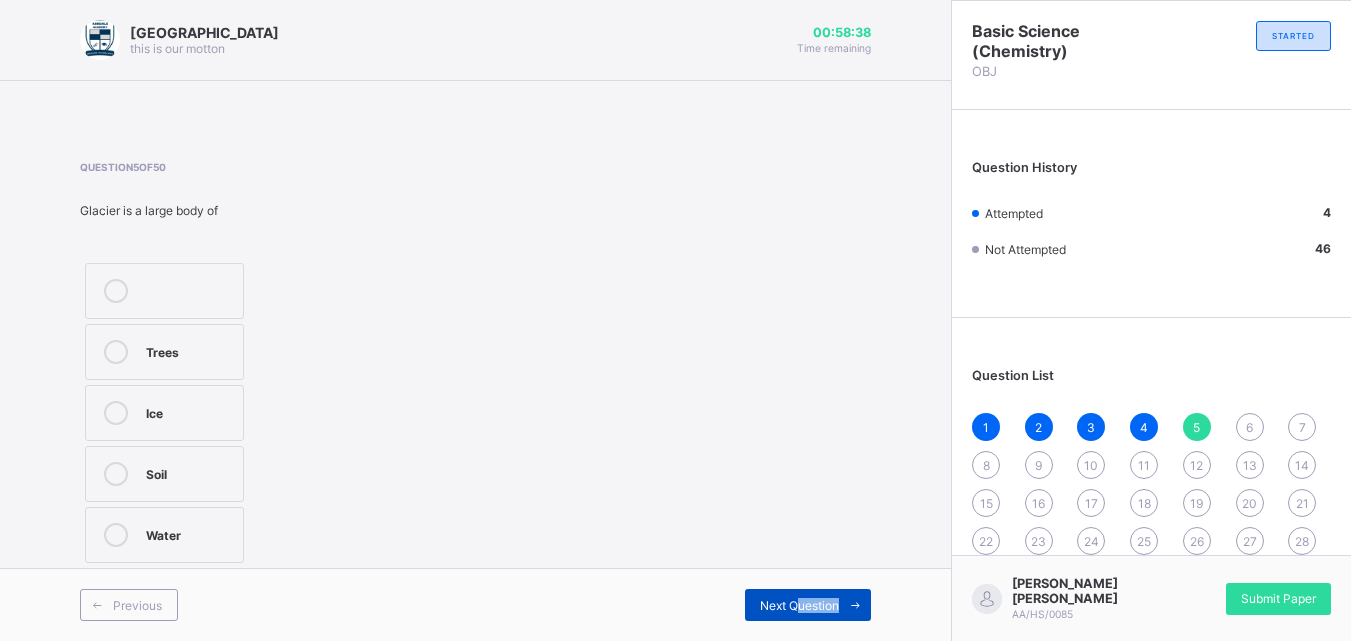 click on "Next Question" at bounding box center [799, 605] 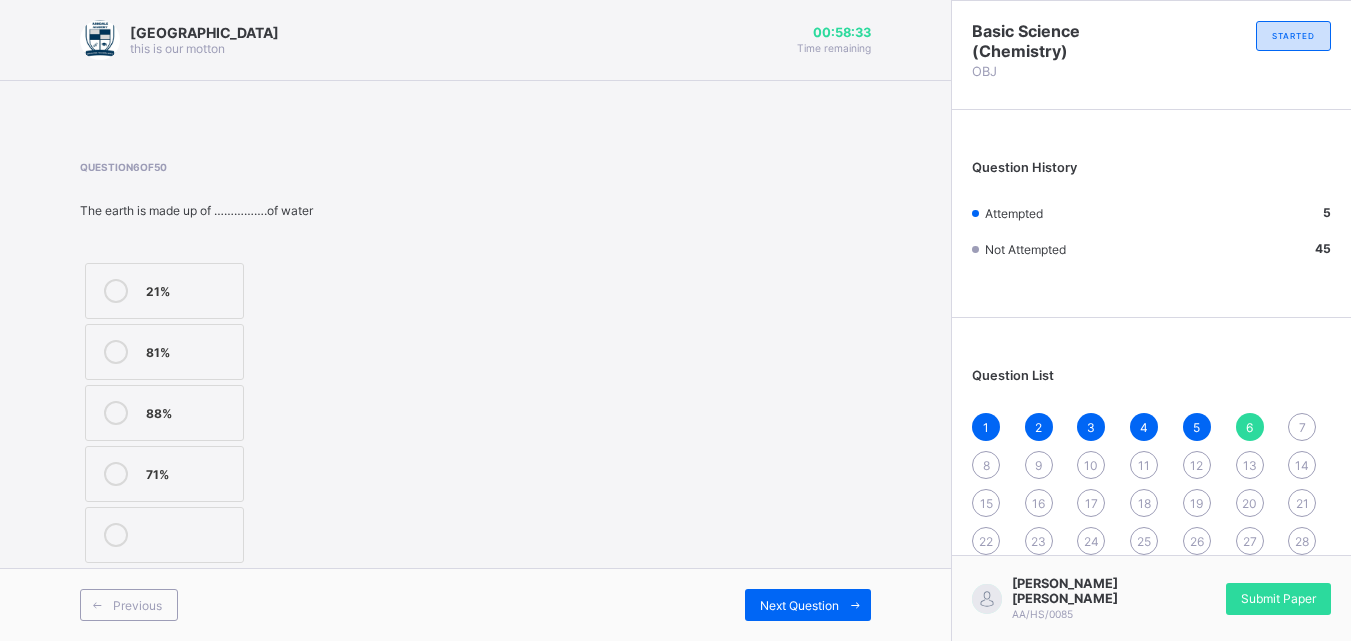 click on "88%" at bounding box center (164, 413) 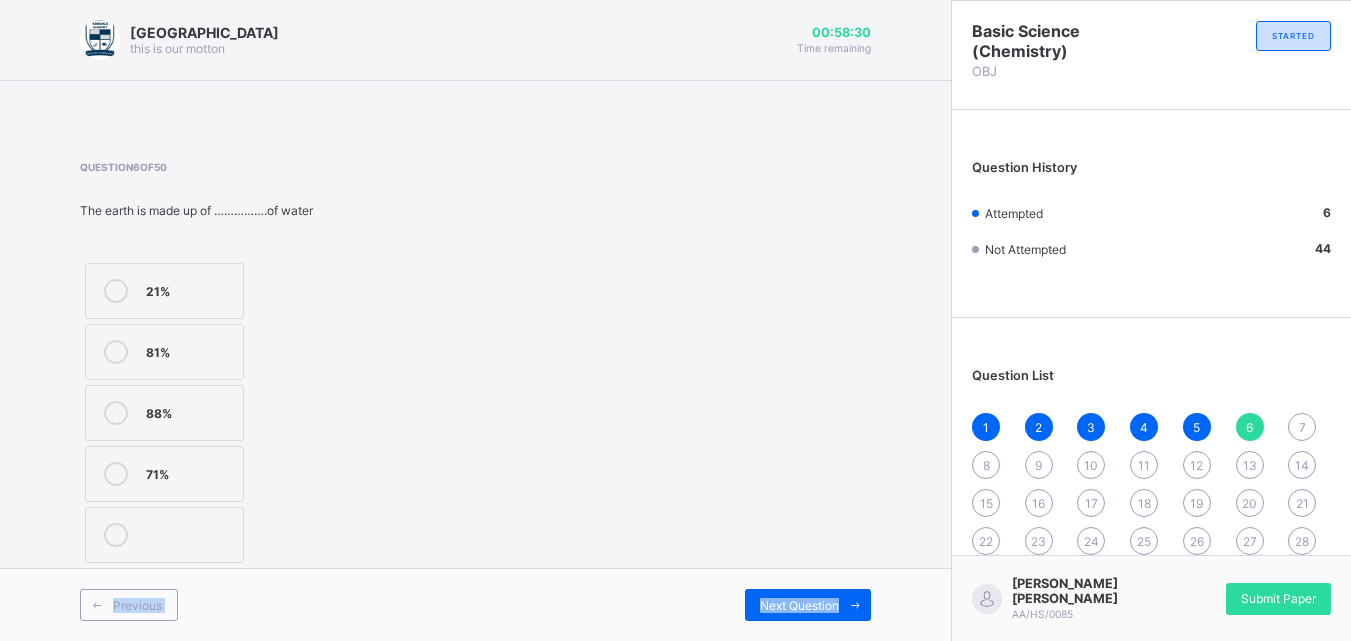 scroll, scrollTop: 86, scrollLeft: 0, axis: vertical 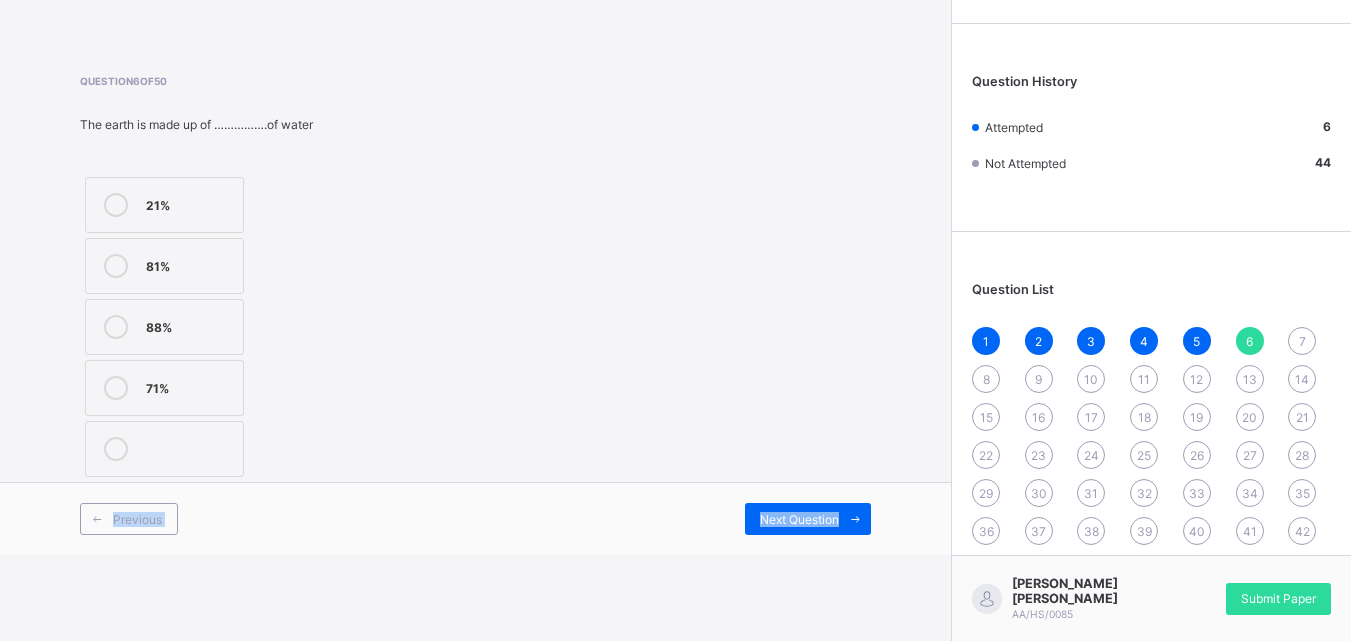 click on "Arndale Academy this is our motton 00:58:30 Time remaining Question  6  of  50 The earth is made up of …………….of water 21% 81% 88% 71% Previous Next Question Basic Science (Chemistry) OBJ STARTED Question History Attempted   6 Not Attempted 44 Question List 1 2 3 4 5 6 7 8 9 10 11 12 13 14 15 16 17 18 19 20 21 22 23 24 25 26 27 28 29 30 31 32 33 34 35 36 37 38 39 40 41 42 43 44 45 46 47 48 49 50 LISA CHIJIOKE AKANIRO AA/HS/0085 Submit Paper × Submitting Paper This action will submit your paper. You won't have access to make any changes to    your answers afterwards. Unattempted questions   44   Cancel Yes, Submit Paper New Update Available Hello there, You can install SAFSIMS on your device for easier access. Dismiss Update app" at bounding box center (675, 234) 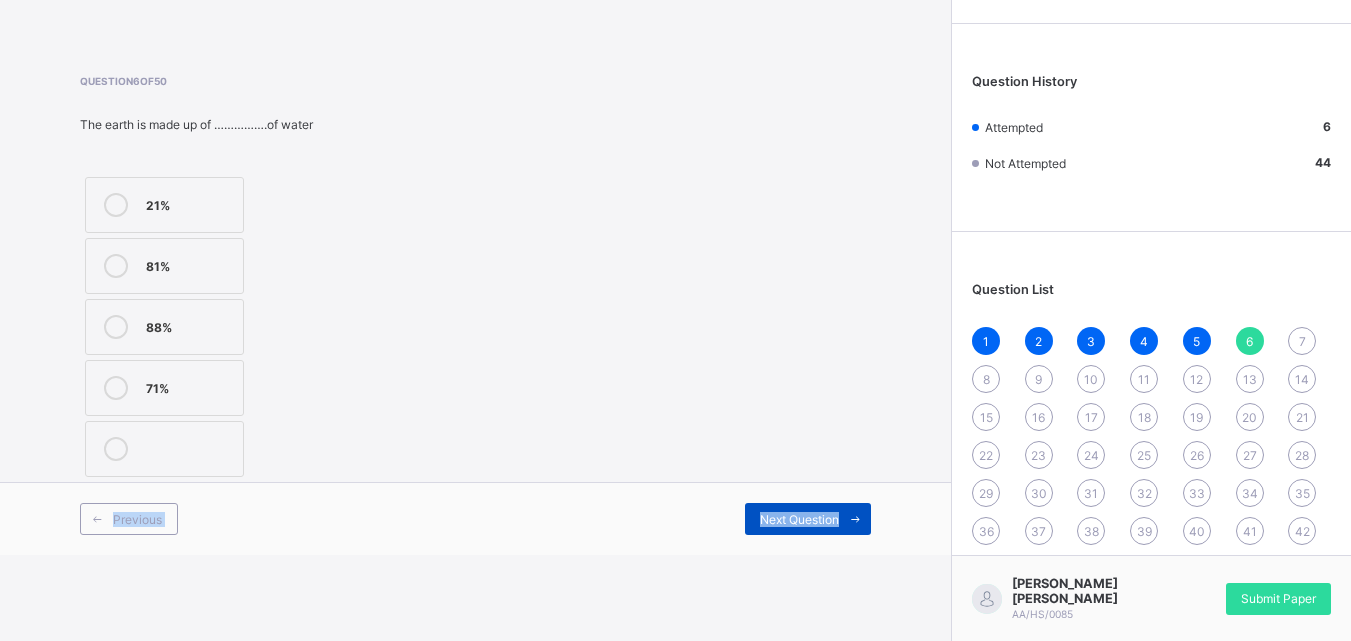 click on "Next Question" at bounding box center (799, 519) 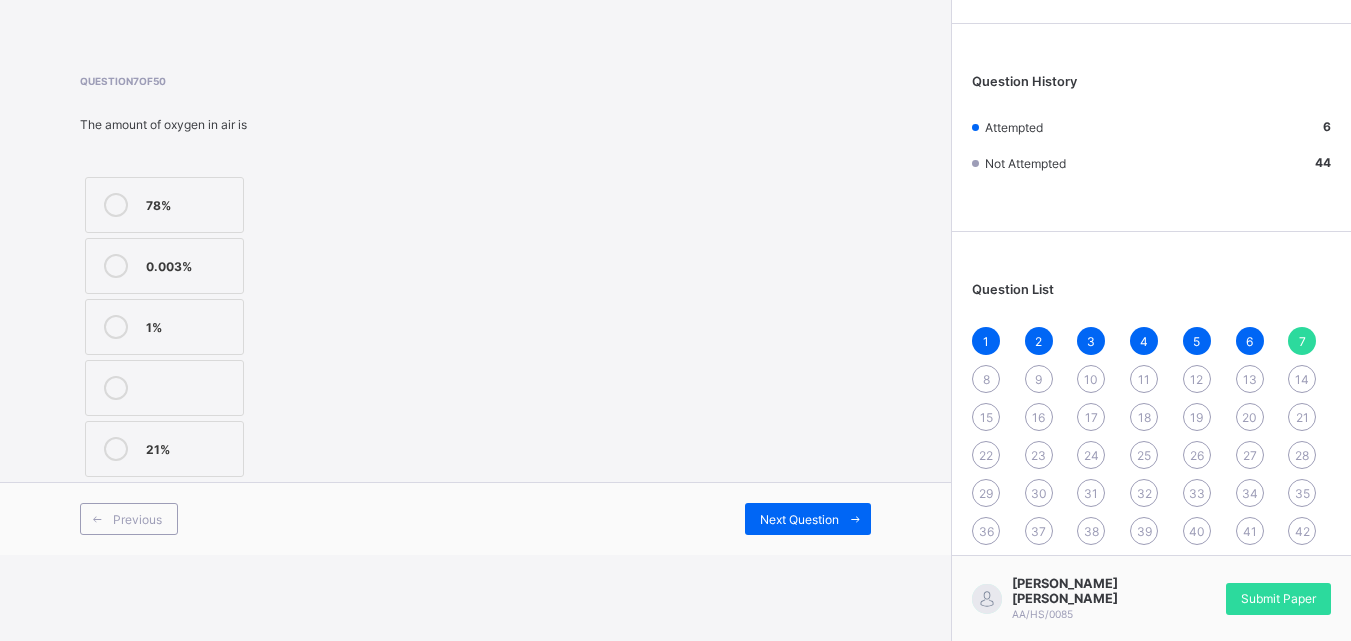 click on "78%" at bounding box center [189, 203] 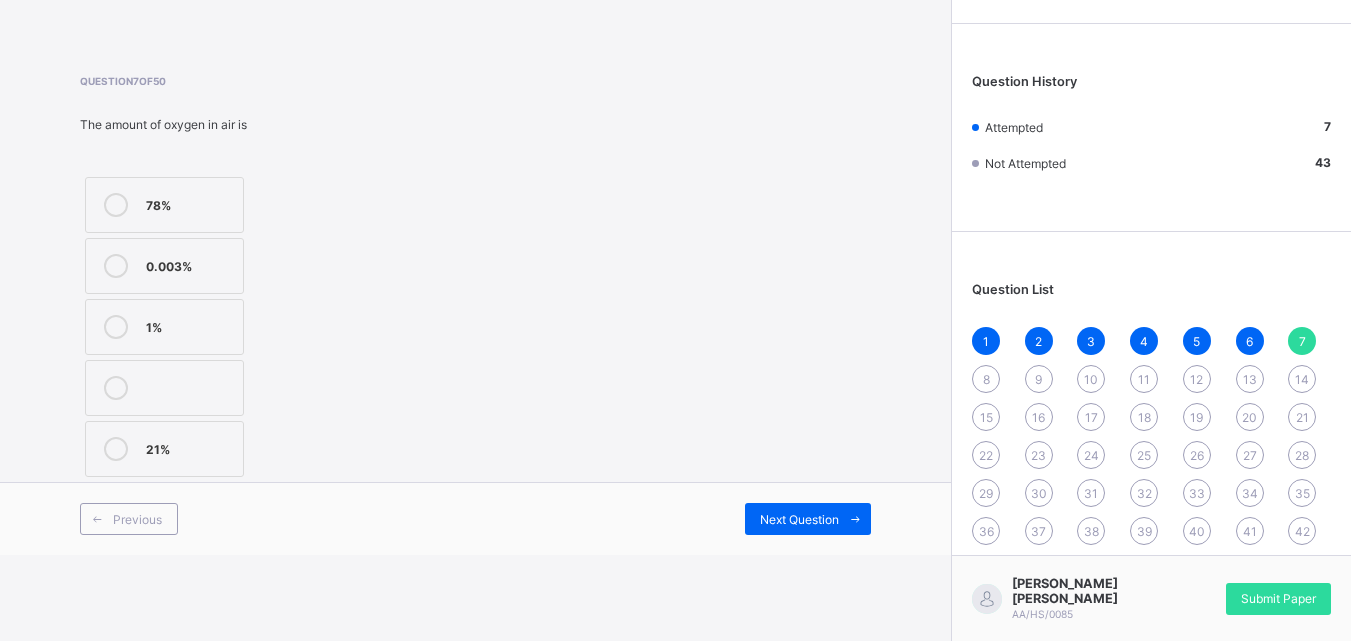 click on "Previous Next Question" at bounding box center [475, 518] 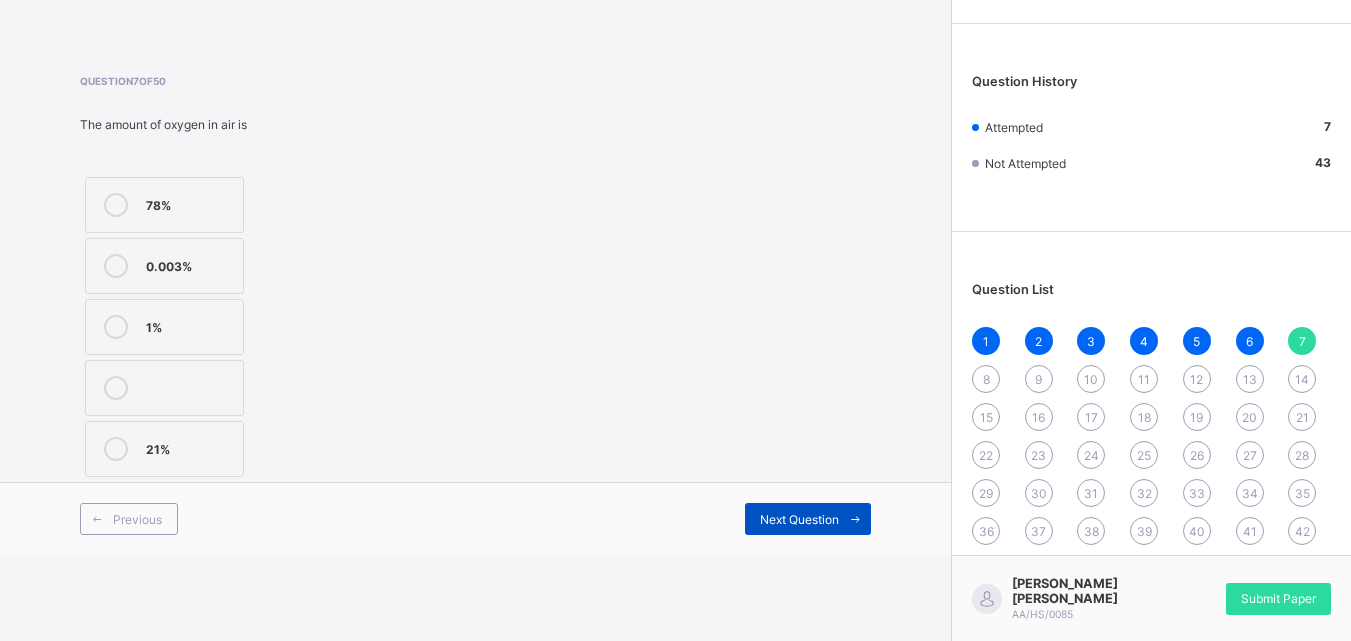 click on "Next Question" at bounding box center (799, 519) 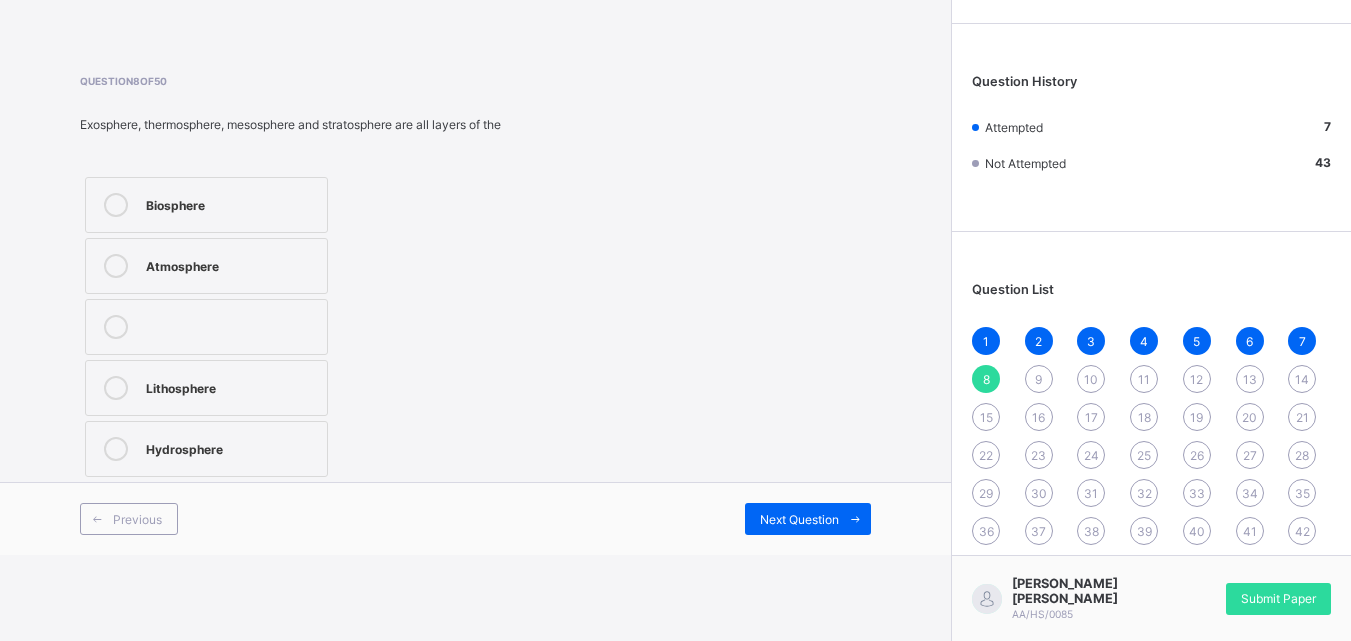click on "Atmosphere" at bounding box center [231, 264] 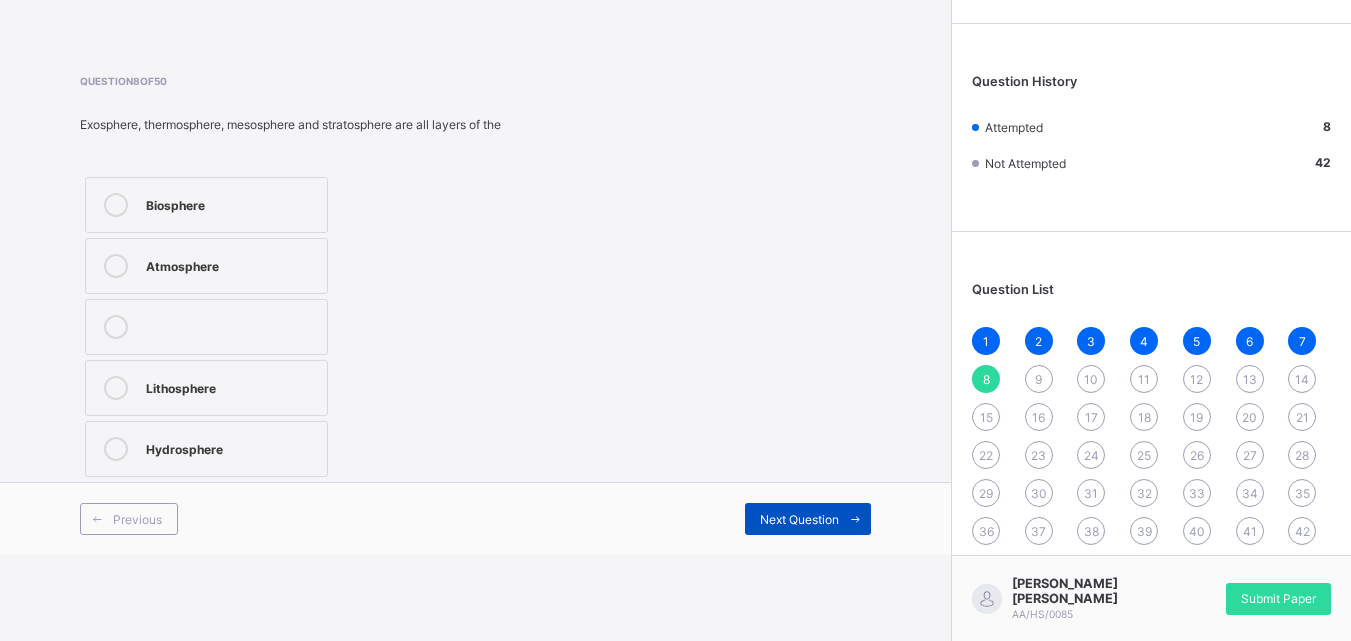 drag, startPoint x: 839, startPoint y: 549, endPoint x: 868, endPoint y: 504, distance: 53.535034 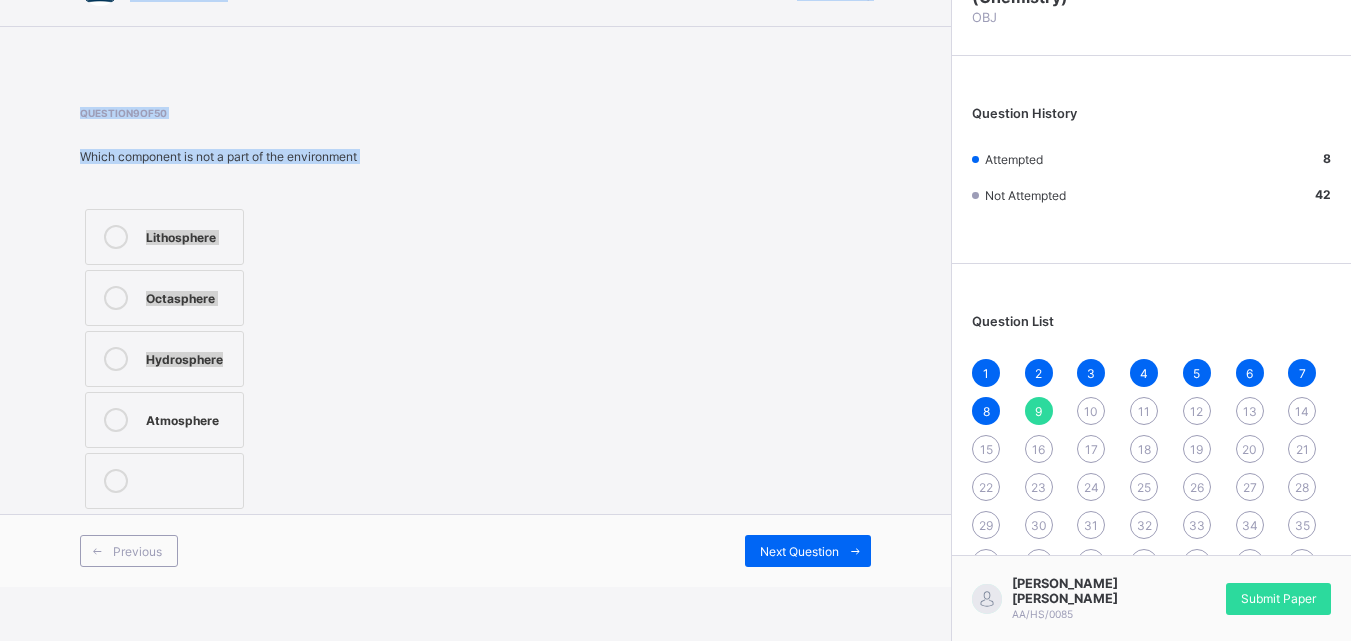 scroll, scrollTop: 35, scrollLeft: 0, axis: vertical 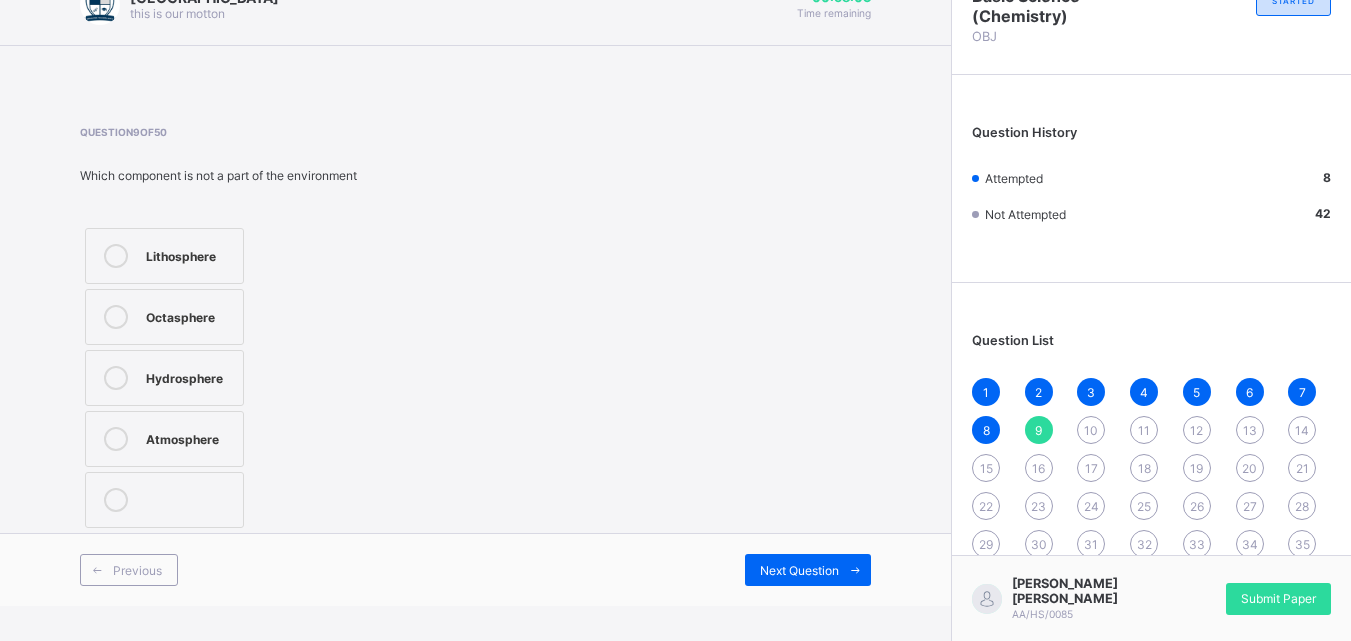 drag, startPoint x: 458, startPoint y: 348, endPoint x: 342, endPoint y: 400, distance: 127.12199 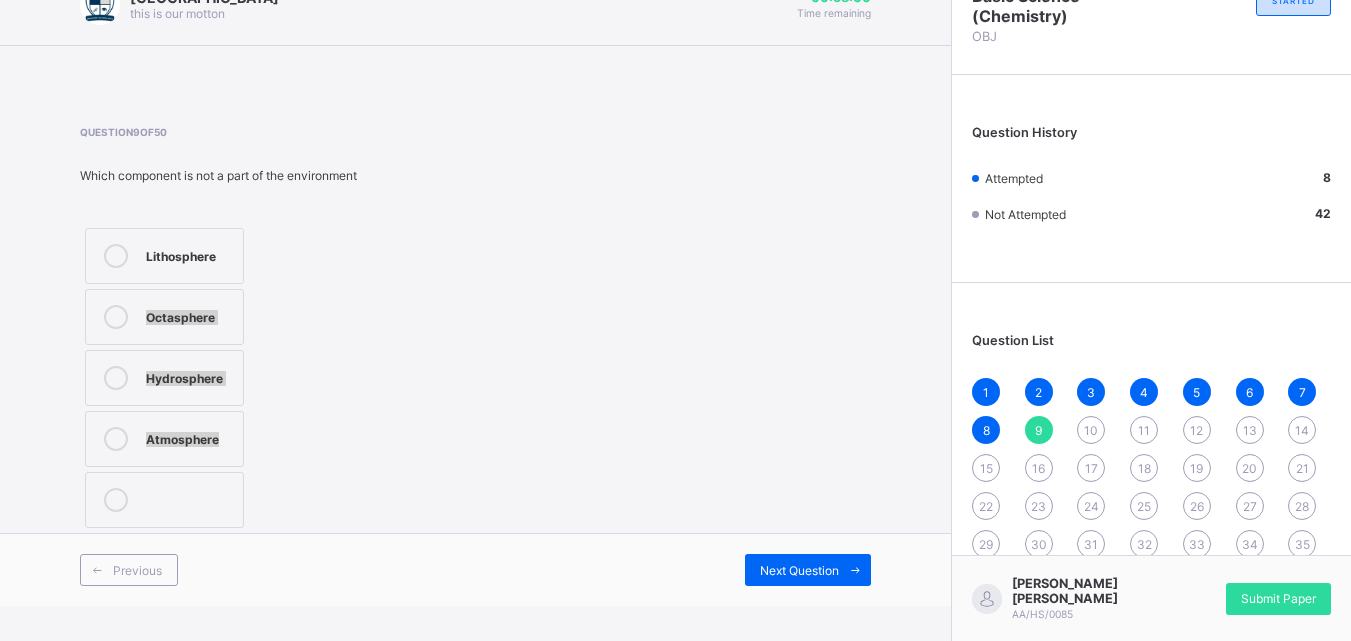 scroll, scrollTop: 86, scrollLeft: 0, axis: vertical 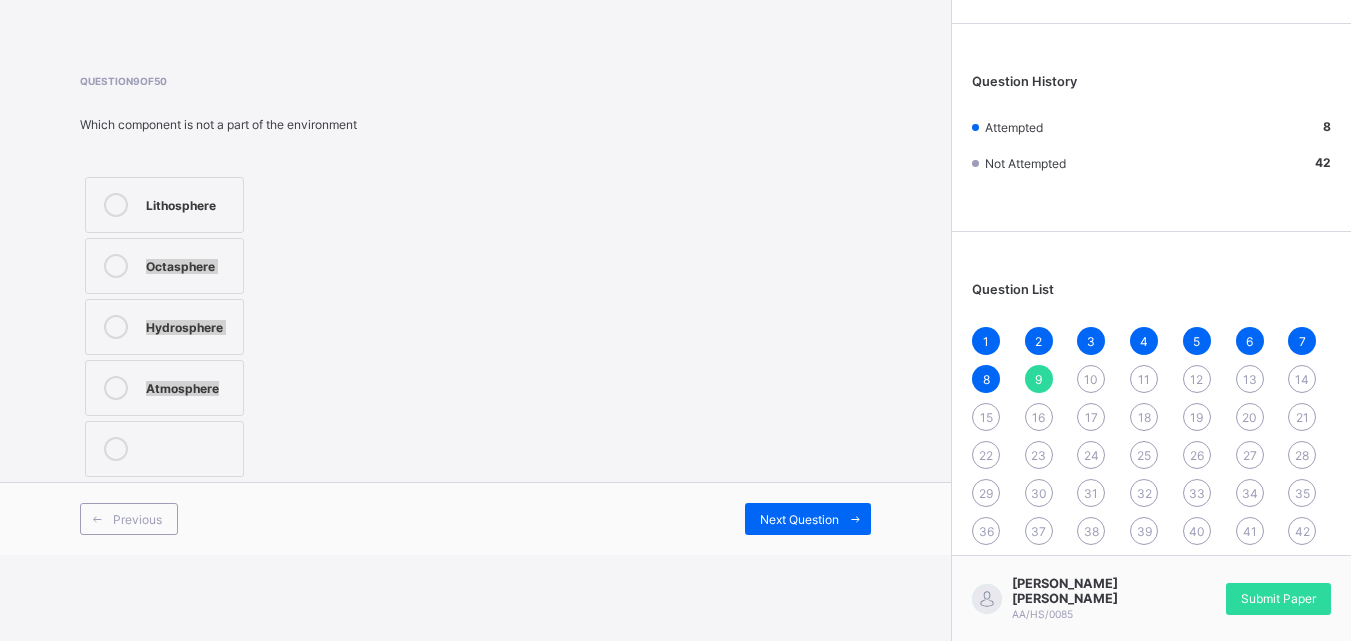 drag, startPoint x: 223, startPoint y: 260, endPoint x: 236, endPoint y: 609, distance: 349.24203 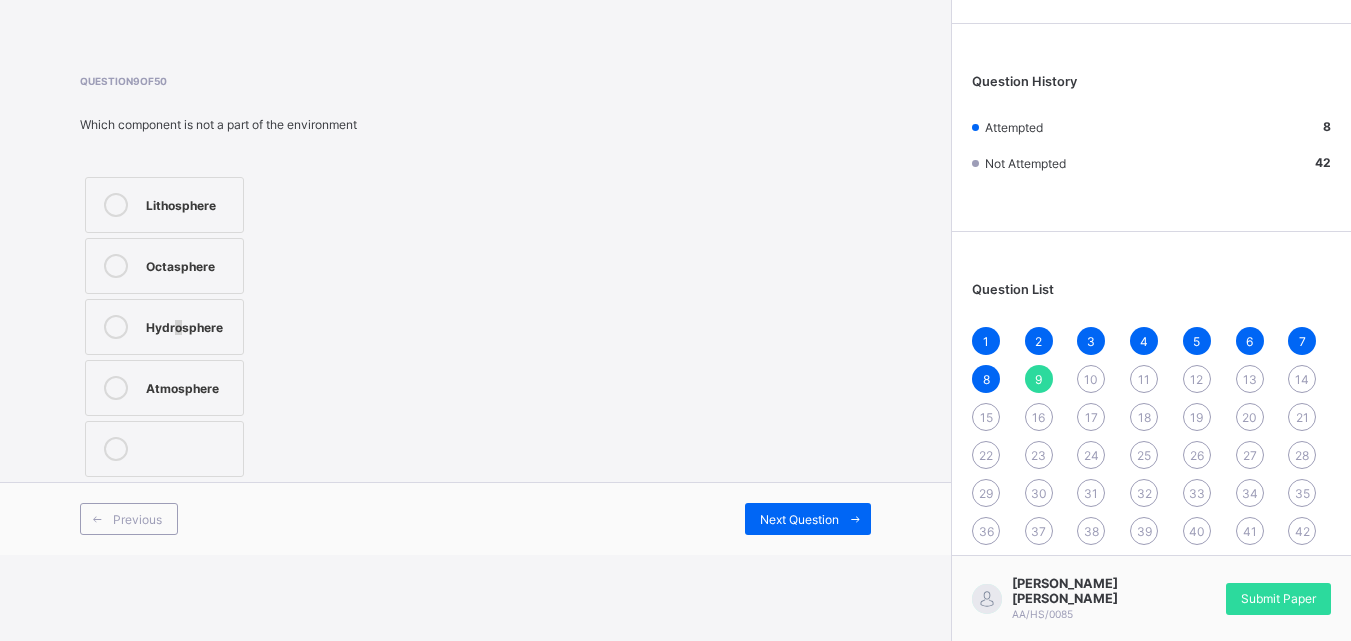 click on "Hydrosphere" at bounding box center (164, 327) 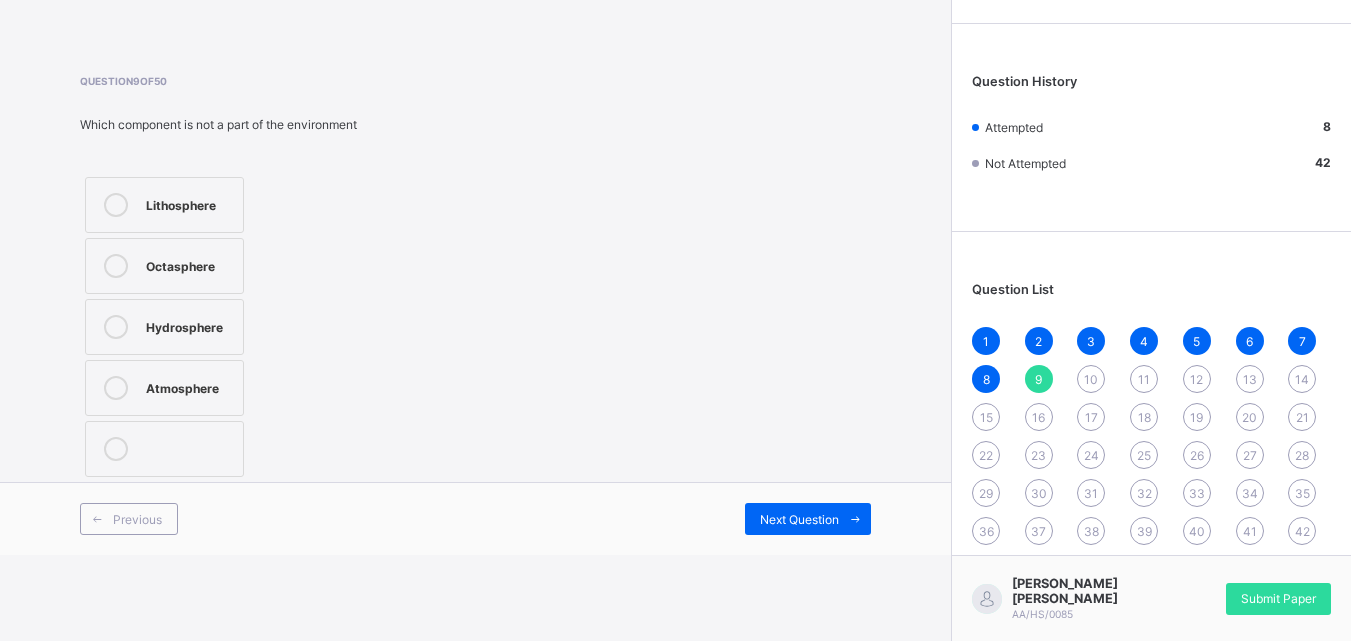 click on "Hydrosphere" at bounding box center (189, 327) 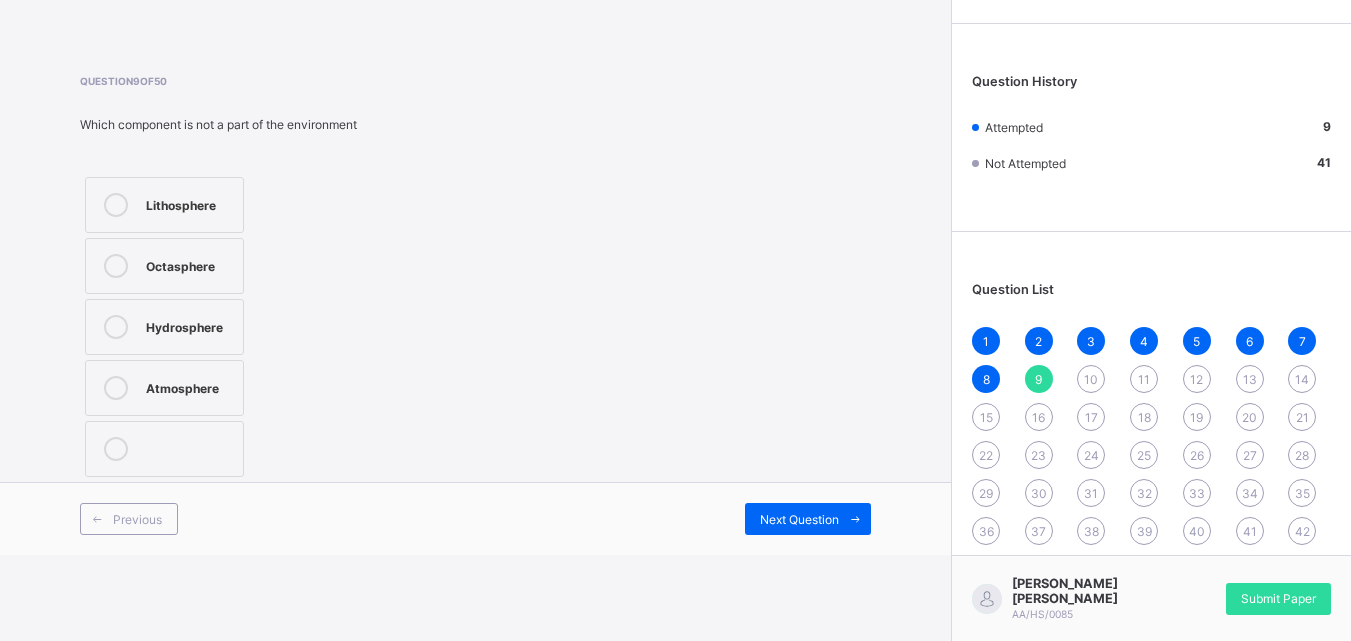 drag, startPoint x: 760, startPoint y: 552, endPoint x: 779, endPoint y: 483, distance: 71.568146 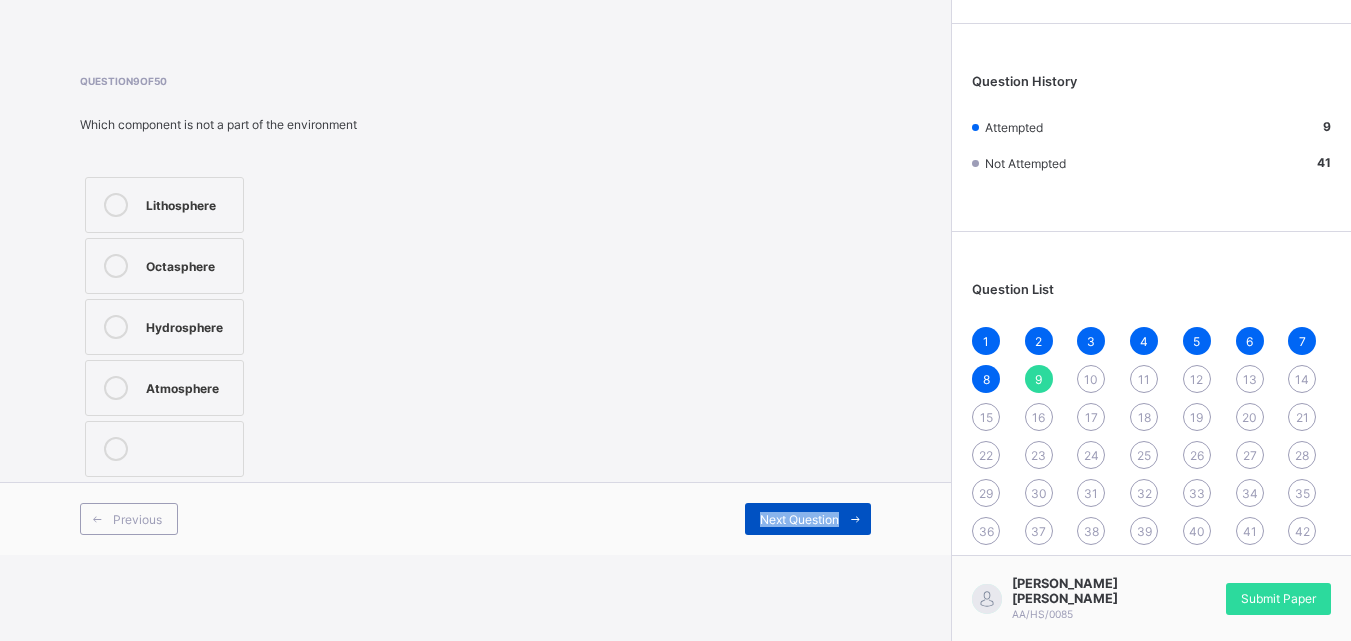 click on "Next Question" at bounding box center (808, 519) 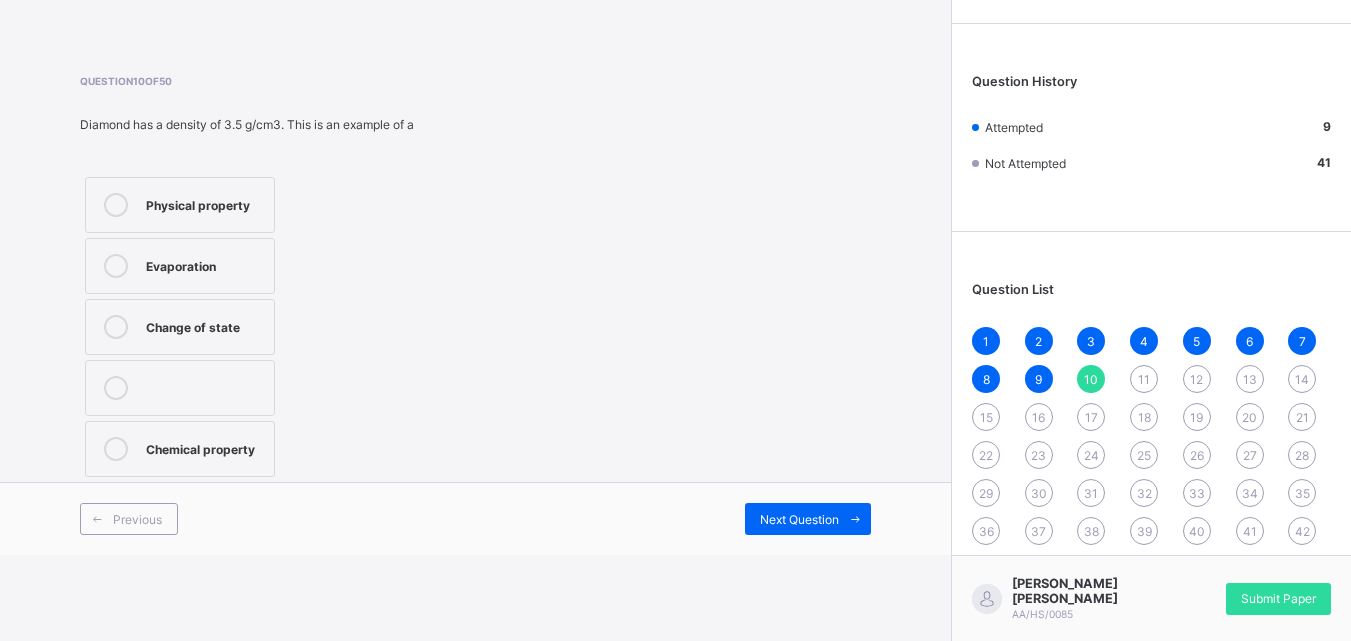 drag, startPoint x: 333, startPoint y: 312, endPoint x: 310, endPoint y: 362, distance: 55.03635 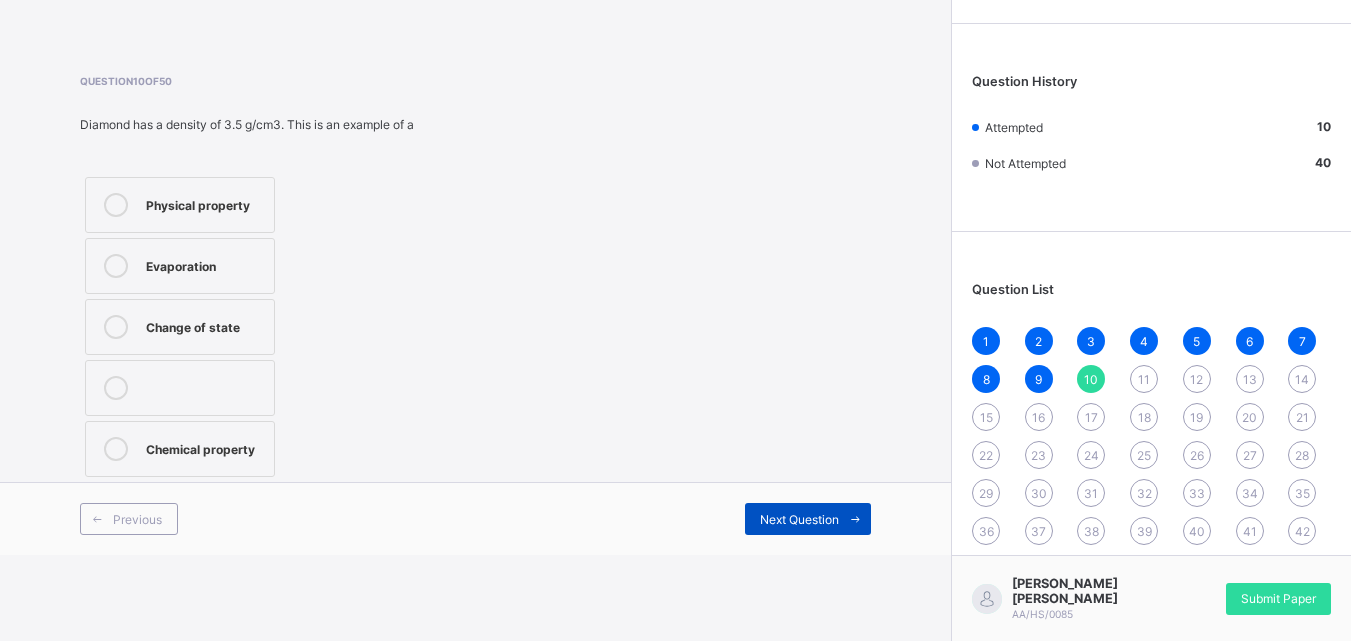 click on "Next Question" at bounding box center (799, 519) 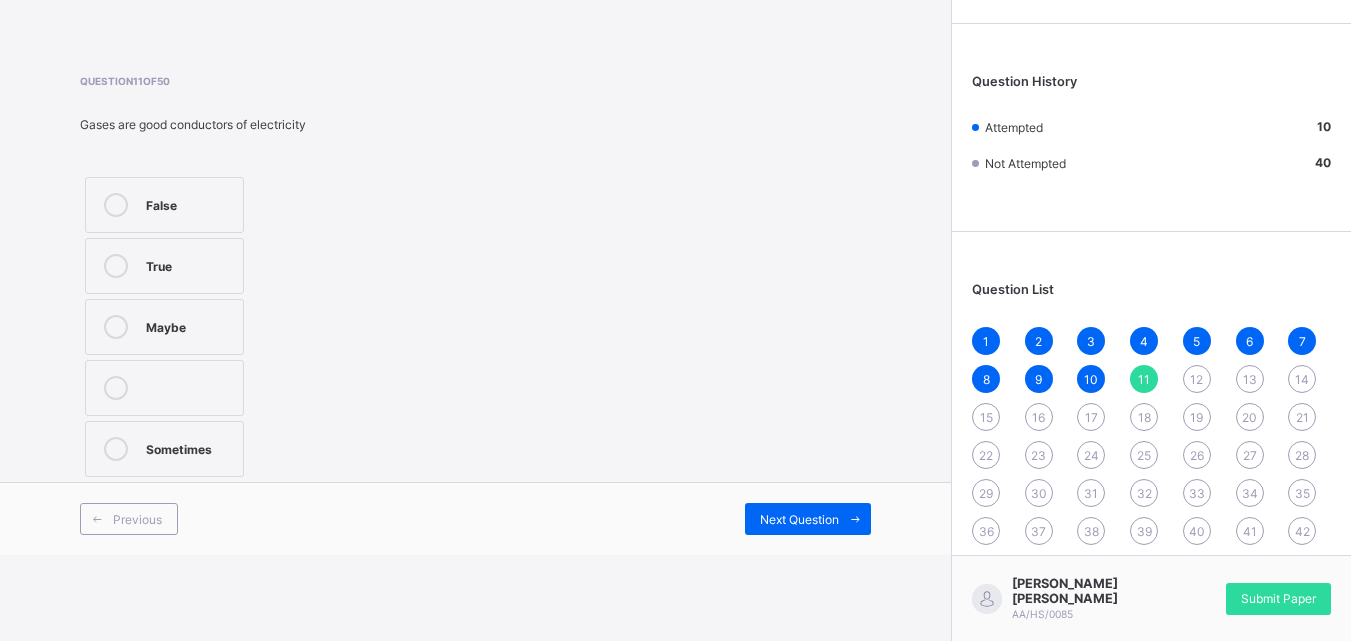 click on "True" at bounding box center [189, 266] 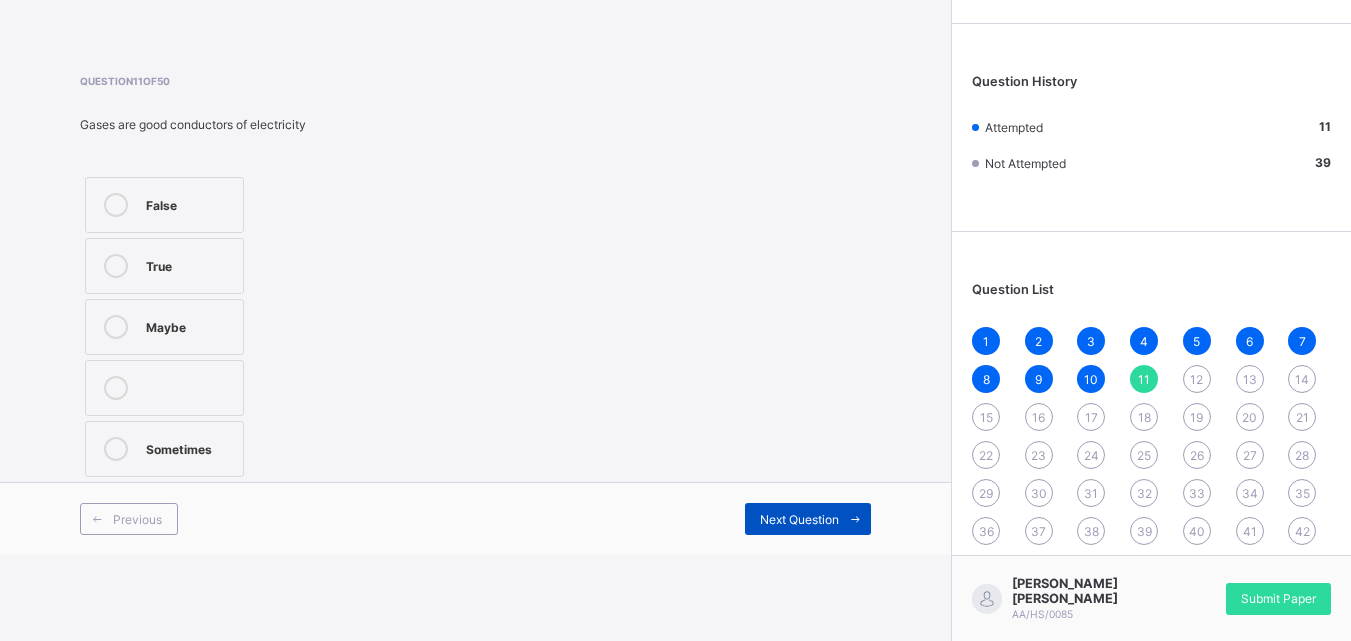 click on "Next Question" at bounding box center (808, 519) 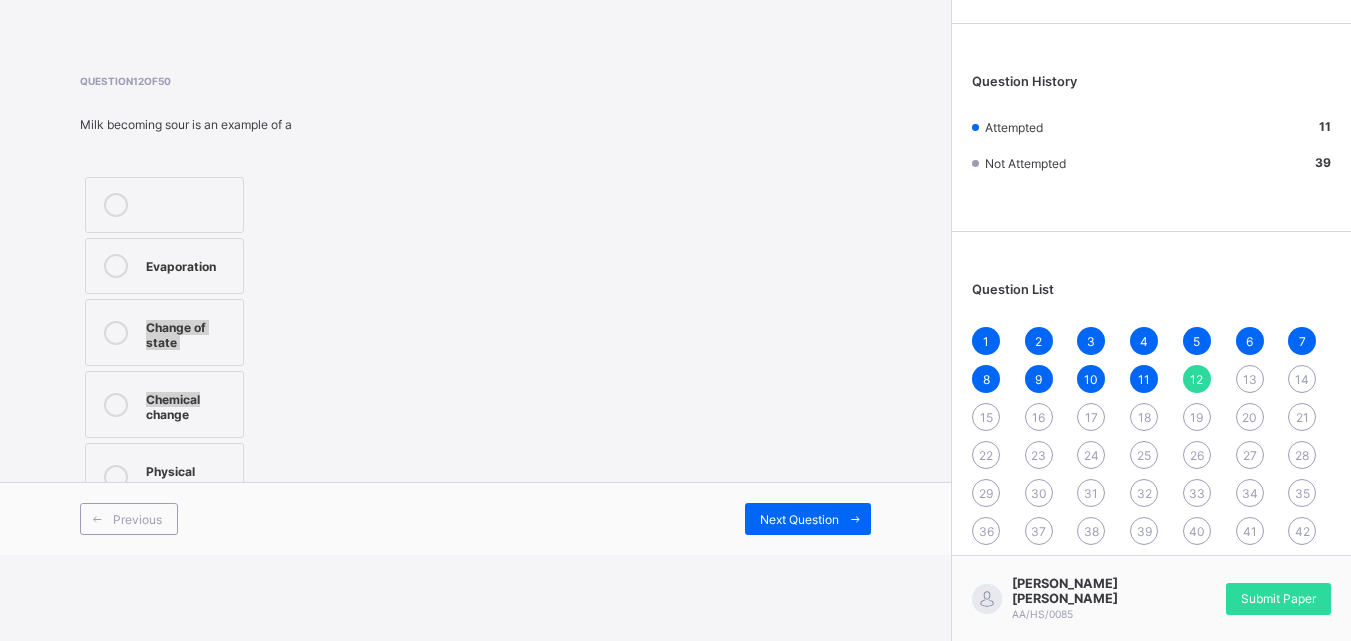 drag, startPoint x: 363, startPoint y: 239, endPoint x: 342, endPoint y: 365, distance: 127.738014 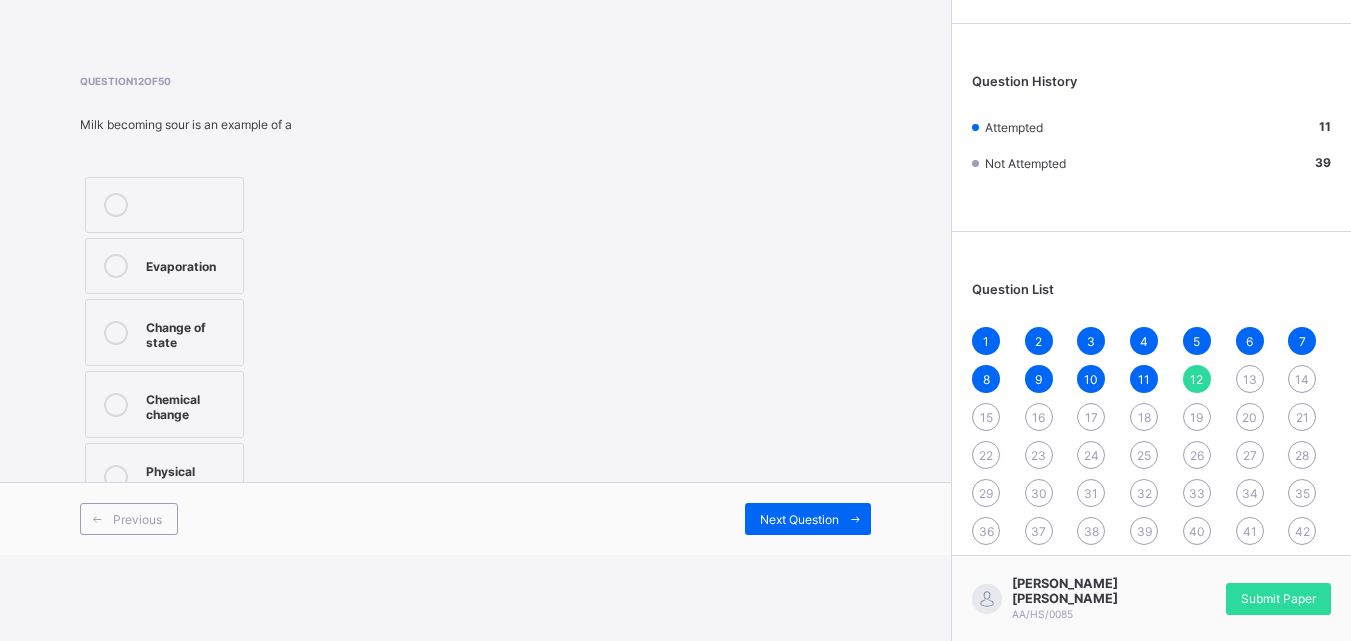 click on "Chemical change" at bounding box center [164, 404] 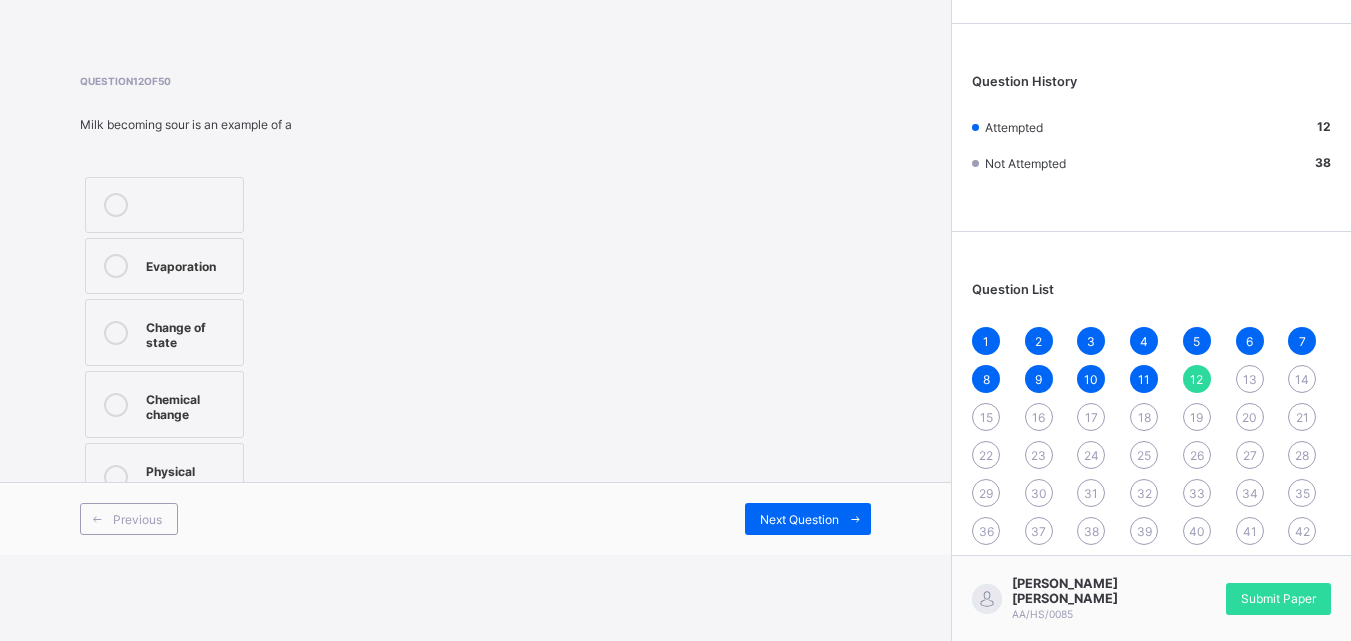 click on "Physical change" at bounding box center (189, 476) 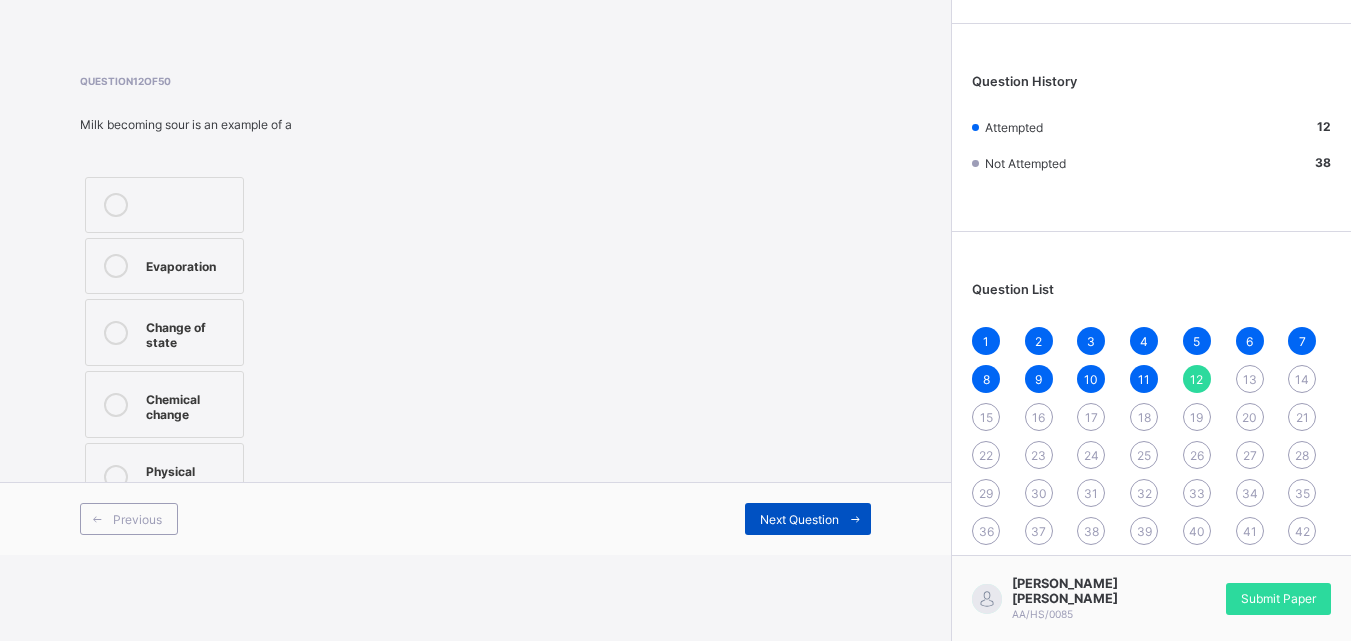 click on "Next Question" at bounding box center [799, 519] 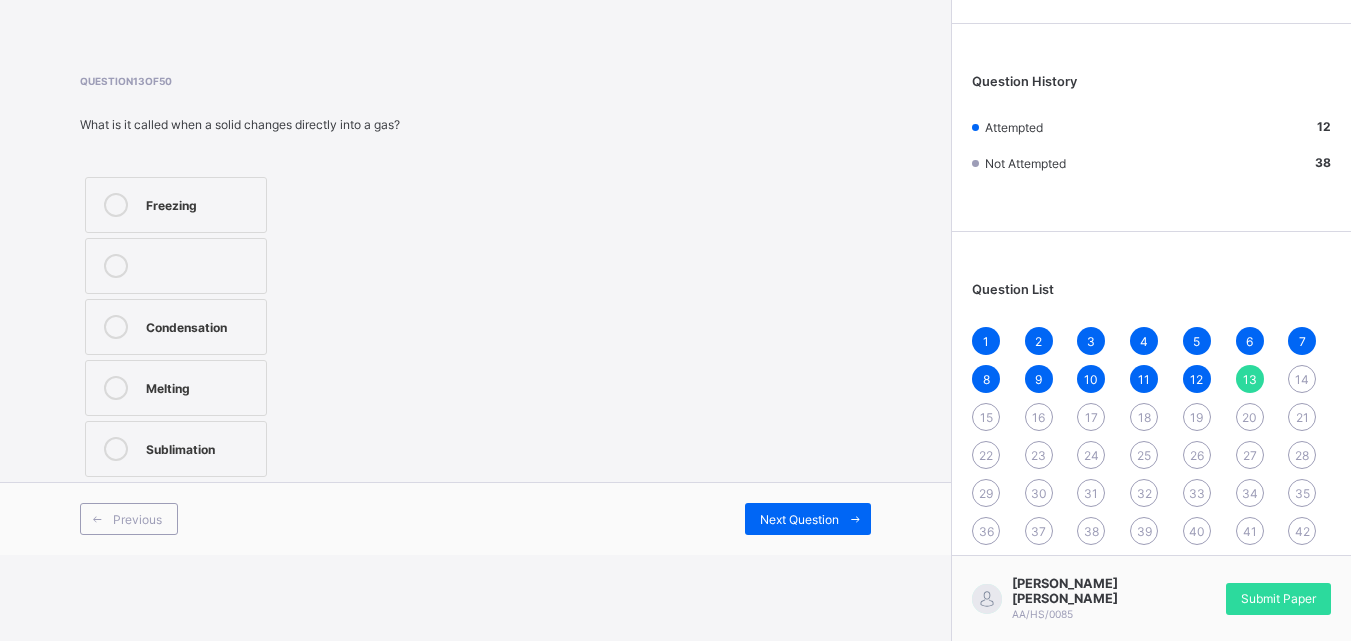 click on "Condensation" at bounding box center [201, 325] 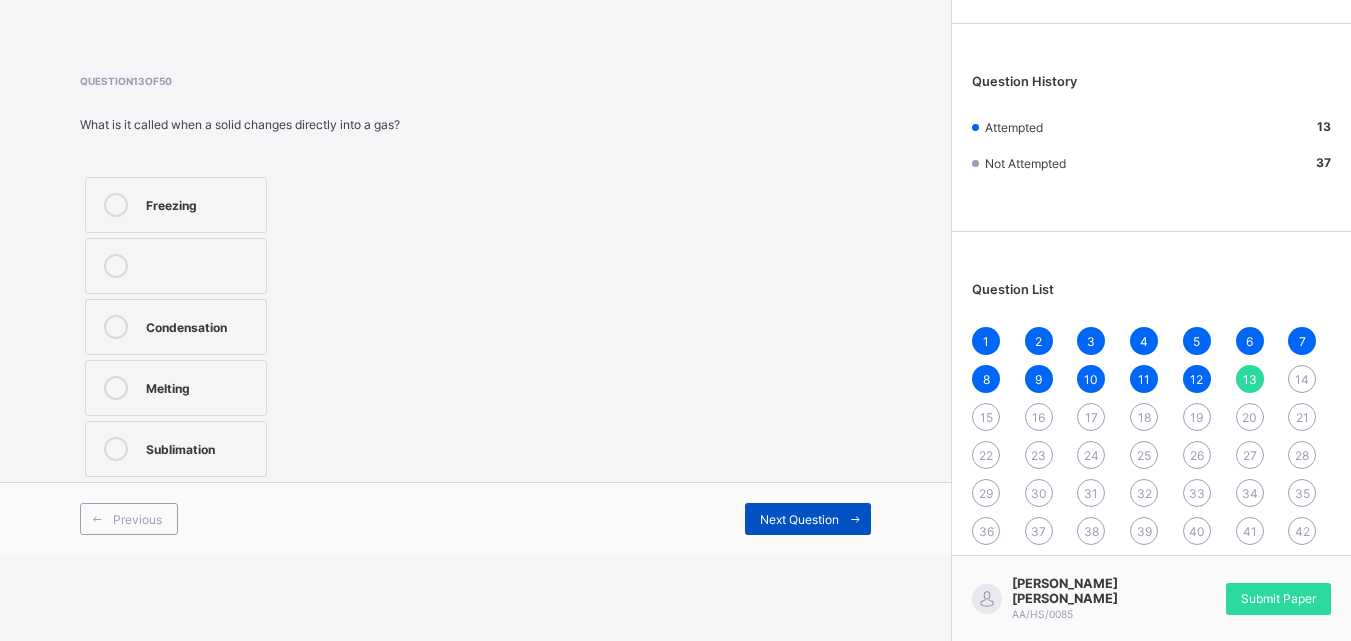 click at bounding box center [855, 519] 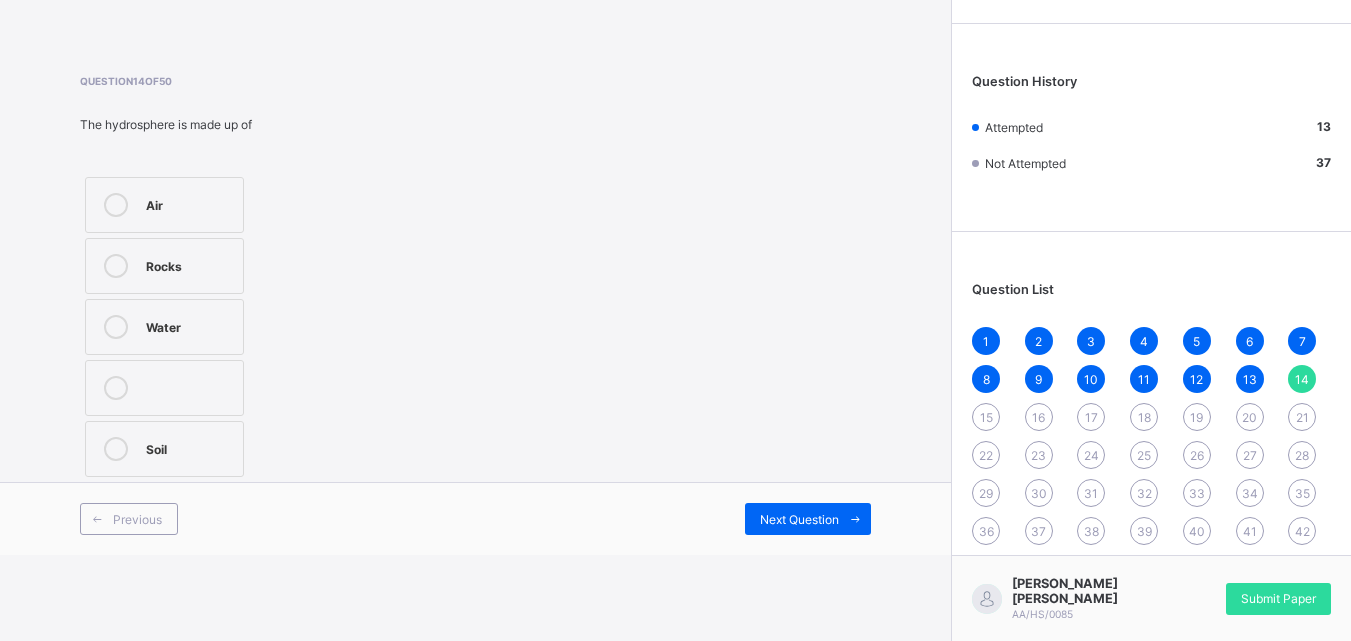 drag, startPoint x: 237, startPoint y: 226, endPoint x: 335, endPoint y: 161, distance: 117.59677 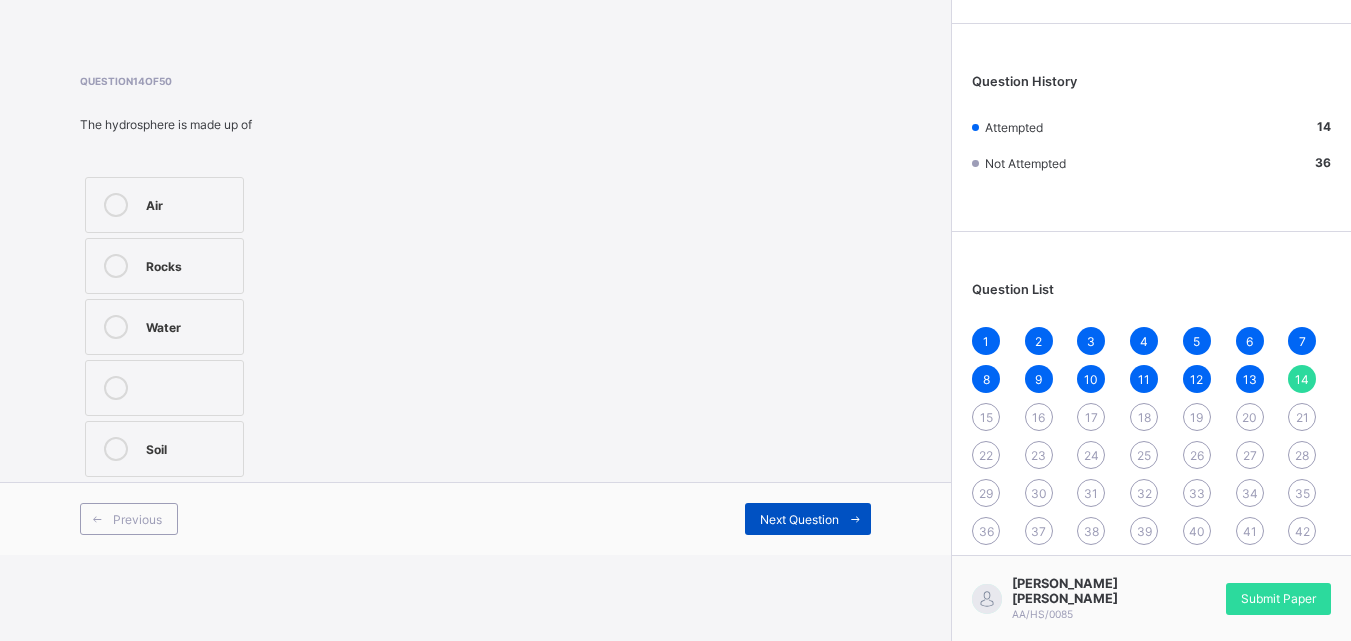 drag, startPoint x: 829, startPoint y: 514, endPoint x: 819, endPoint y: 512, distance: 10.198039 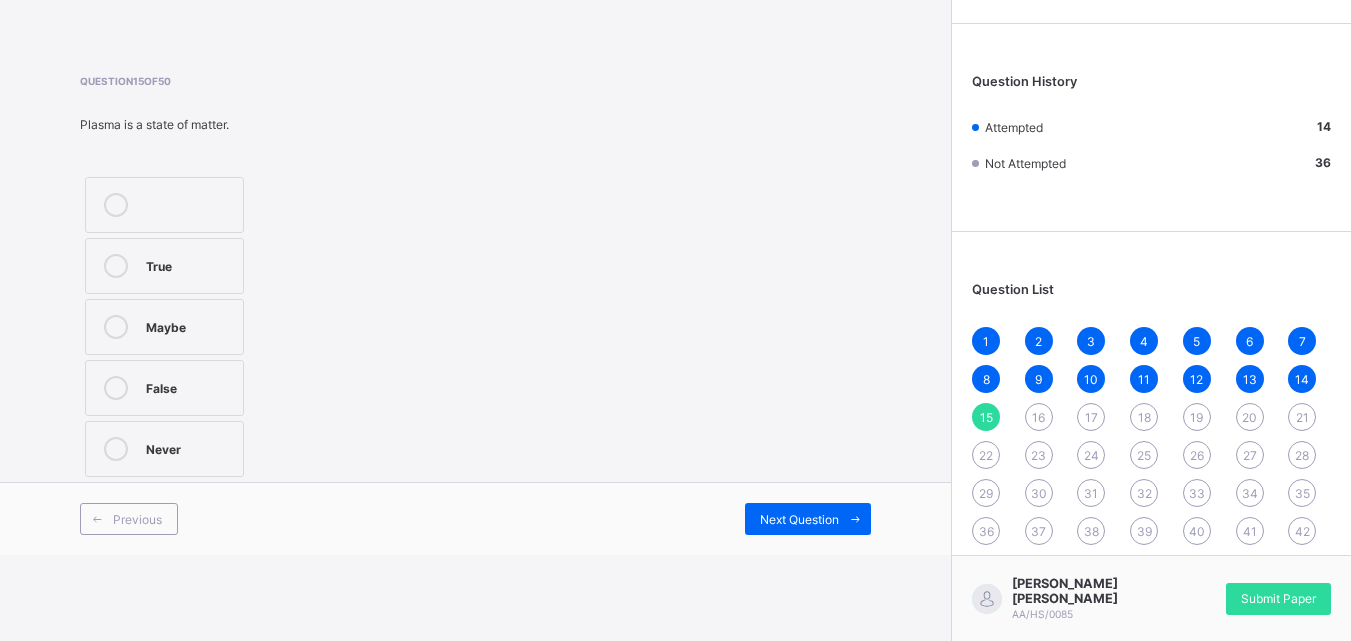 click on "True" at bounding box center [164, 266] 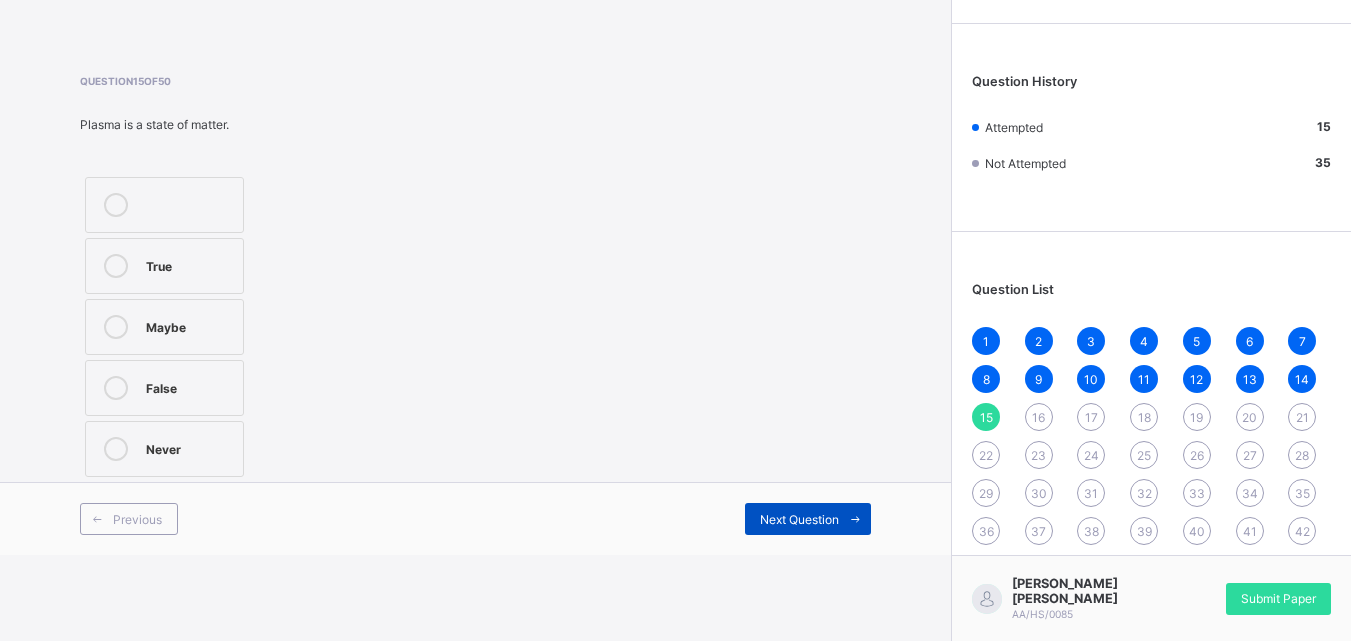 click on "Next Question" at bounding box center (799, 519) 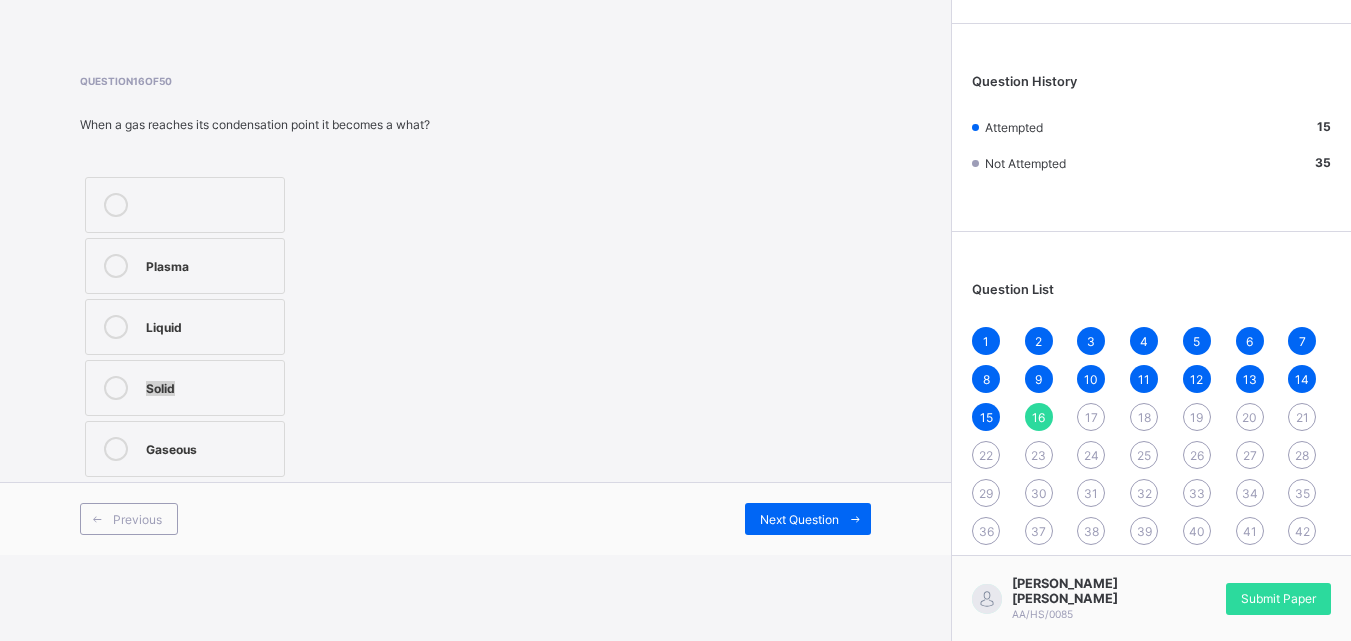 drag, startPoint x: 311, startPoint y: 367, endPoint x: 365, endPoint y: 276, distance: 105.81588 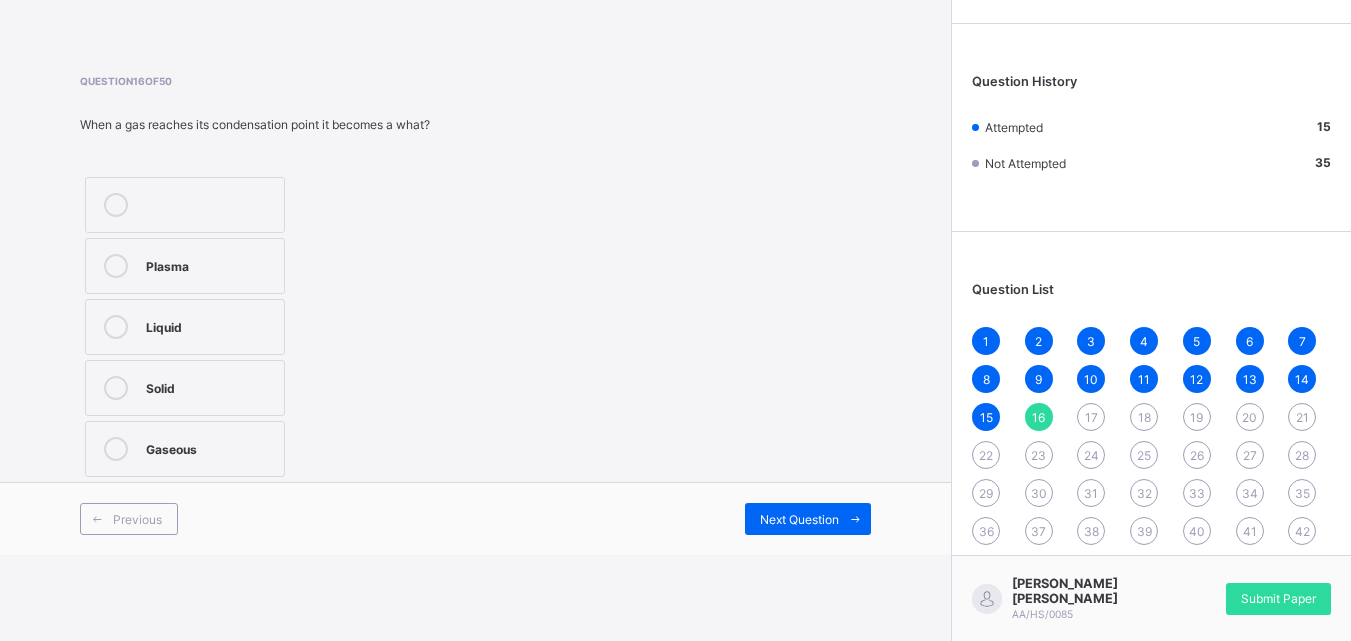 click on "Plasma Liquid Solid Gaseous" at bounding box center [255, 327] 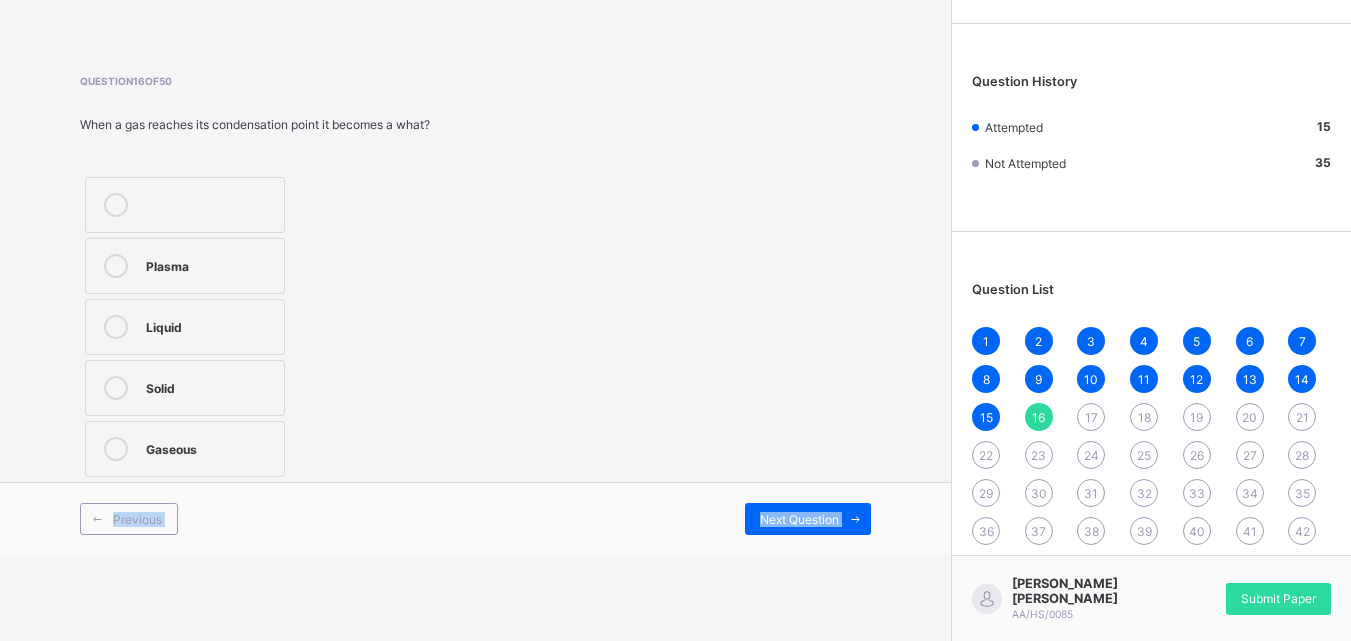 scroll, scrollTop: 0, scrollLeft: 0, axis: both 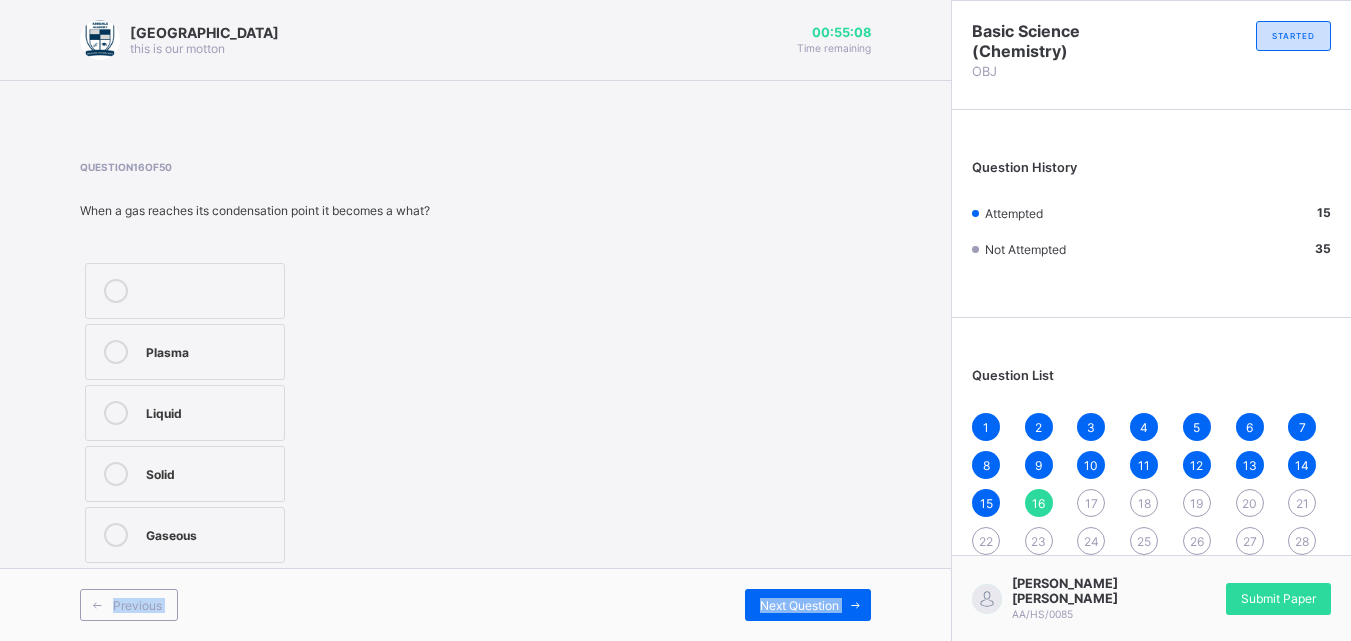 drag, startPoint x: 420, startPoint y: 417, endPoint x: 975, endPoint y: -87, distance: 749.6939 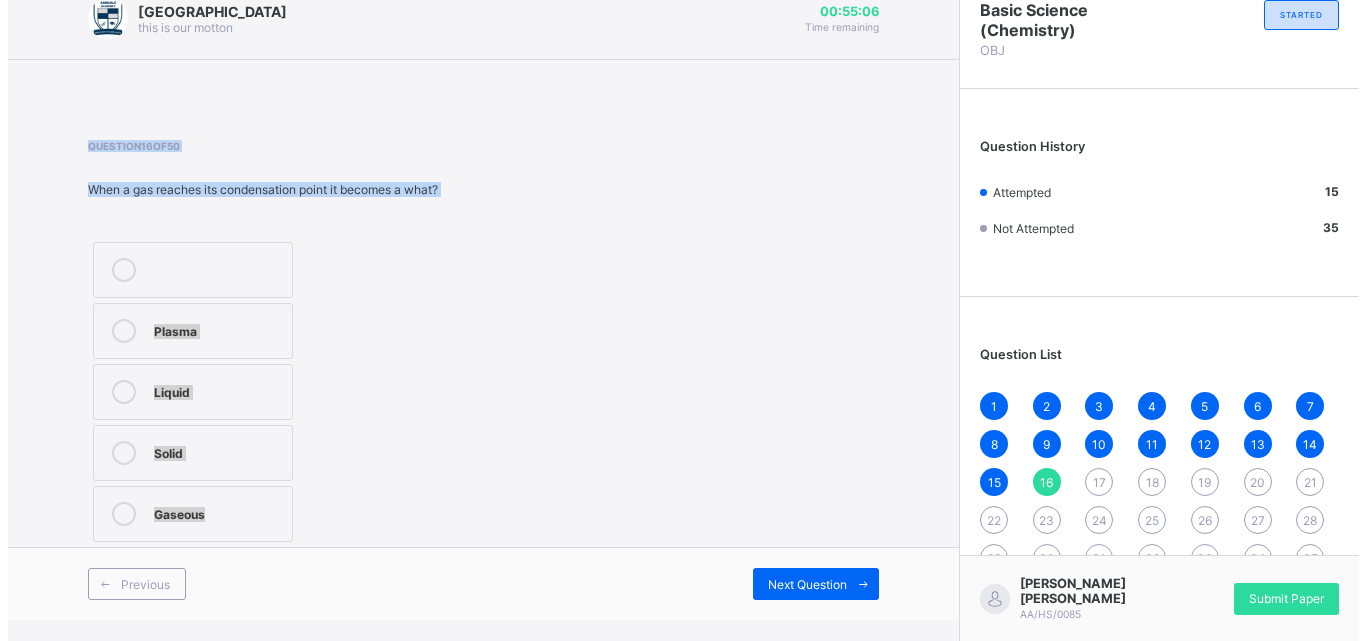 scroll, scrollTop: 86, scrollLeft: 0, axis: vertical 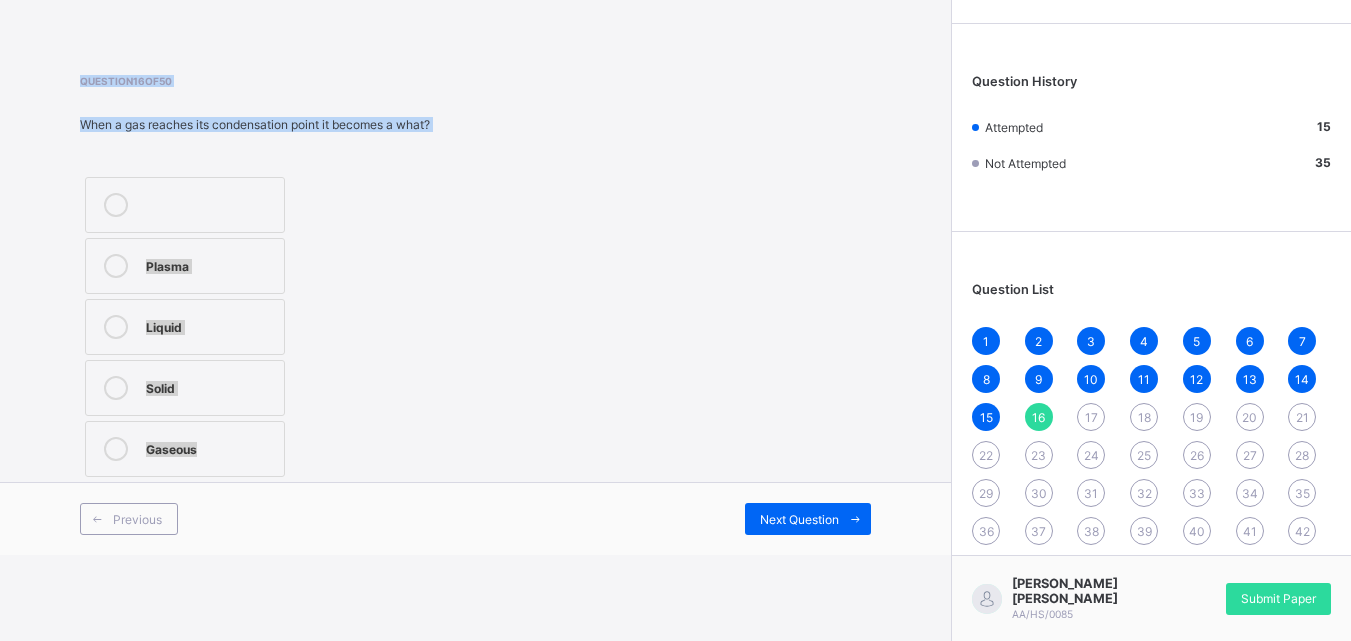 drag, startPoint x: 865, startPoint y: 108, endPoint x: 720, endPoint y: 629, distance: 540.8013 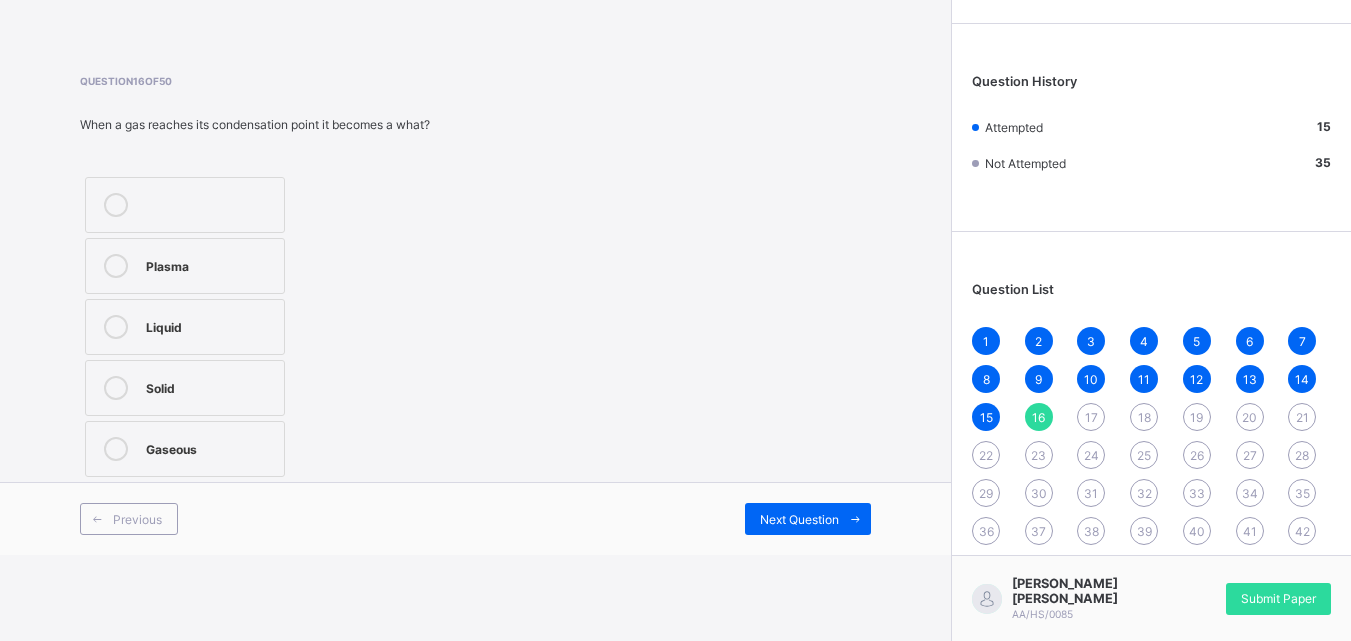 click on "Liquid" at bounding box center (210, 325) 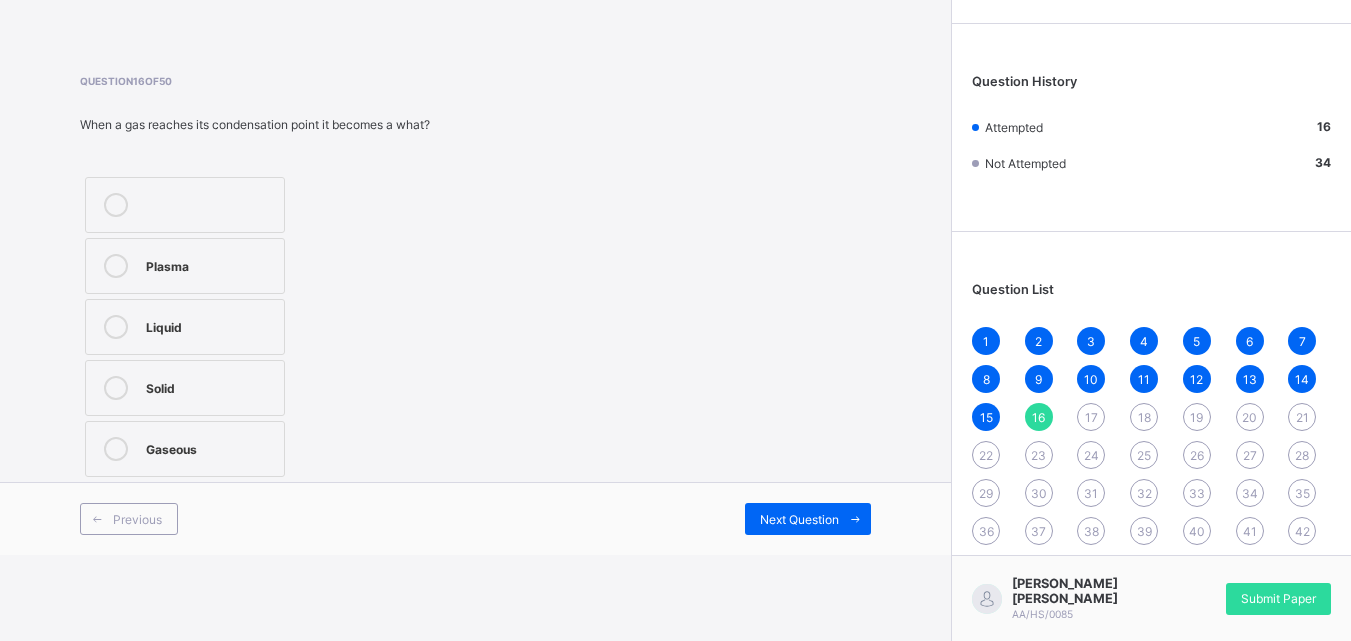 click on "Previous Next Question" at bounding box center (475, 518) 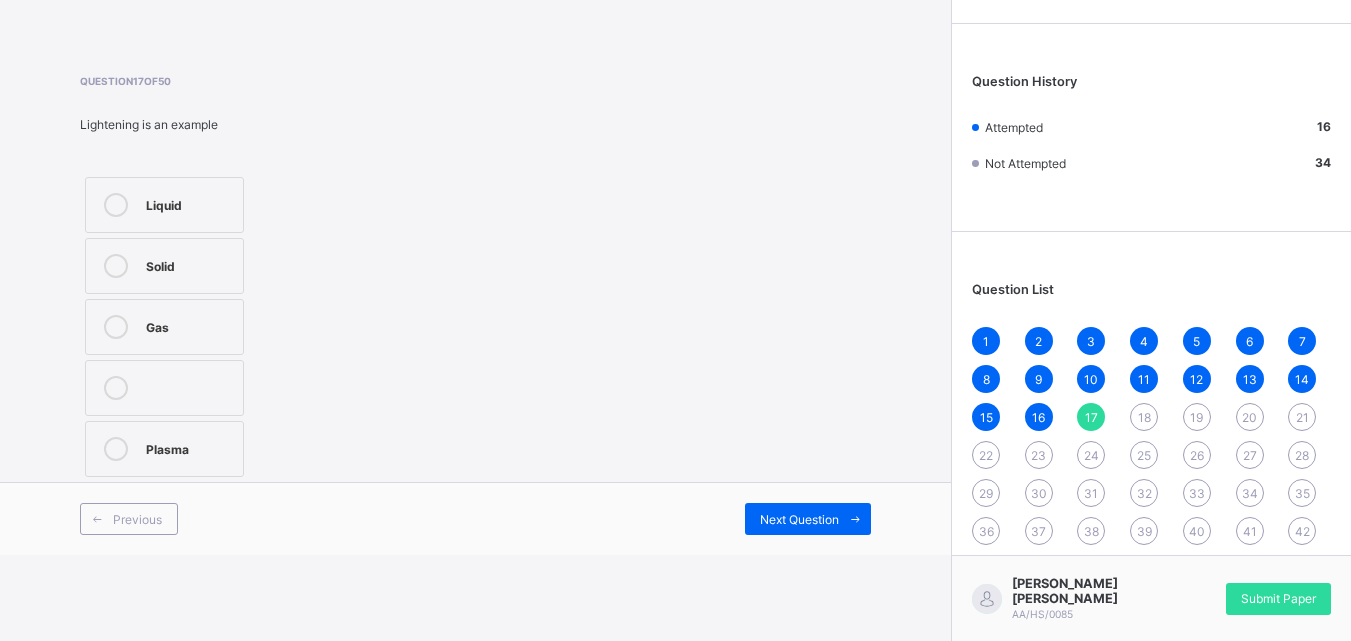 click on "Gas" at bounding box center (164, 327) 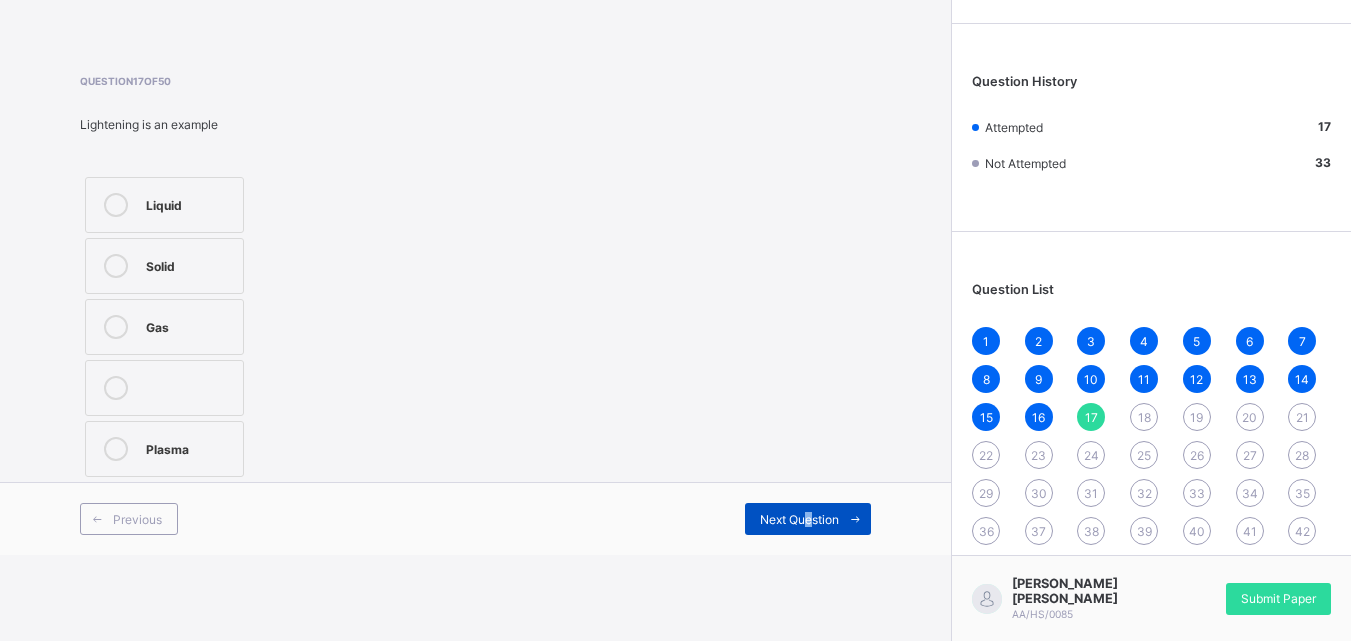 click on "Next Question" at bounding box center [799, 519] 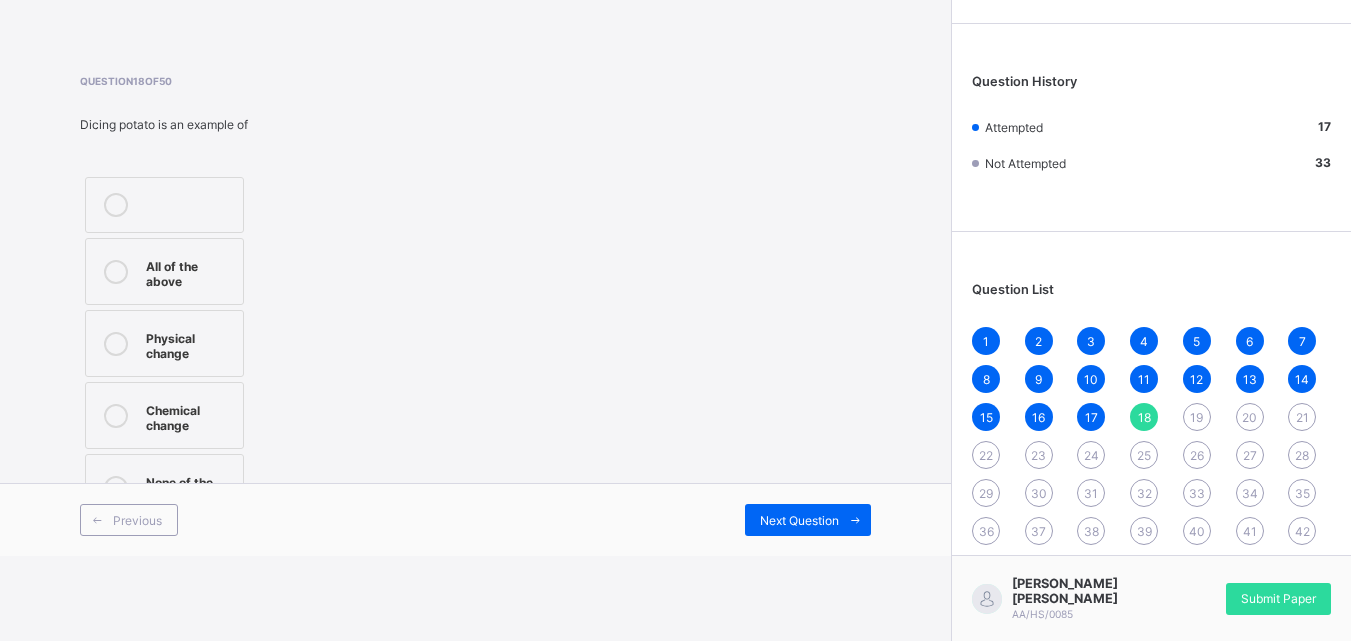 click on "Physical change" at bounding box center (164, 343) 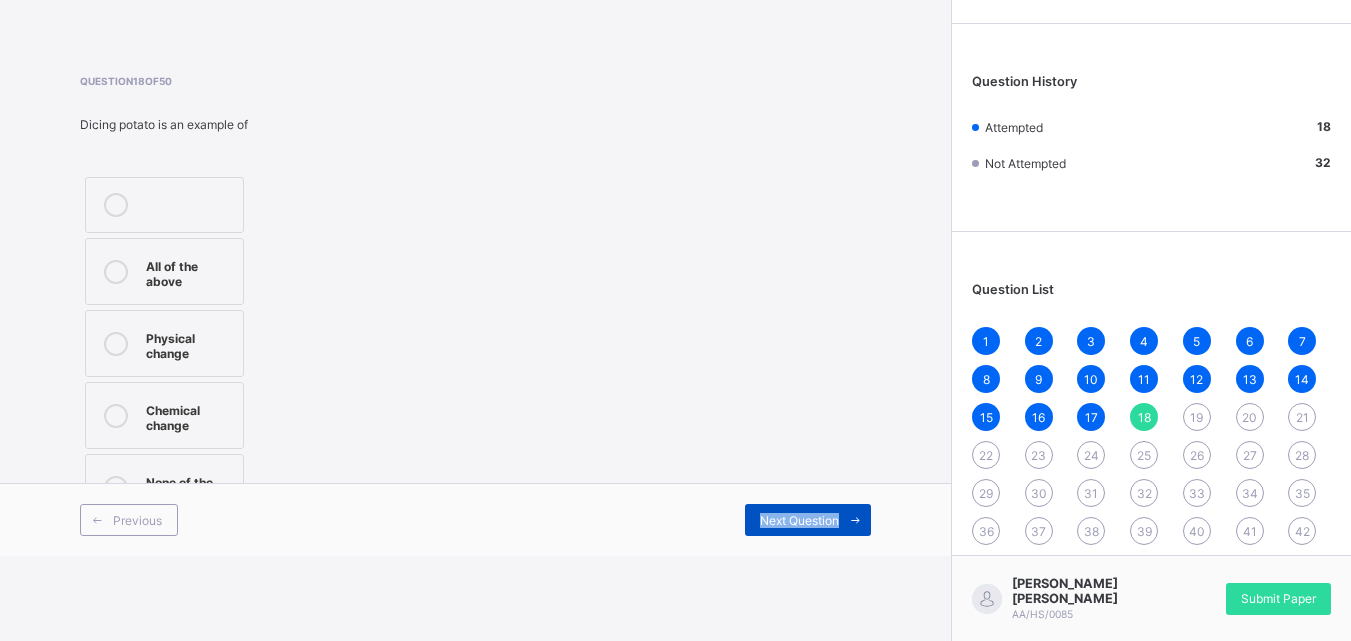 click on "Previous Next Question" at bounding box center [475, 519] 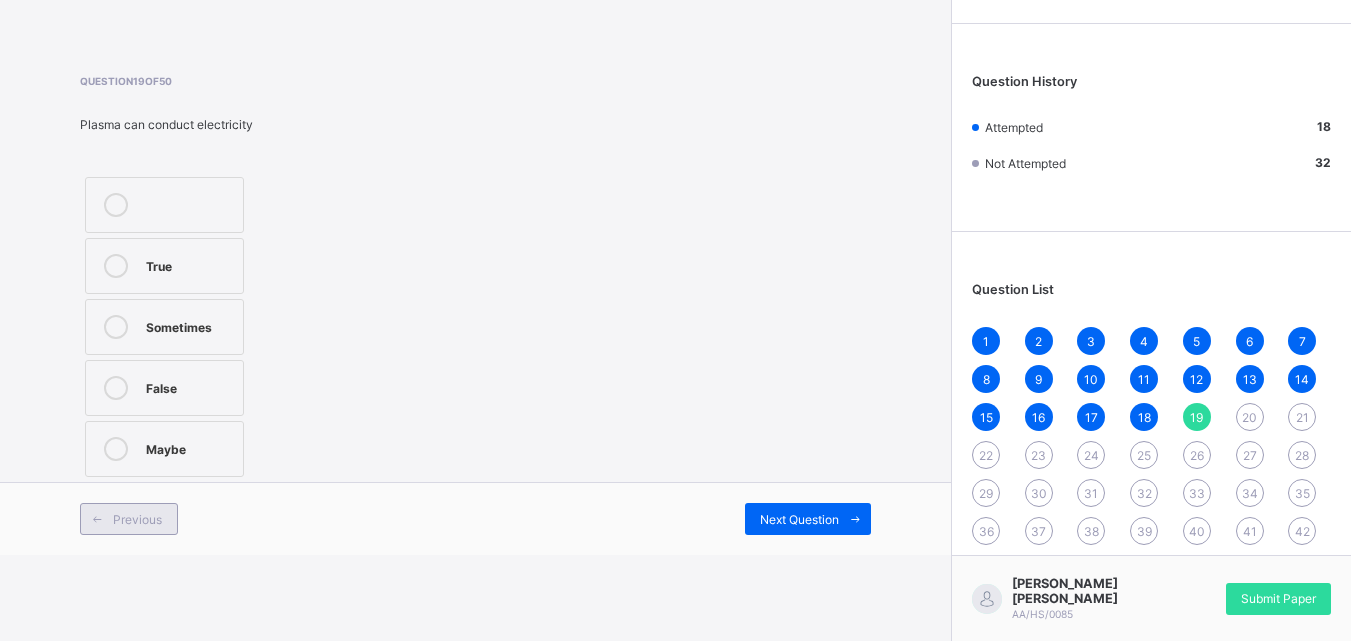 click on "Previous" at bounding box center [137, 519] 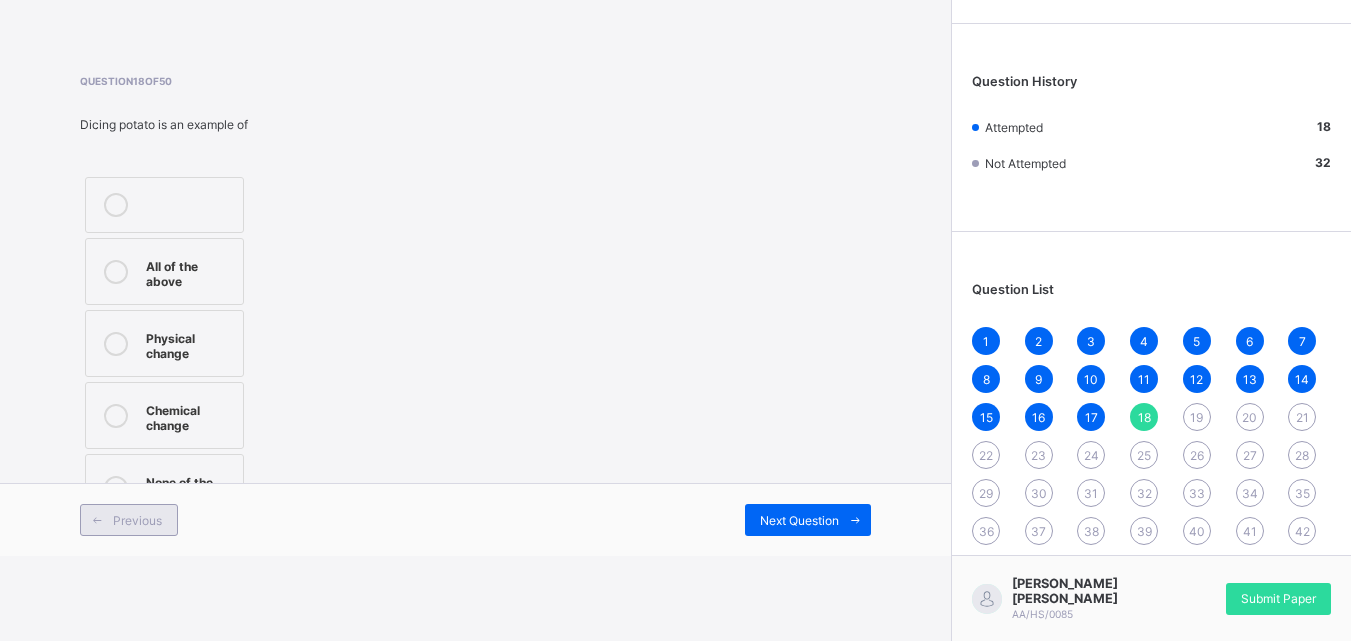 click on "Previous" at bounding box center [137, 520] 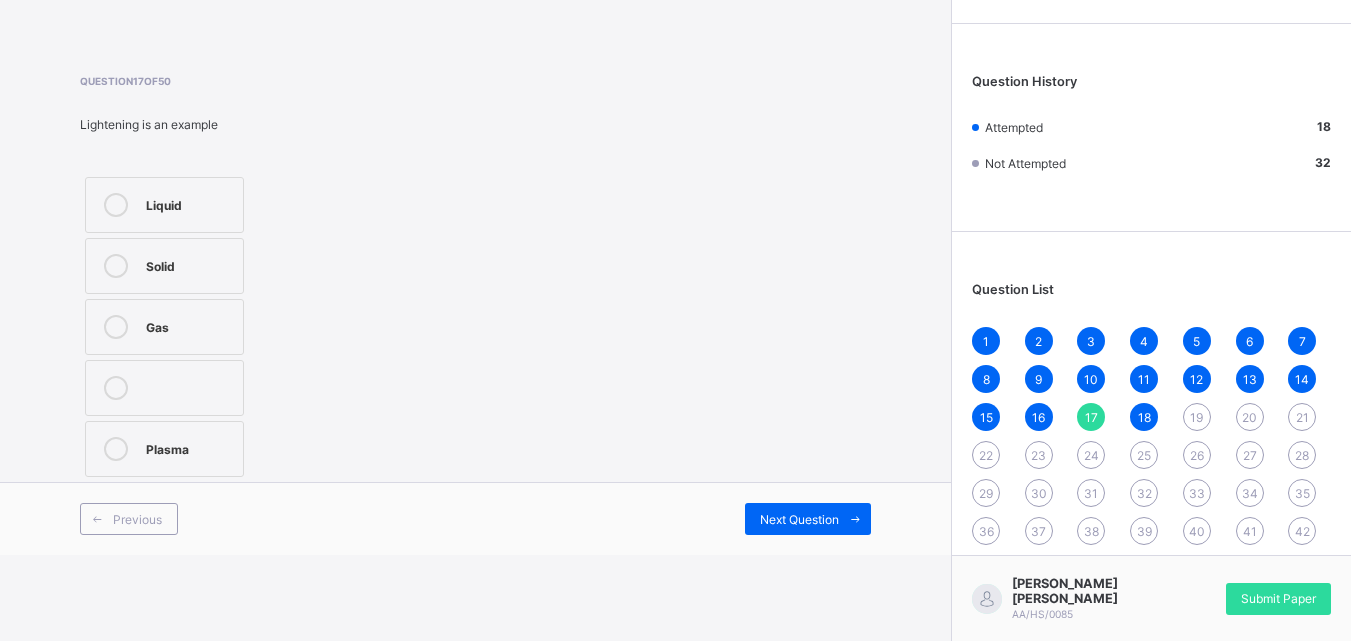 click on "Plasma" at bounding box center (164, 449) 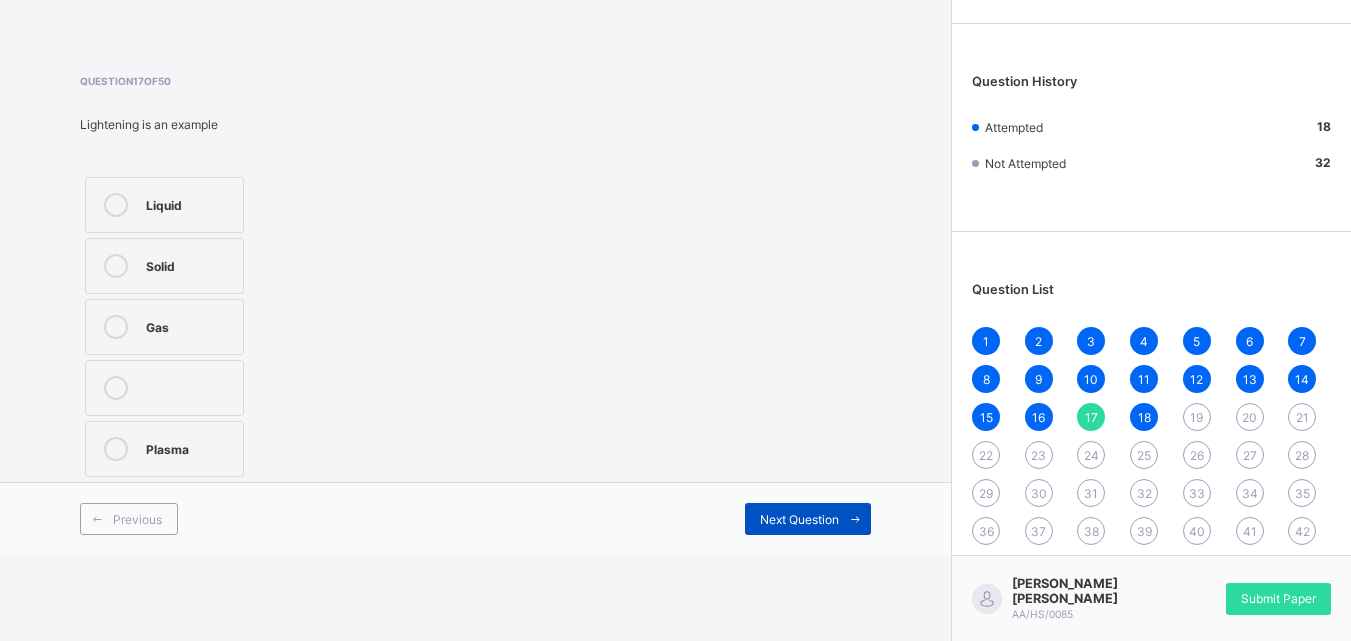 click on "Next Question" at bounding box center (799, 519) 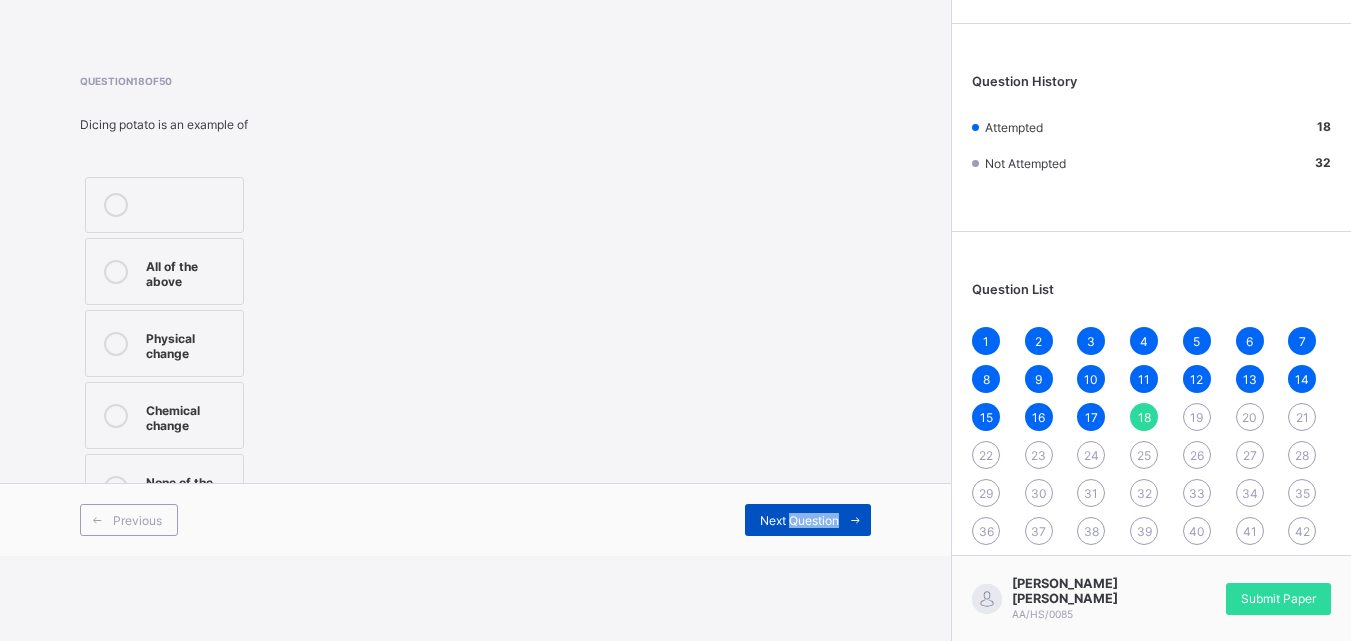 click on "Next Question" at bounding box center [799, 520] 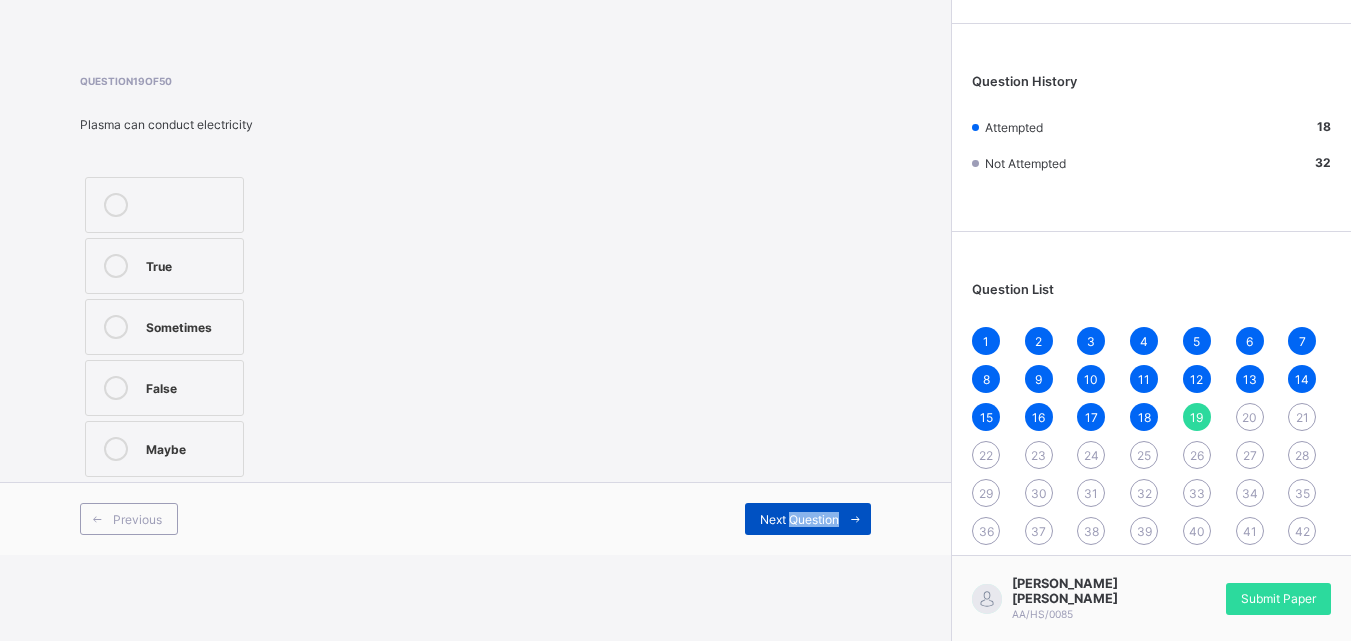 click on "Next Question" at bounding box center (799, 519) 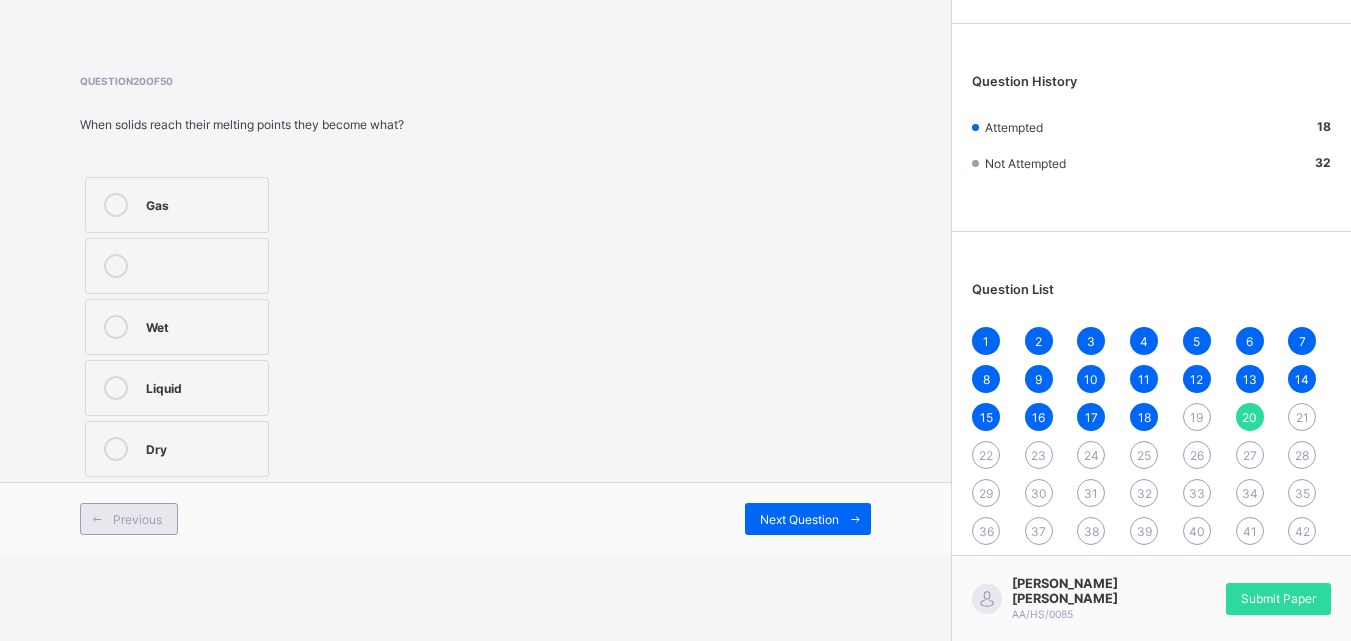drag, startPoint x: 133, startPoint y: 515, endPoint x: 152, endPoint y: 511, distance: 19.416489 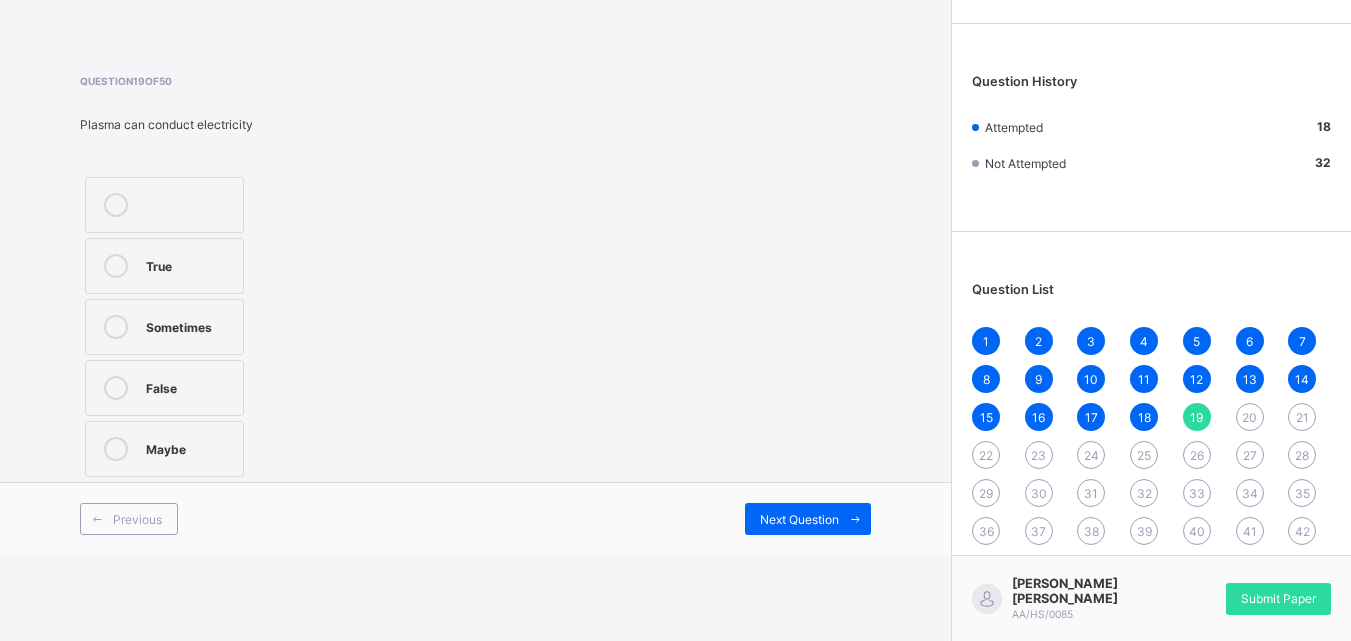 click on "False" at bounding box center [164, 388] 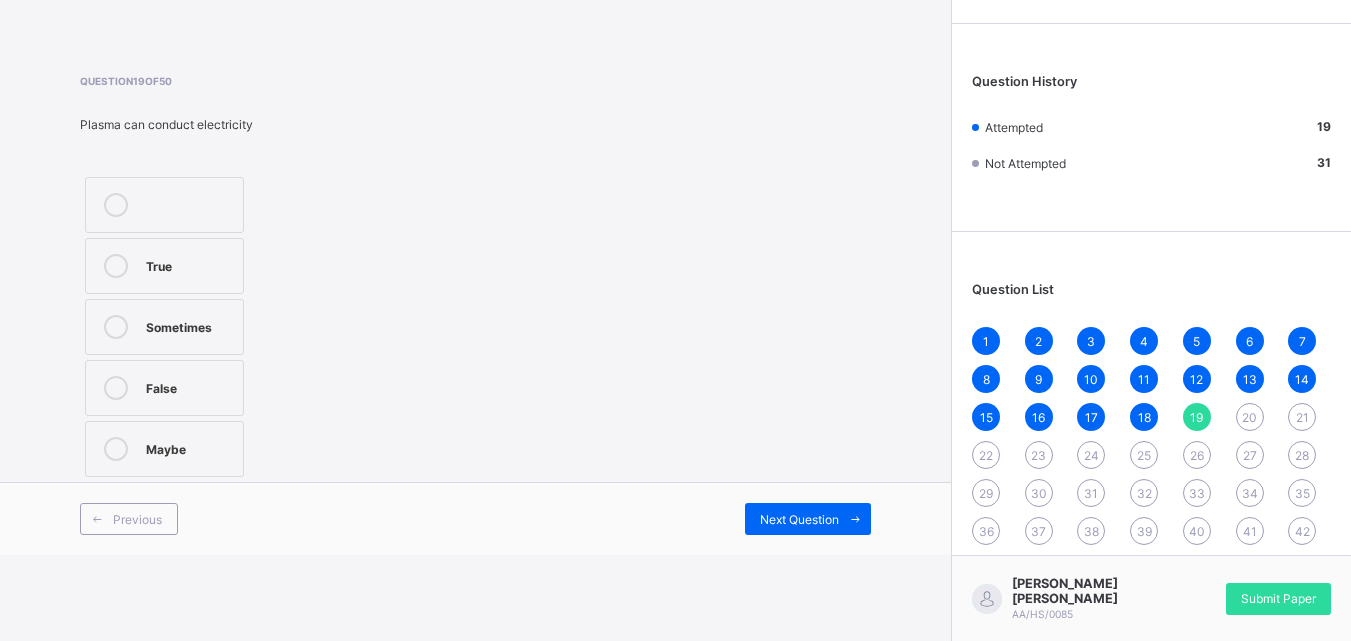 click on "True" at bounding box center [164, 266] 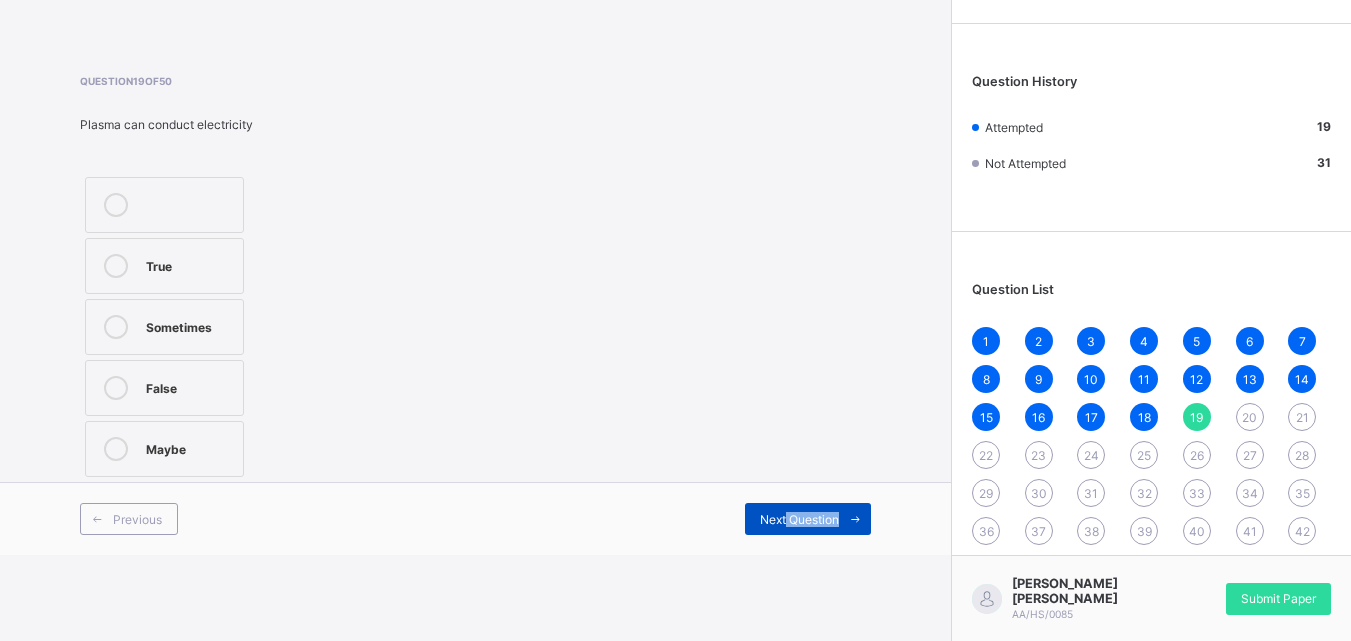 drag, startPoint x: 799, startPoint y: 537, endPoint x: 797, endPoint y: 523, distance: 14.142136 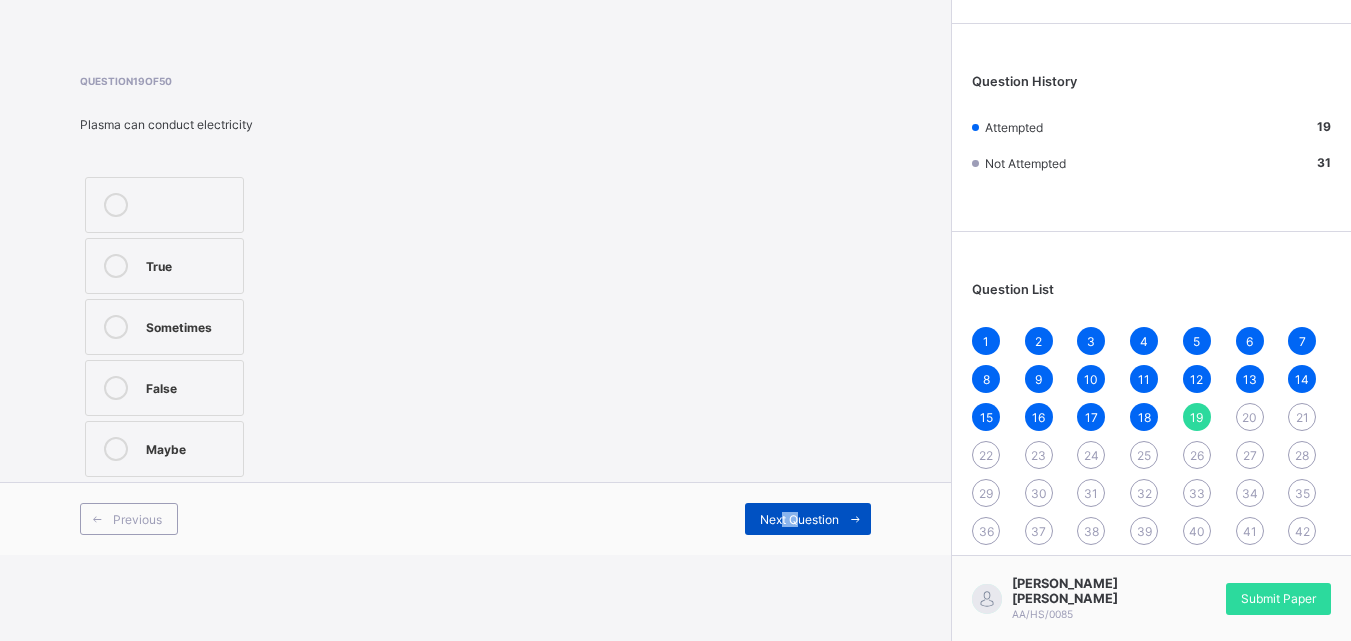 drag, startPoint x: 797, startPoint y: 522, endPoint x: 763, endPoint y: 517, distance: 34.36568 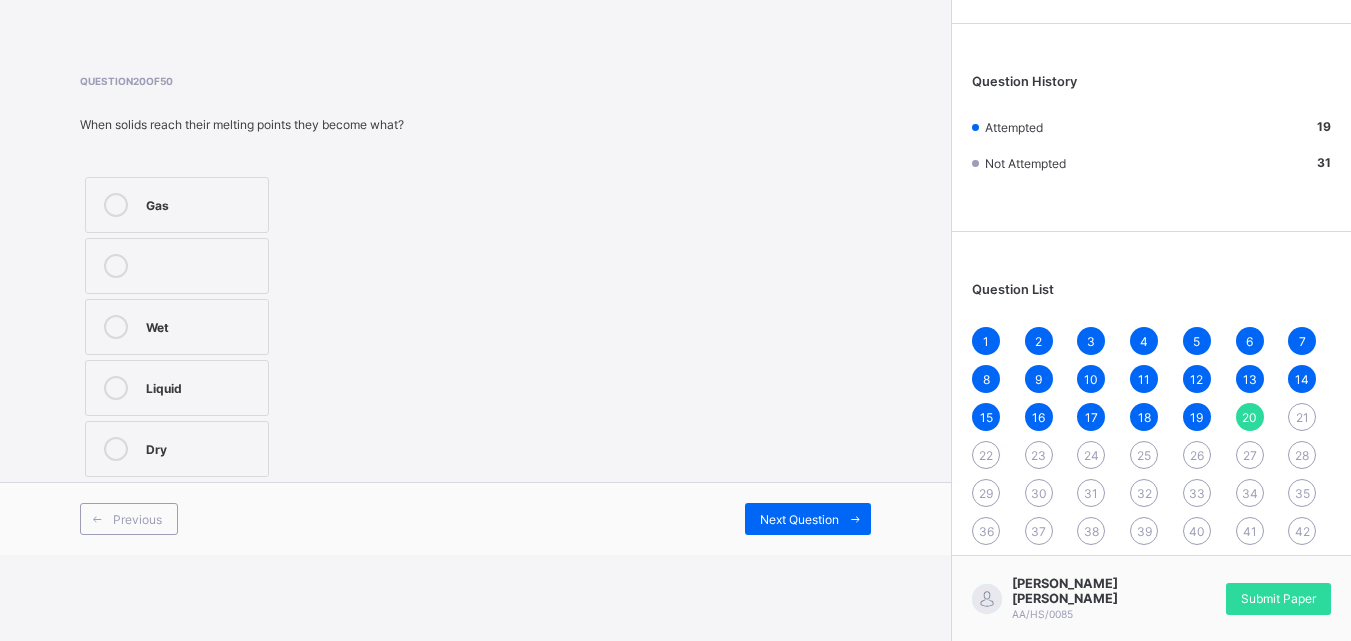 click on "Liquid" at bounding box center [202, 386] 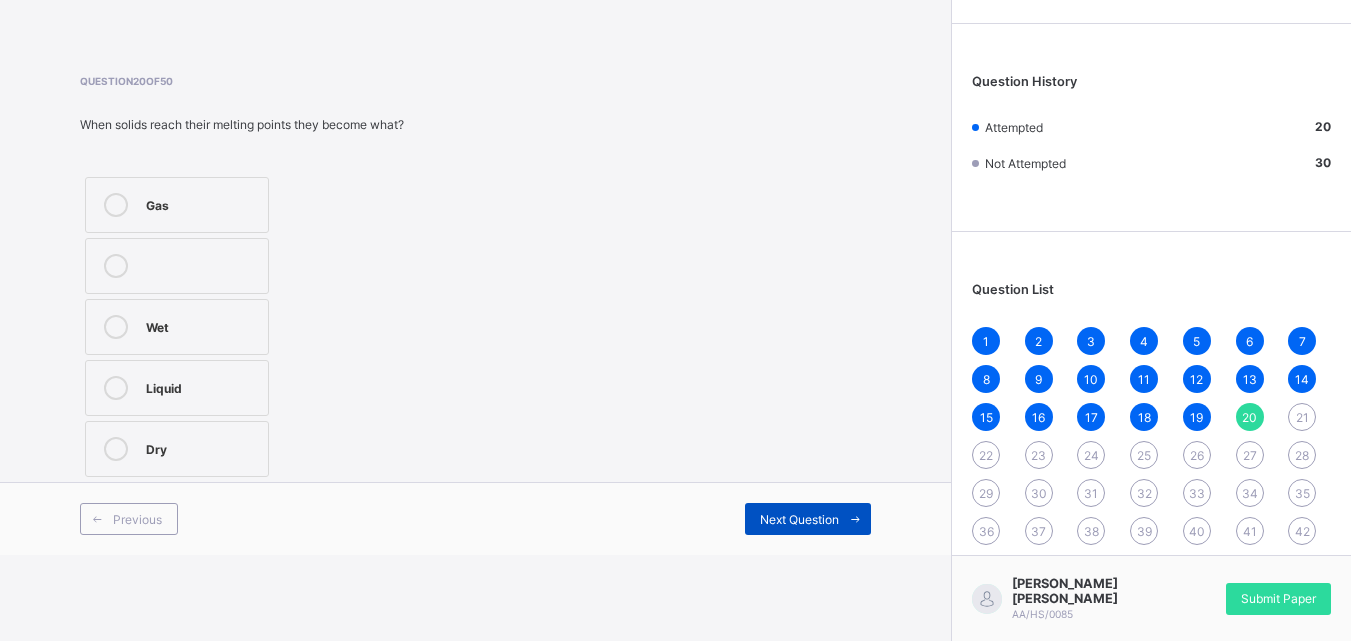 click on "Next Question" at bounding box center [799, 519] 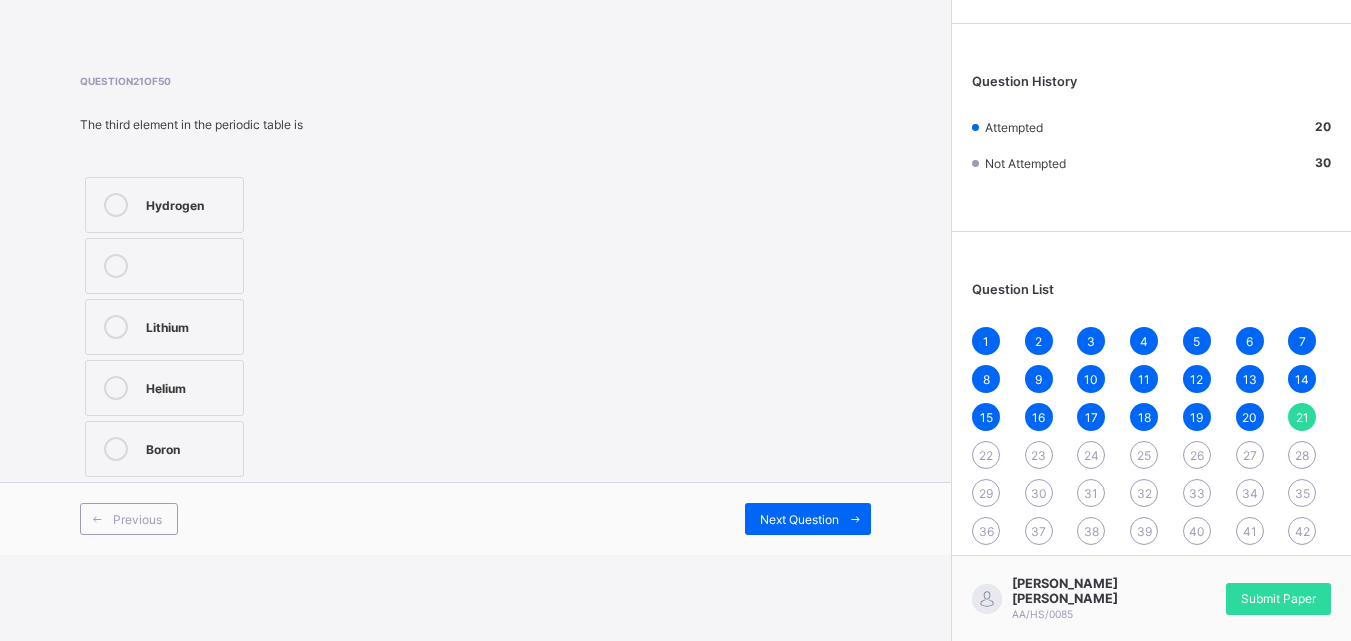 click on "Lithium" at bounding box center (189, 327) 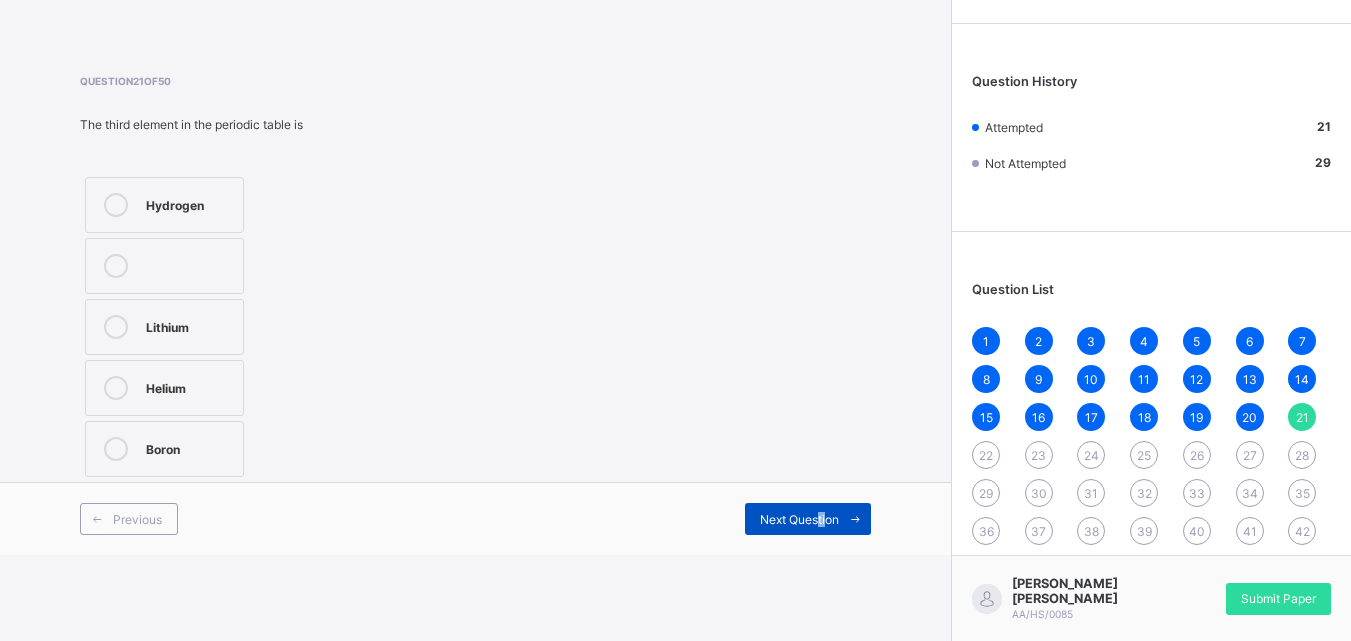 click on "Next Question" at bounding box center (799, 519) 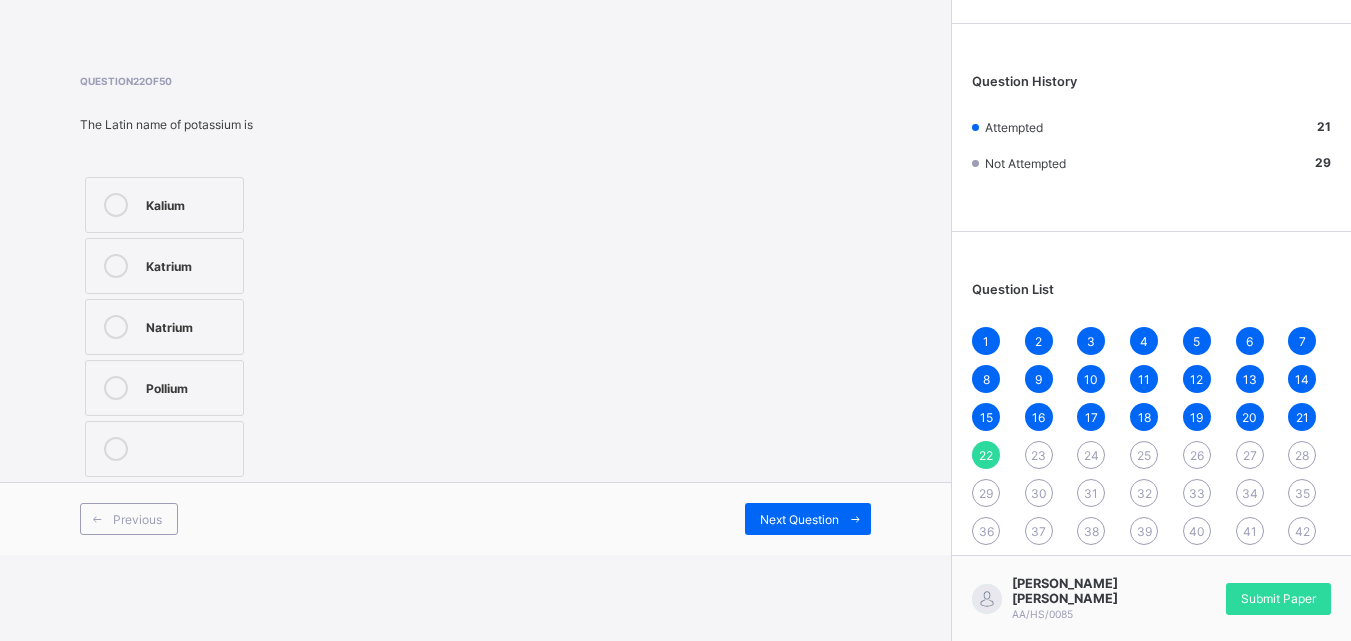 click on "Kalium" at bounding box center (189, 203) 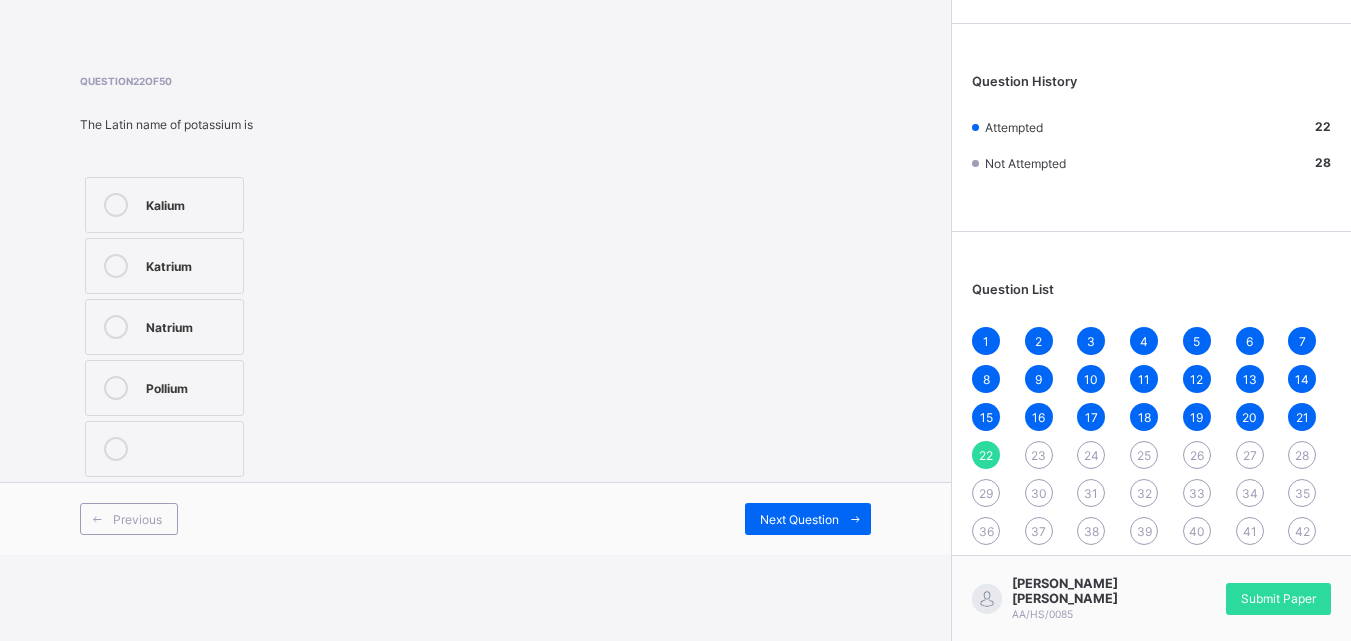 click on "Previous Next Question" at bounding box center (475, 518) 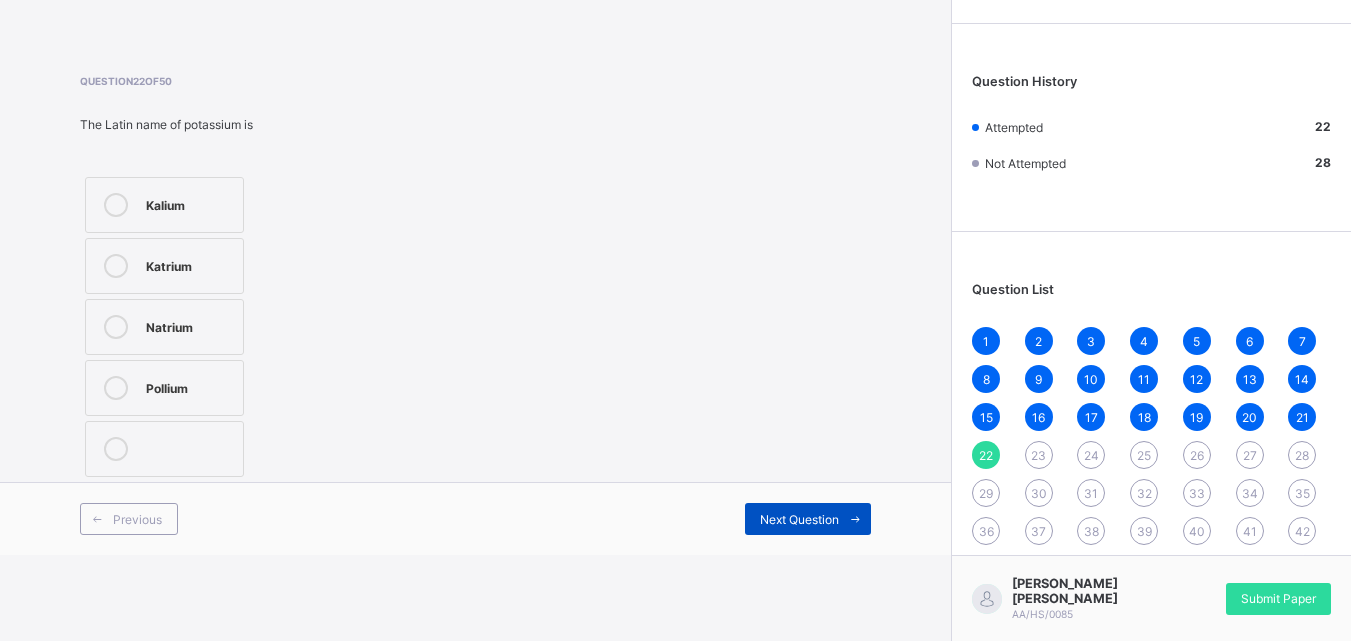 click on "Next Question" at bounding box center [799, 519] 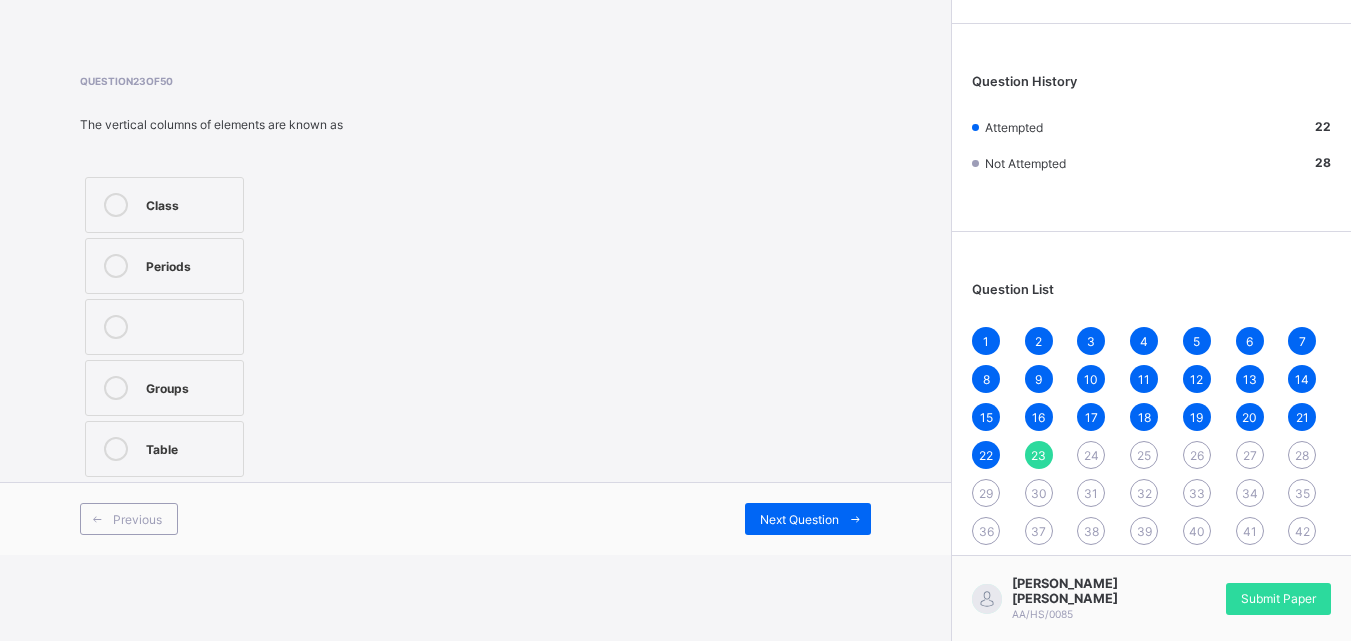 click on "Groups" at bounding box center (189, 386) 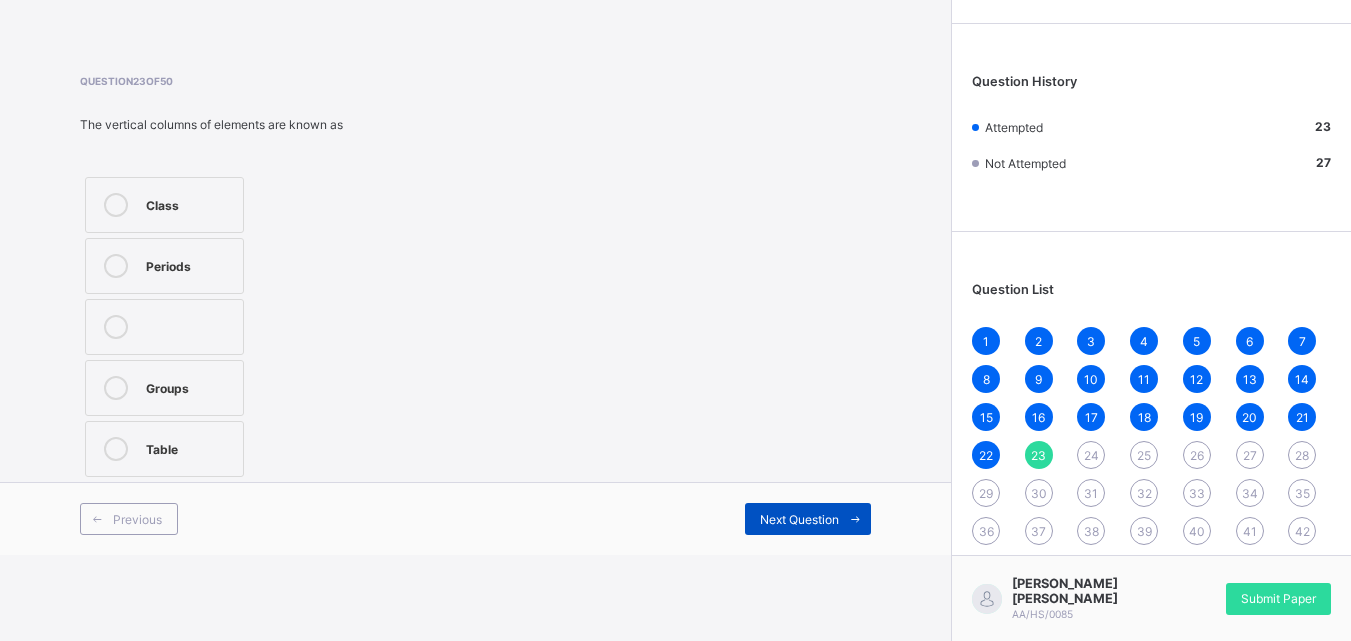 click at bounding box center [855, 519] 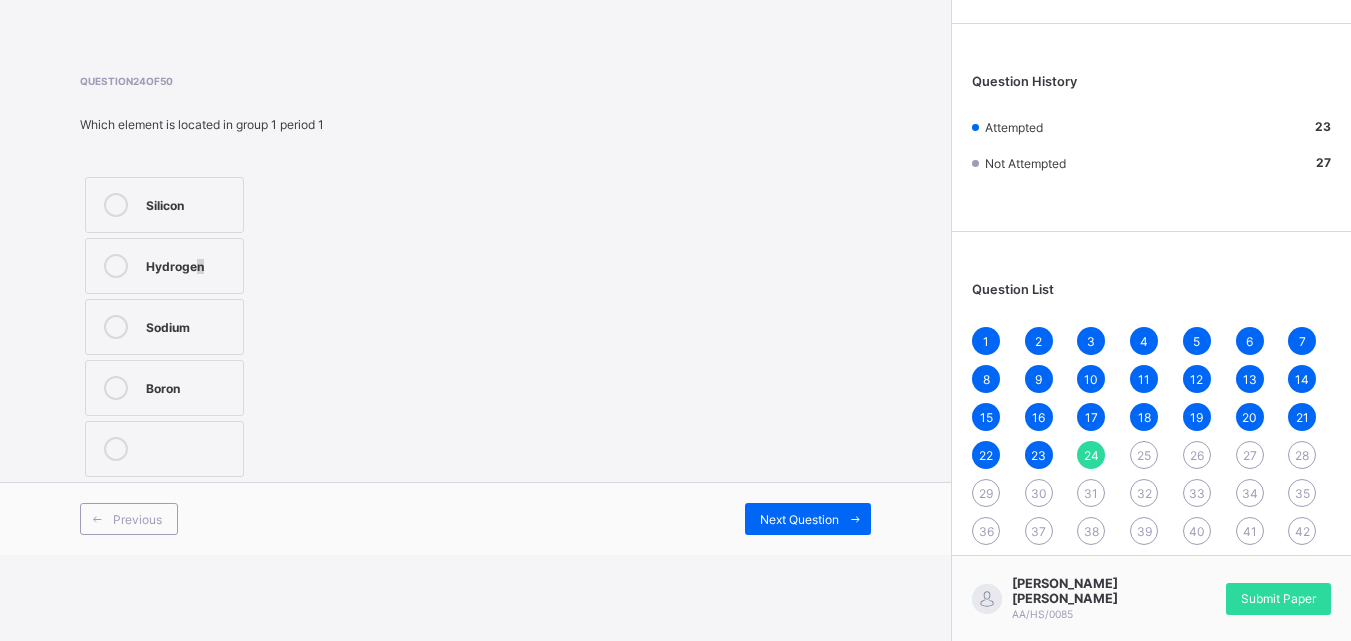 click on "Hydrogen" at bounding box center (189, 264) 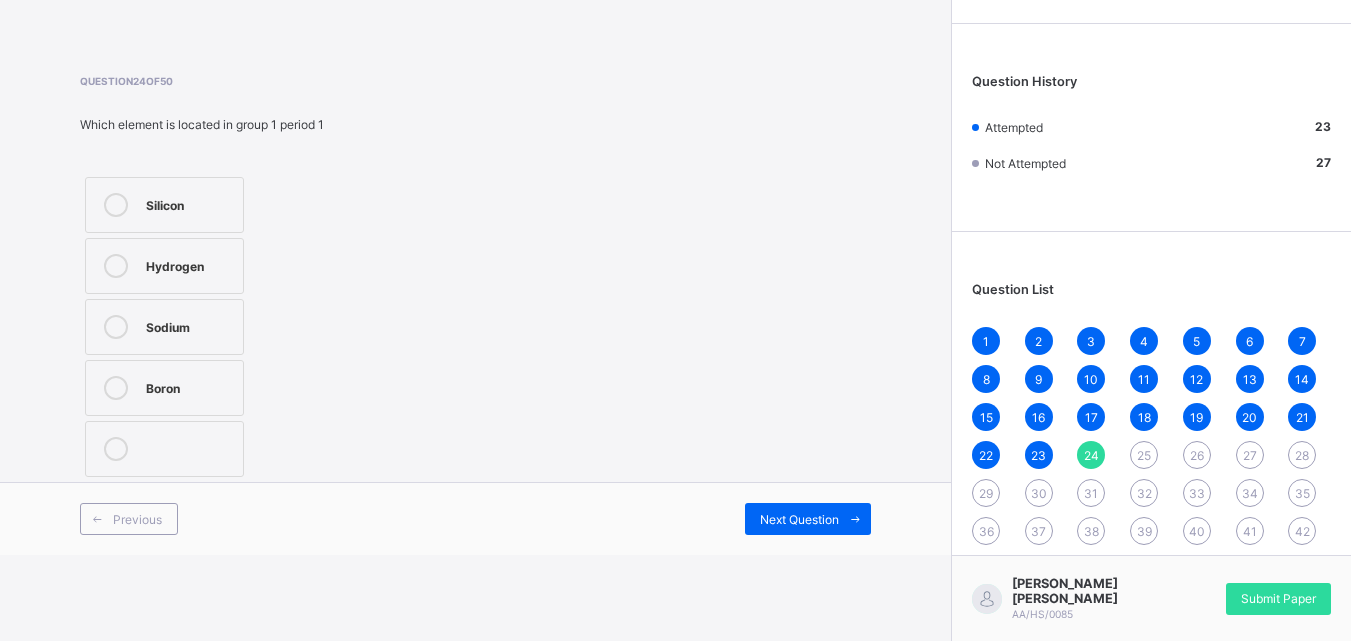 click on "Silicon Hydrogen Sodium Boron" at bounding box center (164, 327) 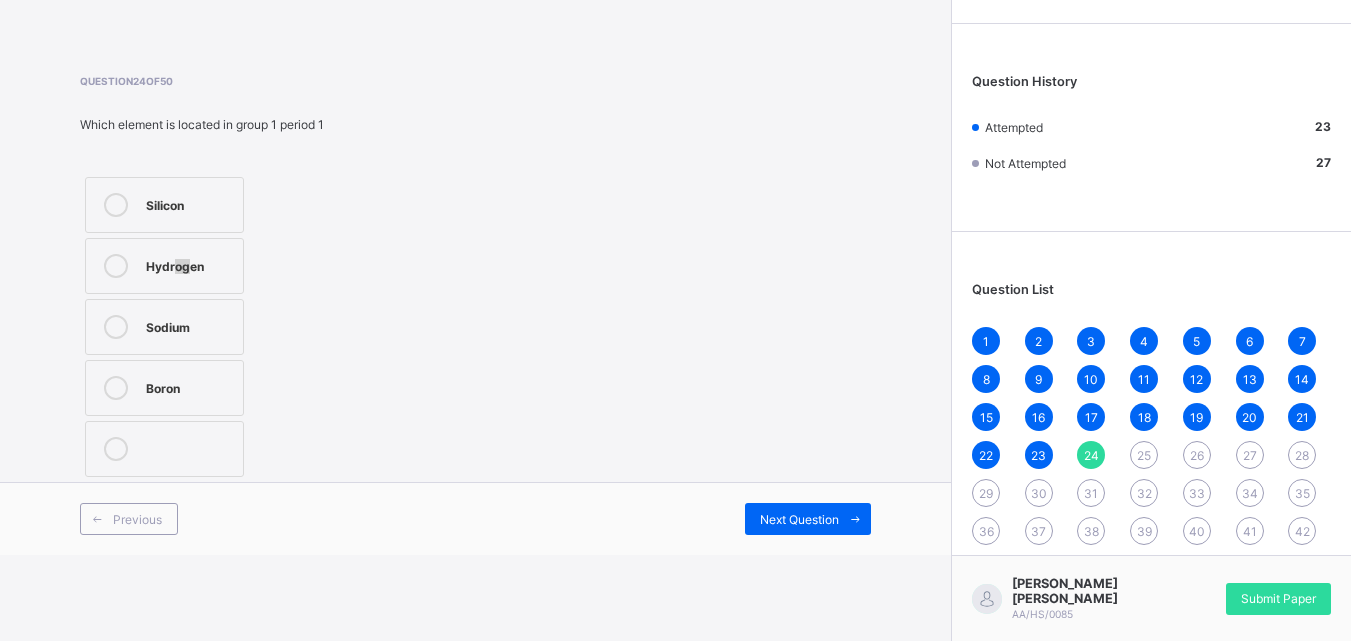 click on "Hydrogen" at bounding box center [164, 266] 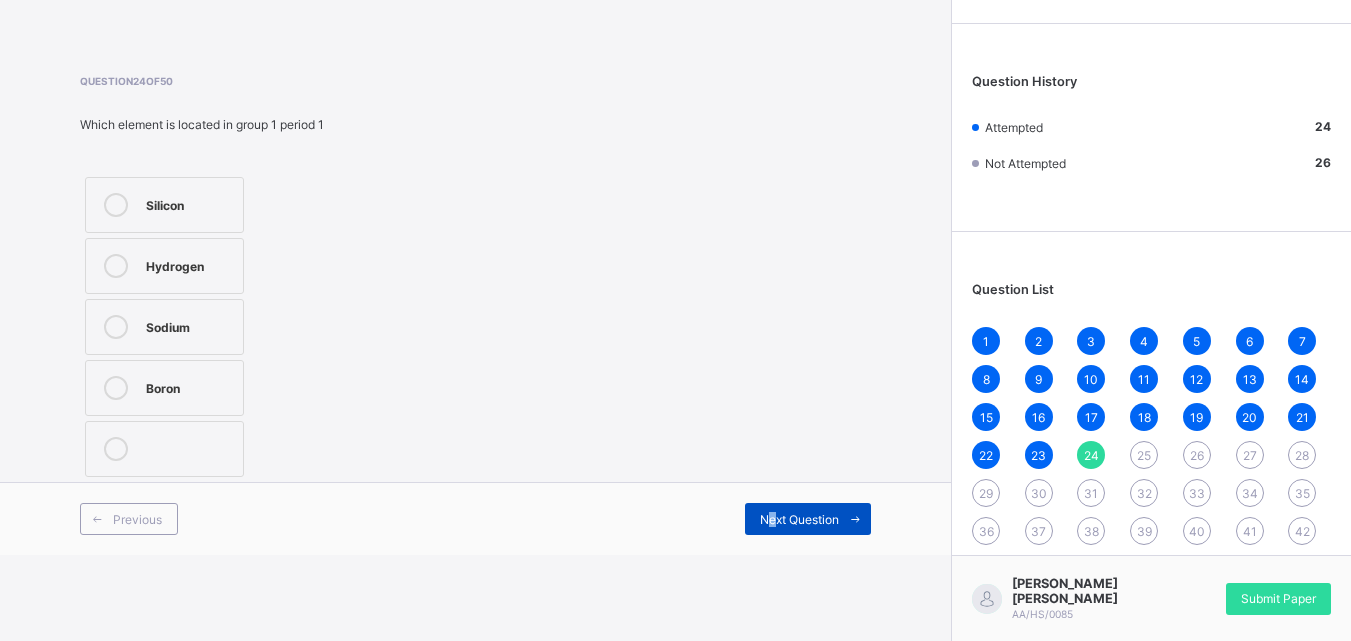 click on "Next Question" at bounding box center [808, 519] 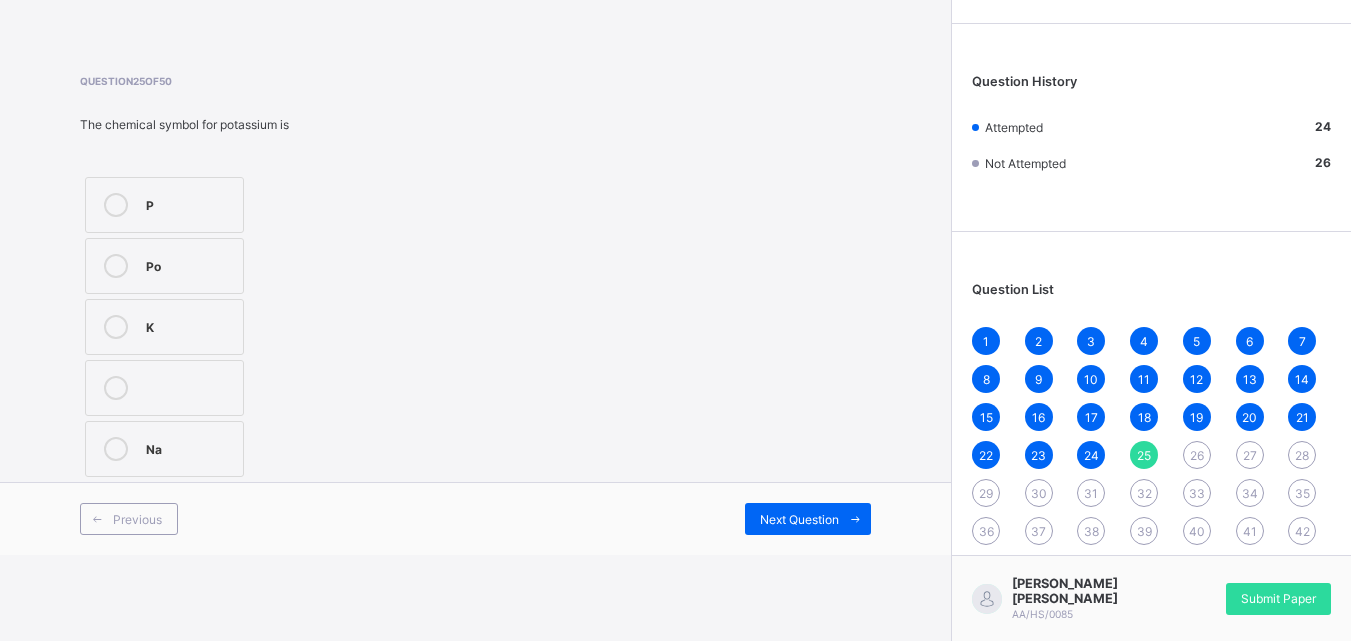 click on "P" at bounding box center [164, 205] 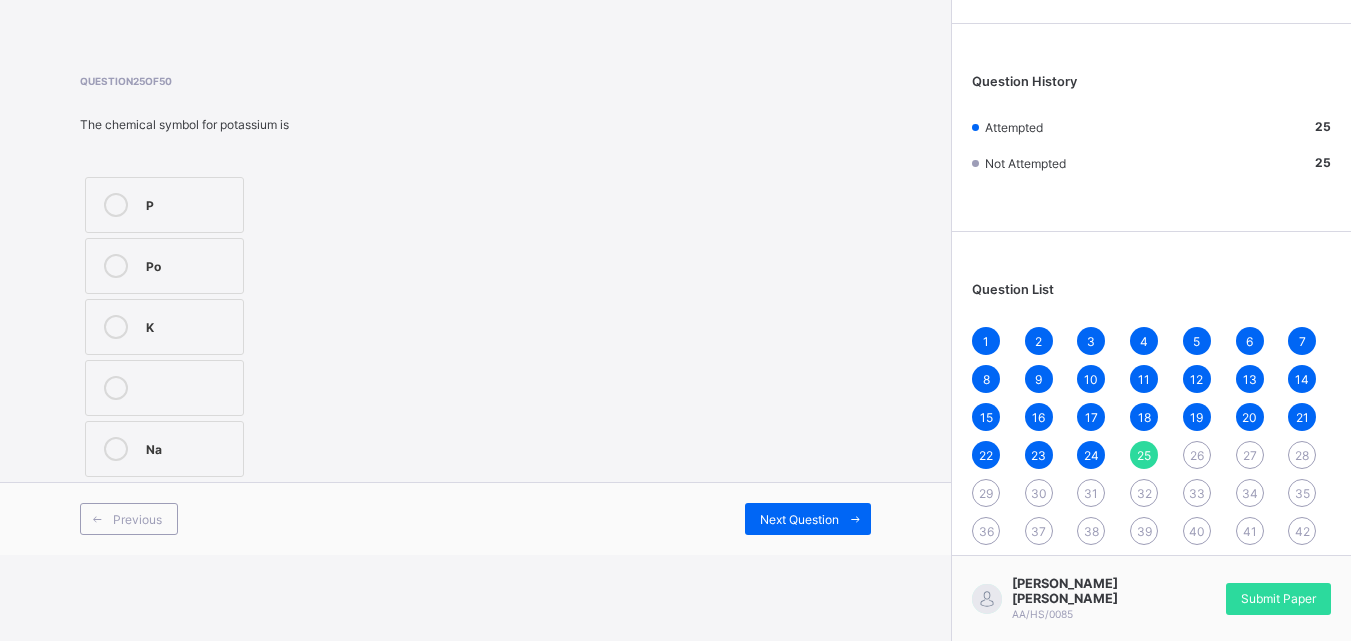 click on "K" at bounding box center [164, 327] 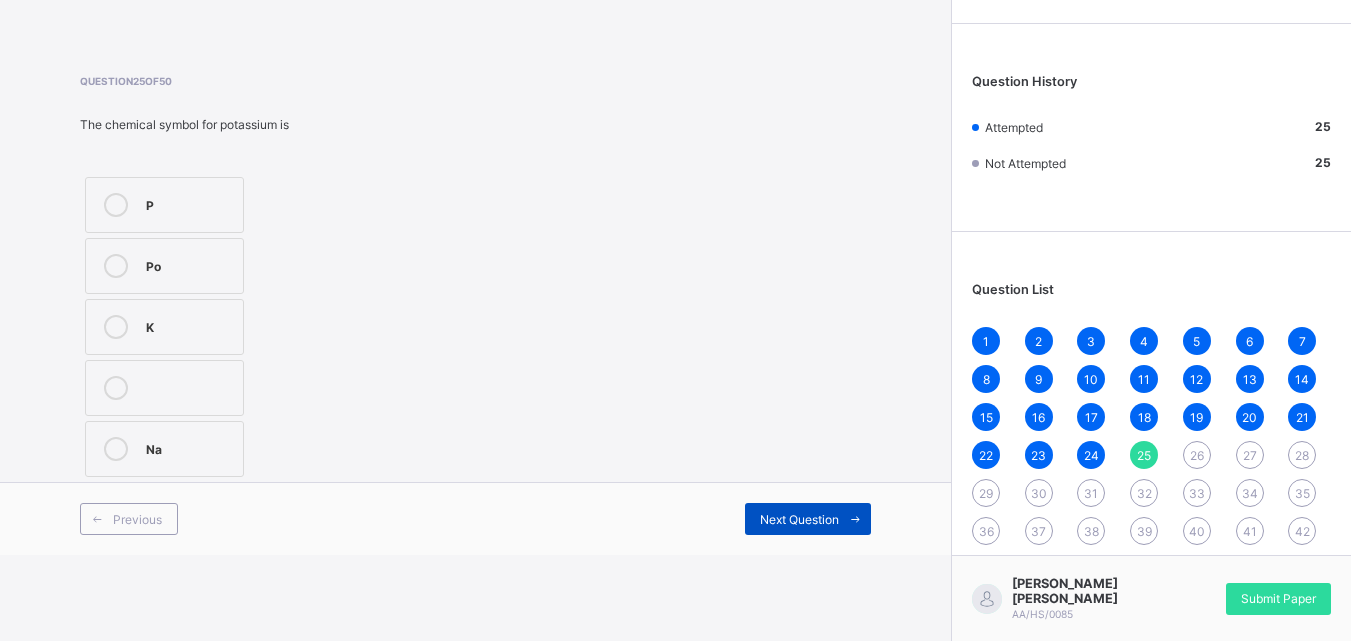 click on "Next Question" at bounding box center [808, 519] 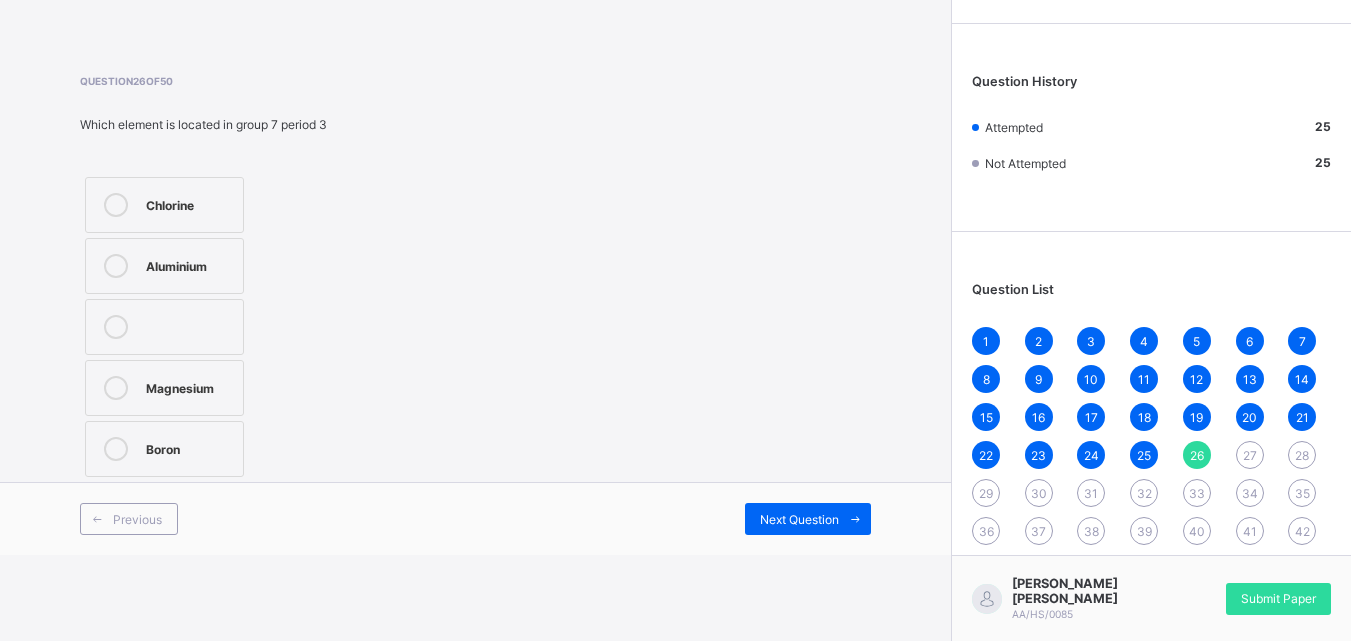 drag, startPoint x: 168, startPoint y: 214, endPoint x: 147, endPoint y: 222, distance: 22.472204 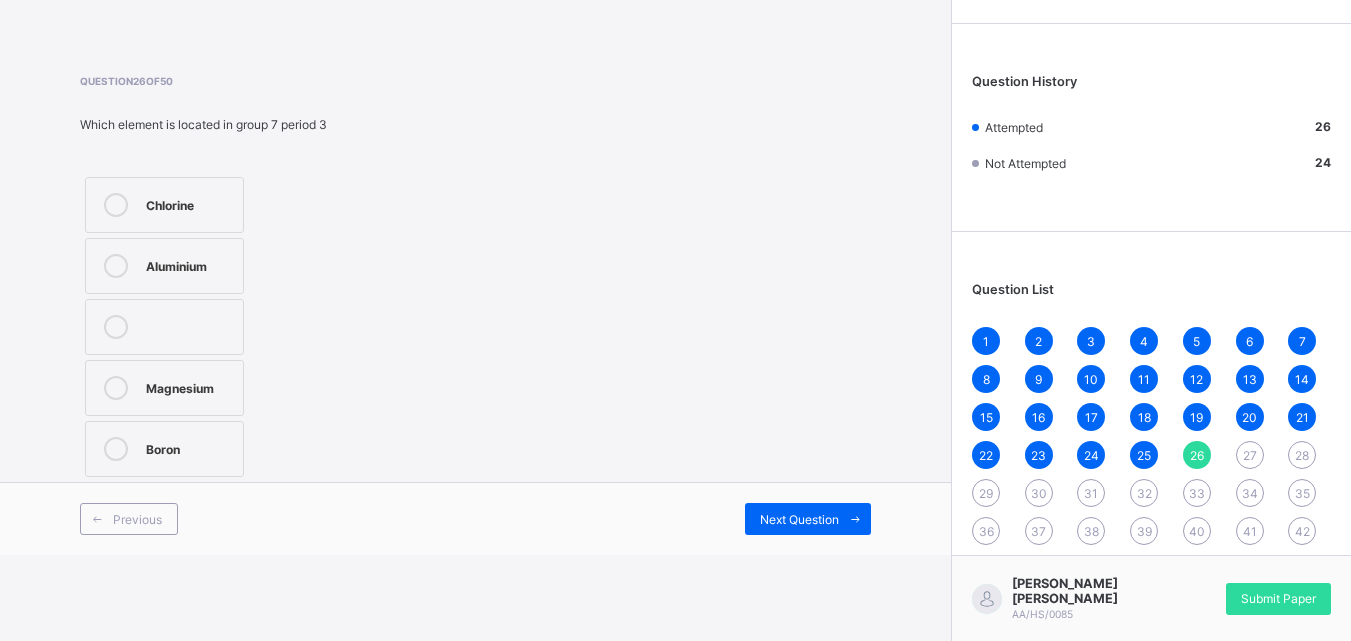 click on "Previous Next Question" at bounding box center (475, 518) 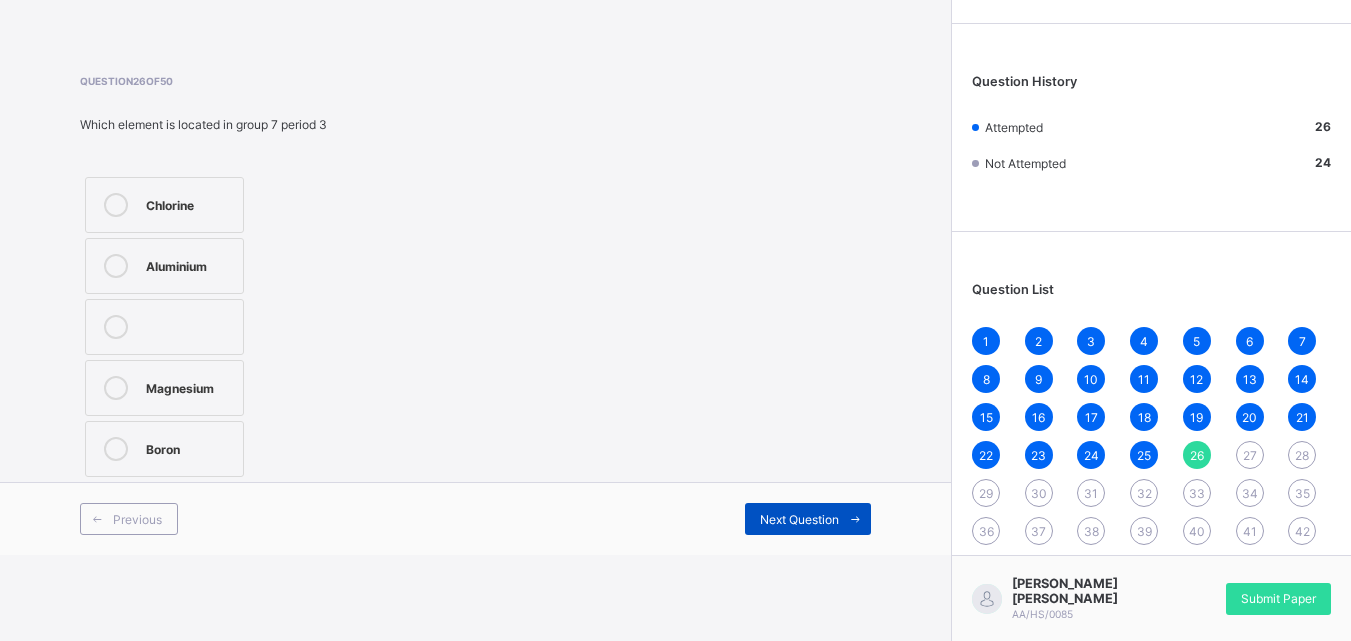 click on "Next Question" at bounding box center [799, 519] 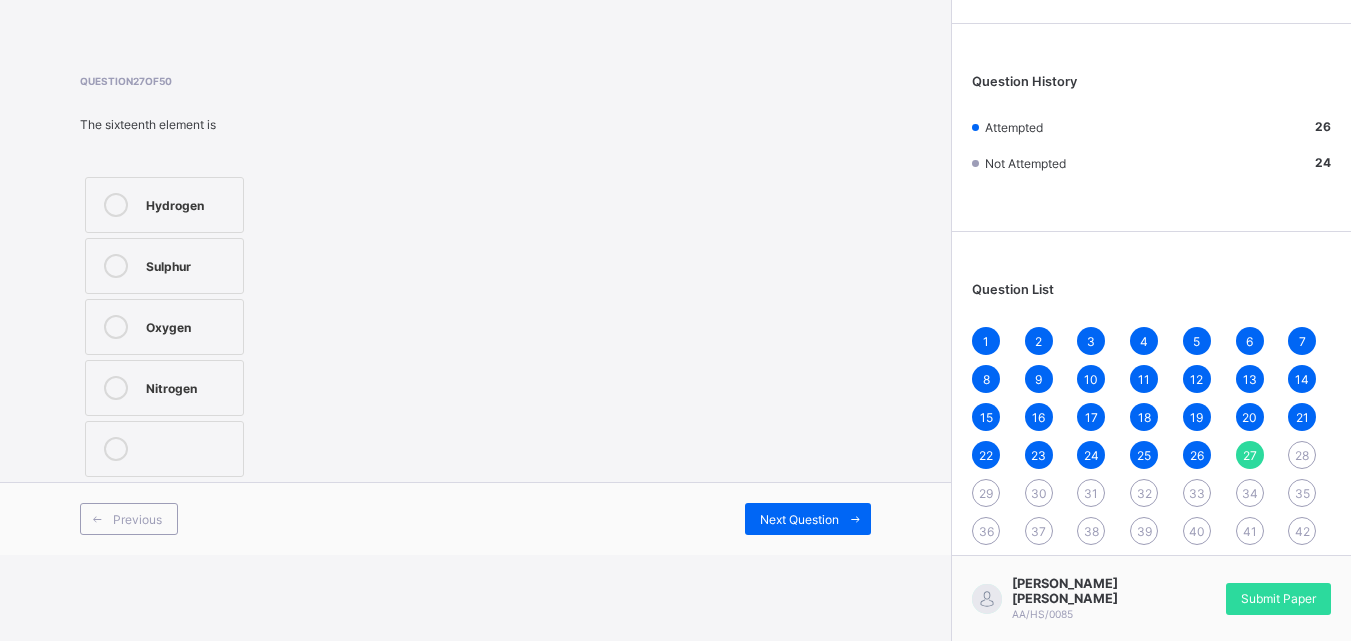 drag, startPoint x: 226, startPoint y: 272, endPoint x: 199, endPoint y: 226, distance: 53.338543 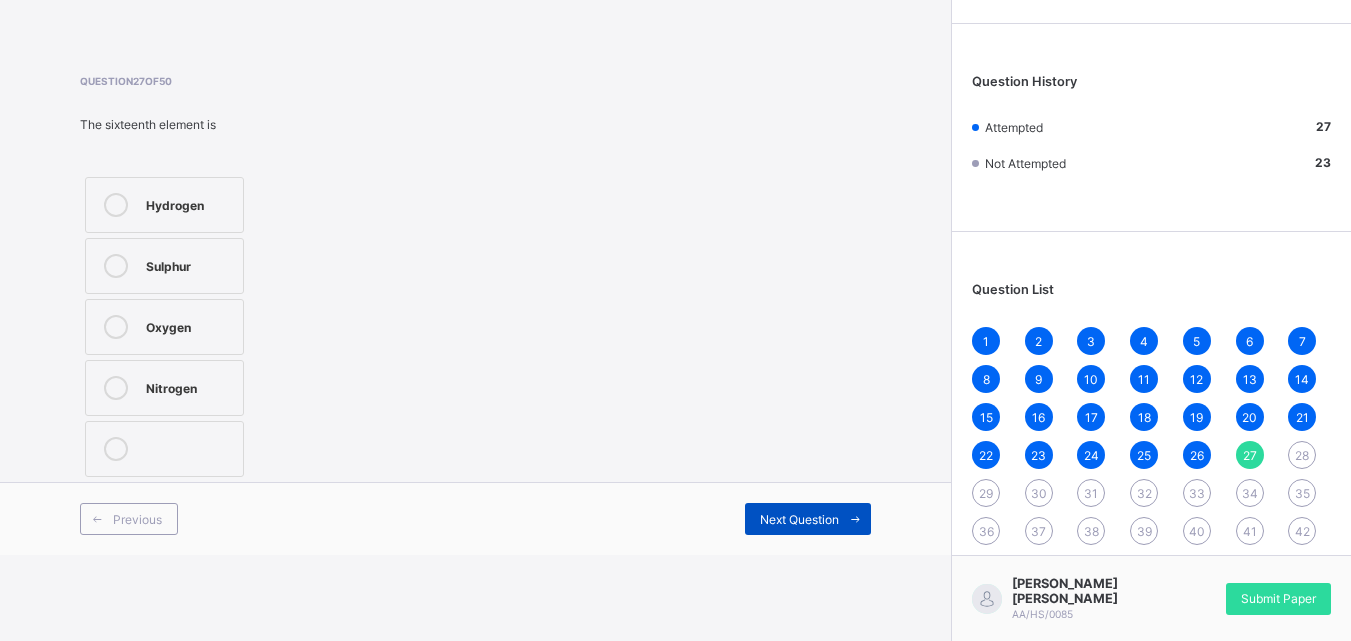 click on "Next Question" at bounding box center (808, 519) 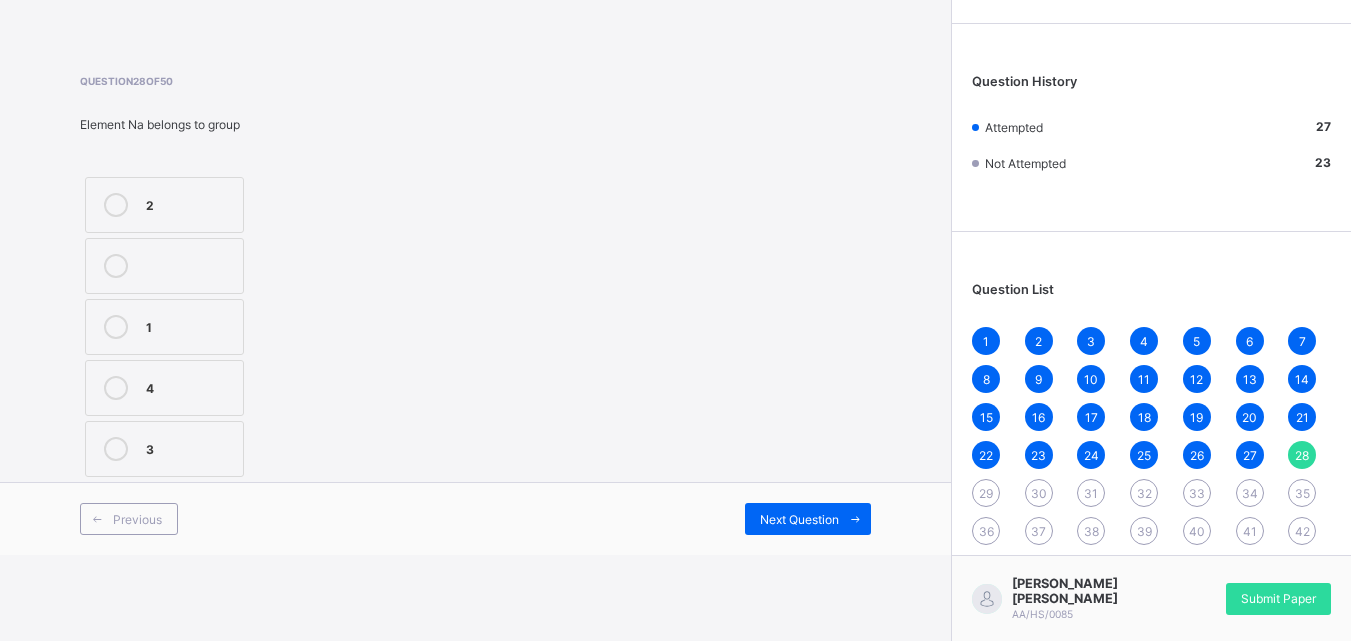drag, startPoint x: 218, startPoint y: 345, endPoint x: 235, endPoint y: 419, distance: 75.9276 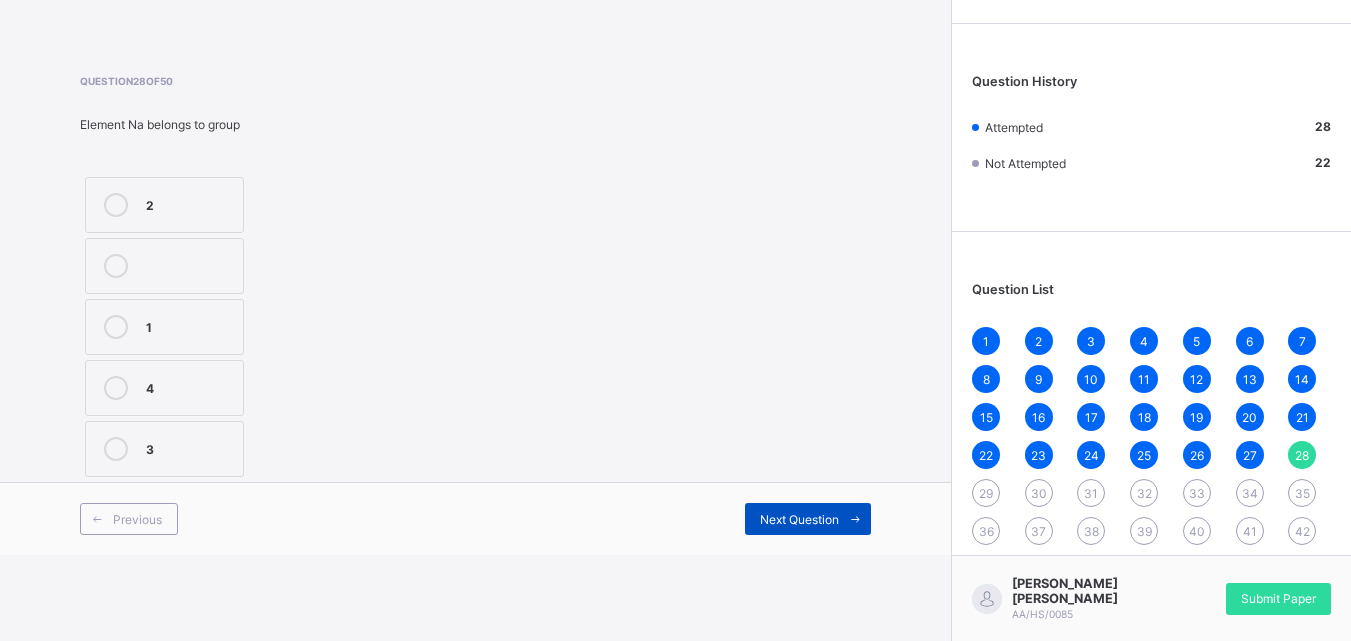 click on "Next Question" at bounding box center (799, 519) 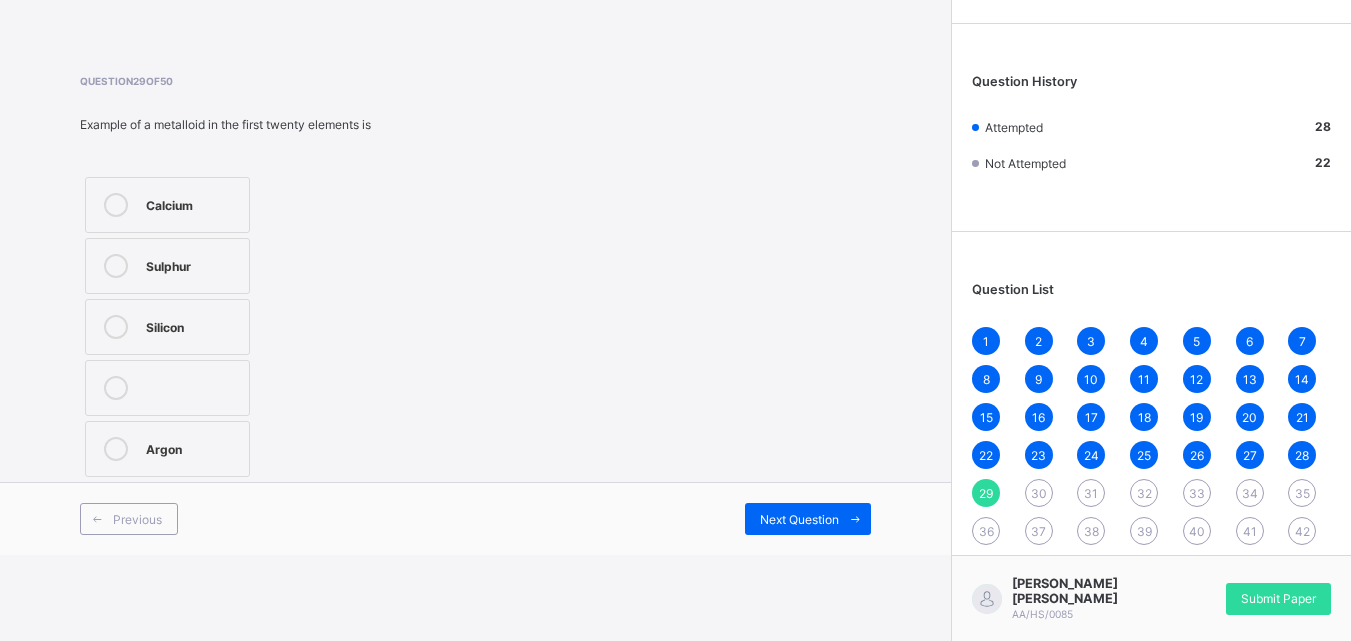 click on "Silicon" at bounding box center [192, 325] 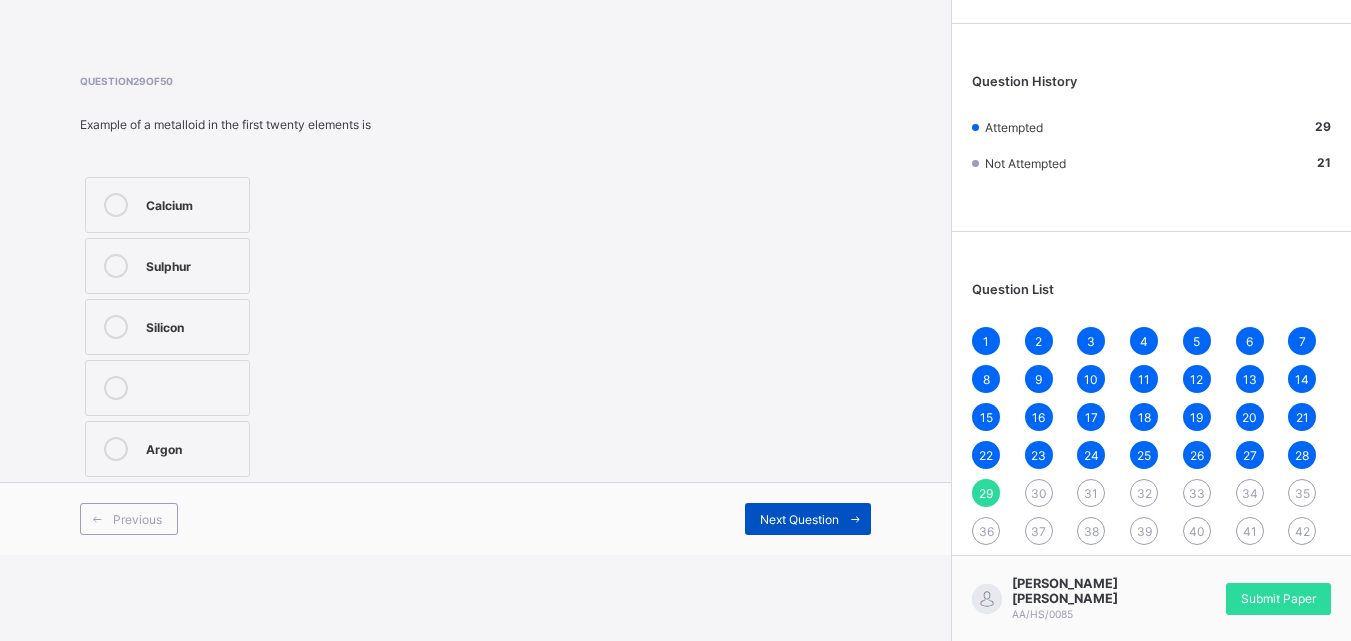 drag, startPoint x: 811, startPoint y: 514, endPoint x: 798, endPoint y: 503, distance: 17.029387 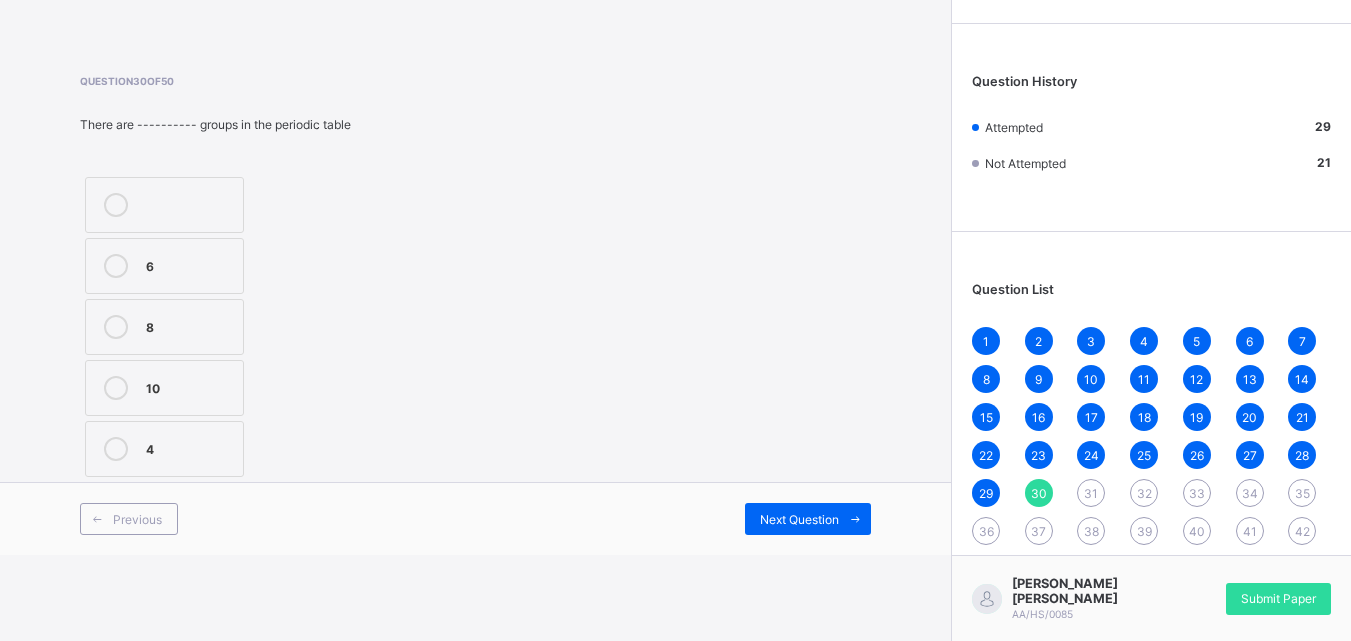 click on "4" at bounding box center [164, 449] 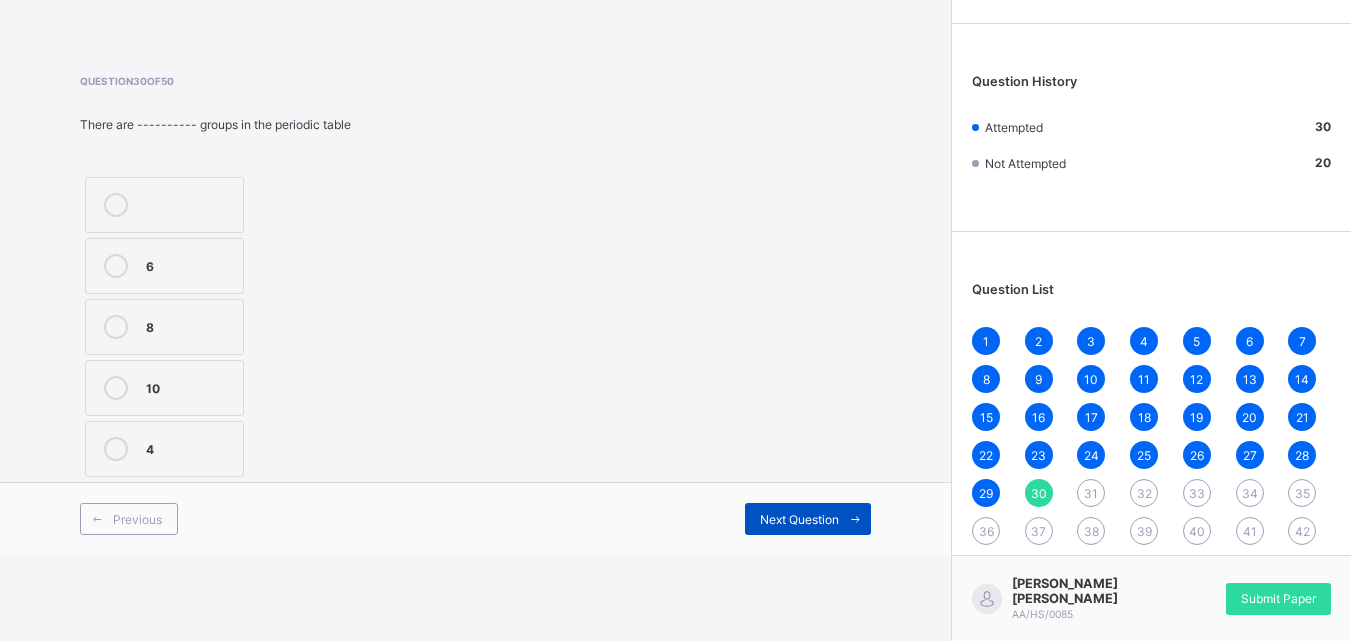 click on "Next Question" at bounding box center (799, 519) 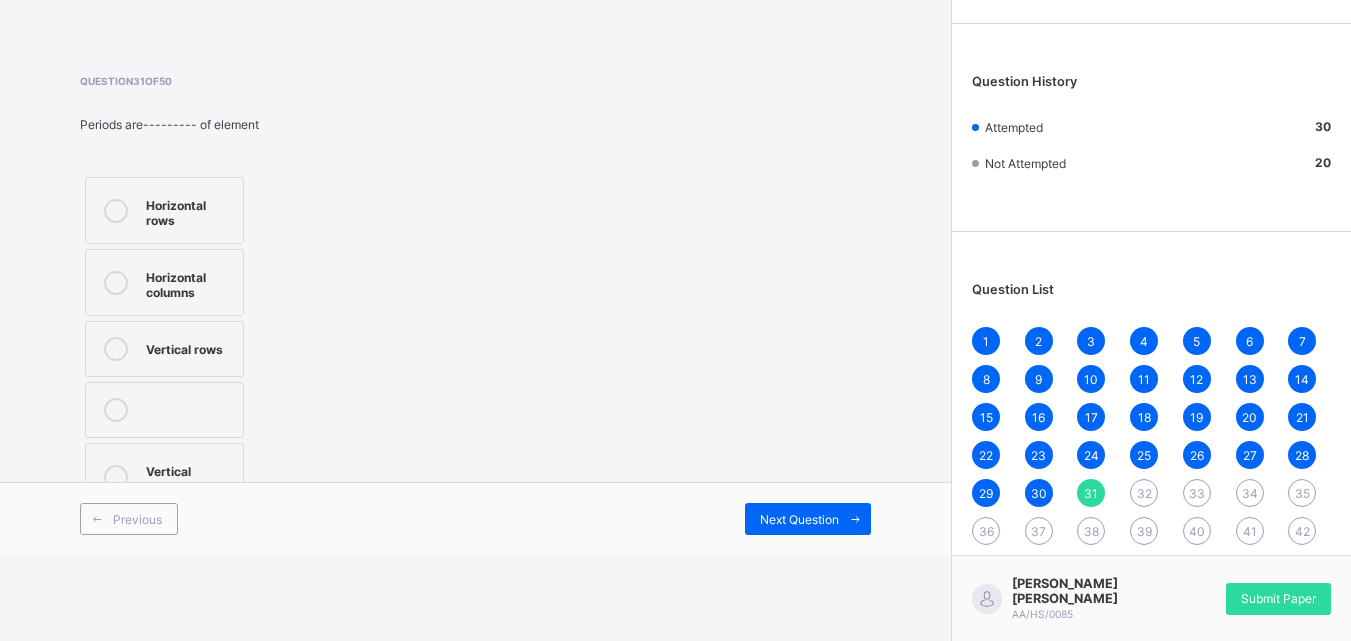 click on "Vertical columns" at bounding box center (189, 476) 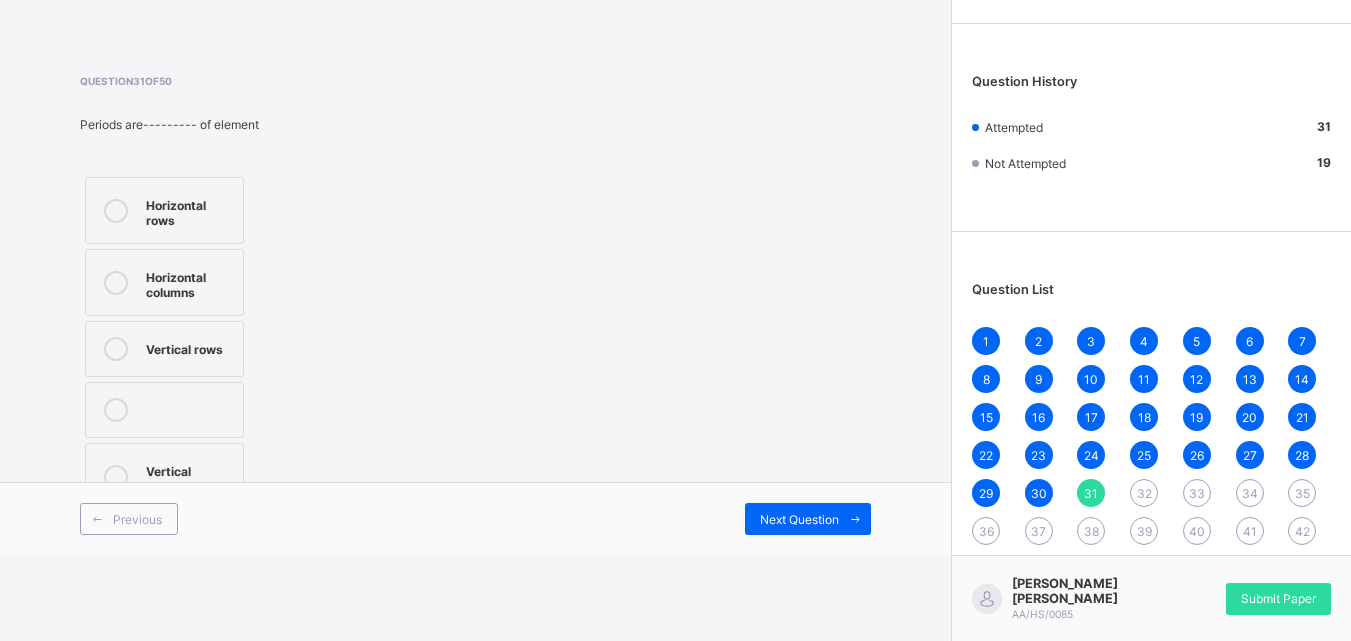 click on "Vertical rows" at bounding box center [164, 349] 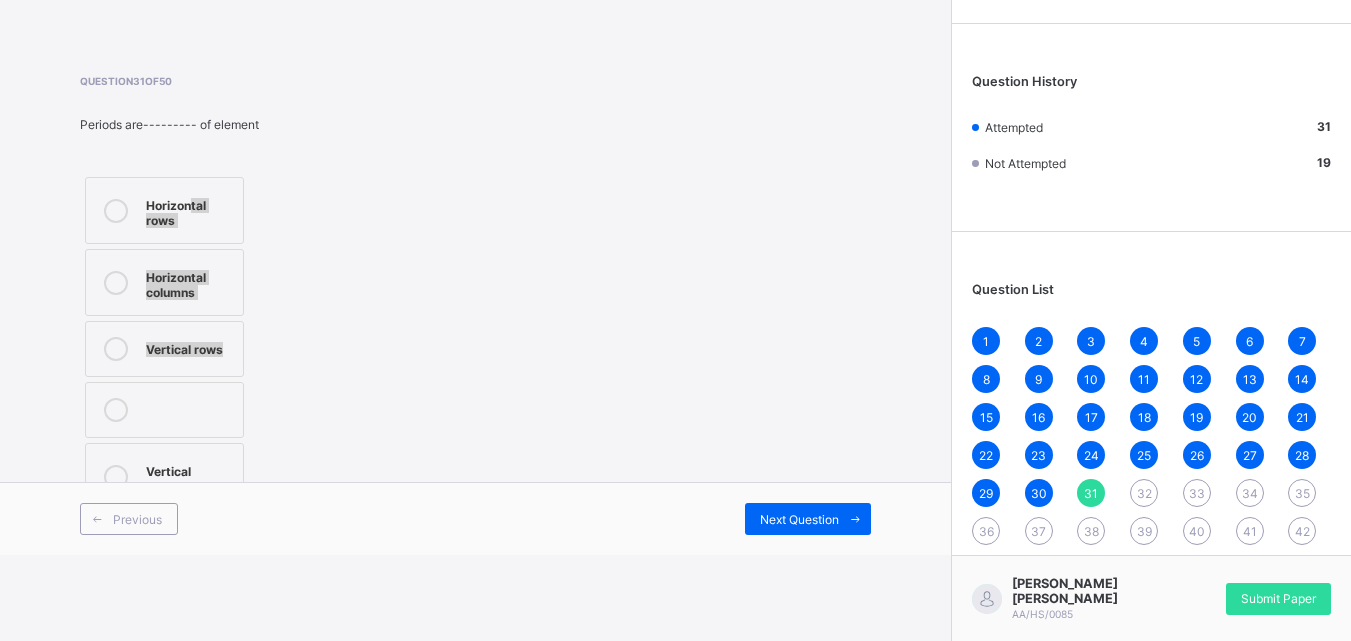 drag, startPoint x: 192, startPoint y: 209, endPoint x: 182, endPoint y: 498, distance: 289.17297 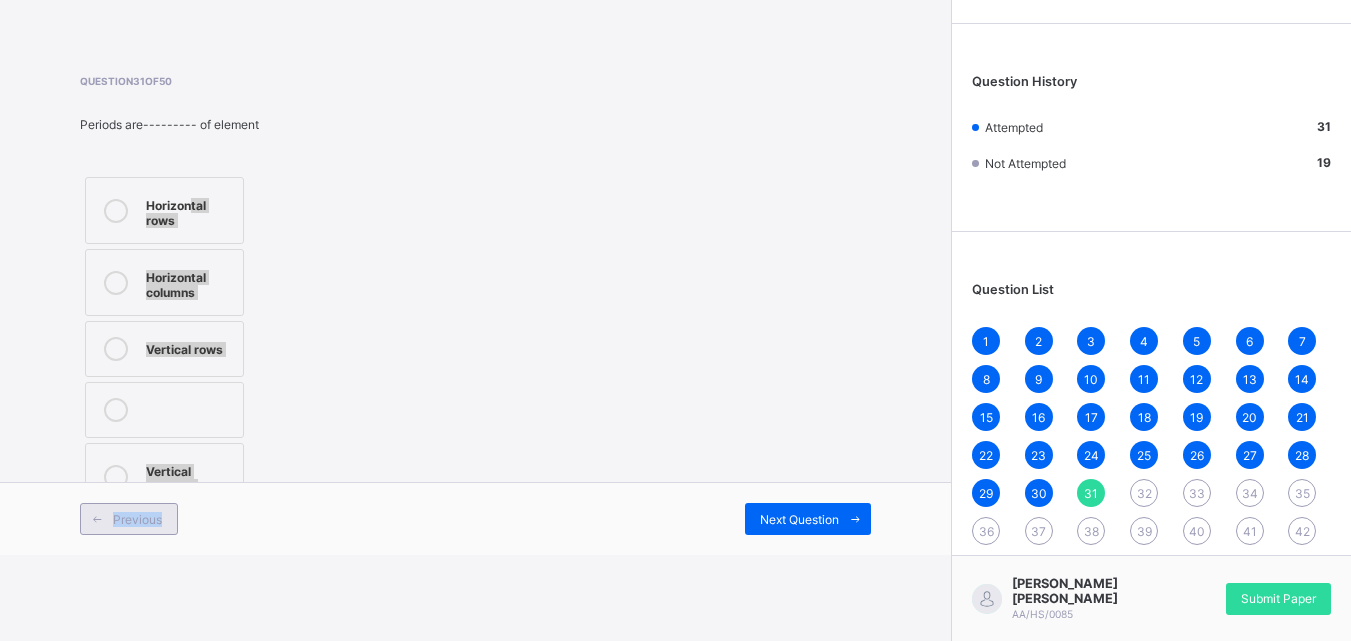 click on "Previous" at bounding box center (129, 519) 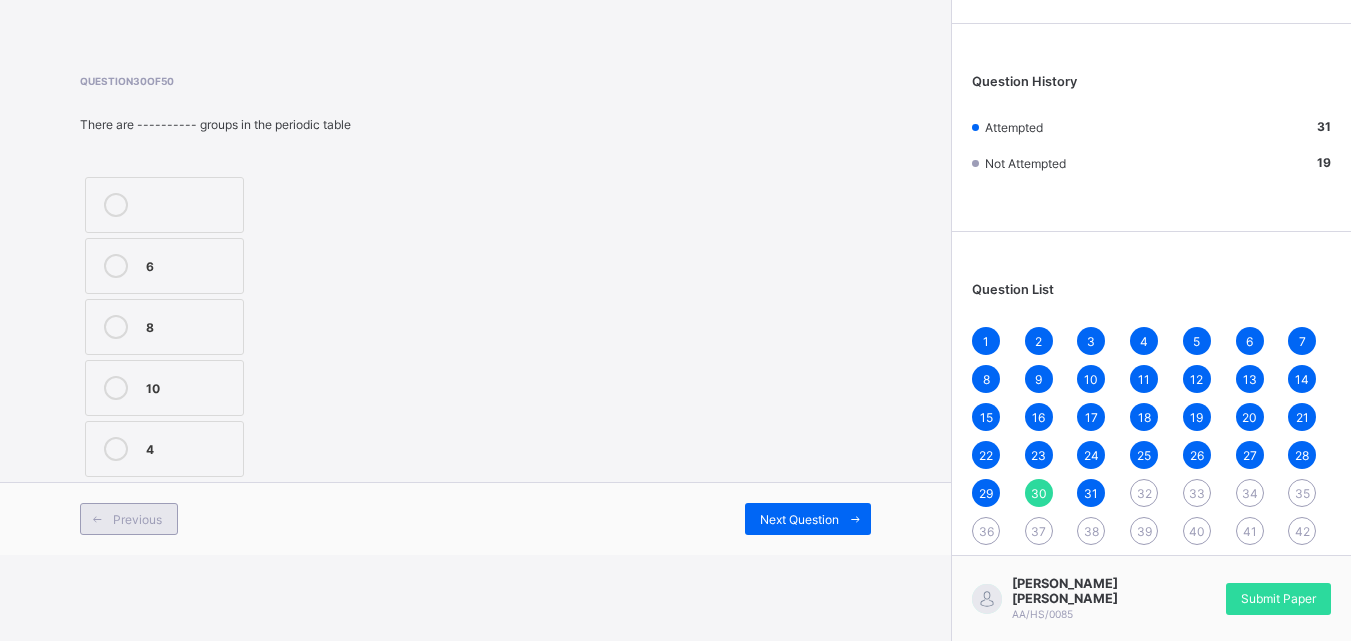 click on "Previous" at bounding box center [129, 519] 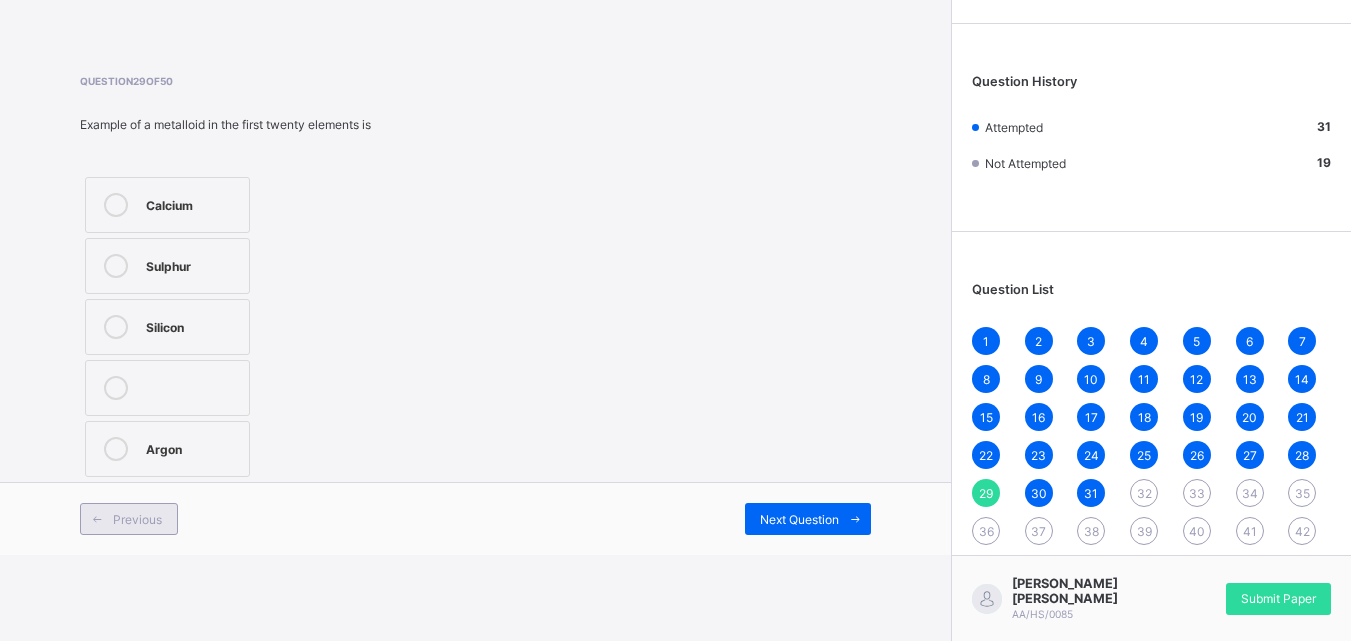 click on "Previous" at bounding box center (129, 519) 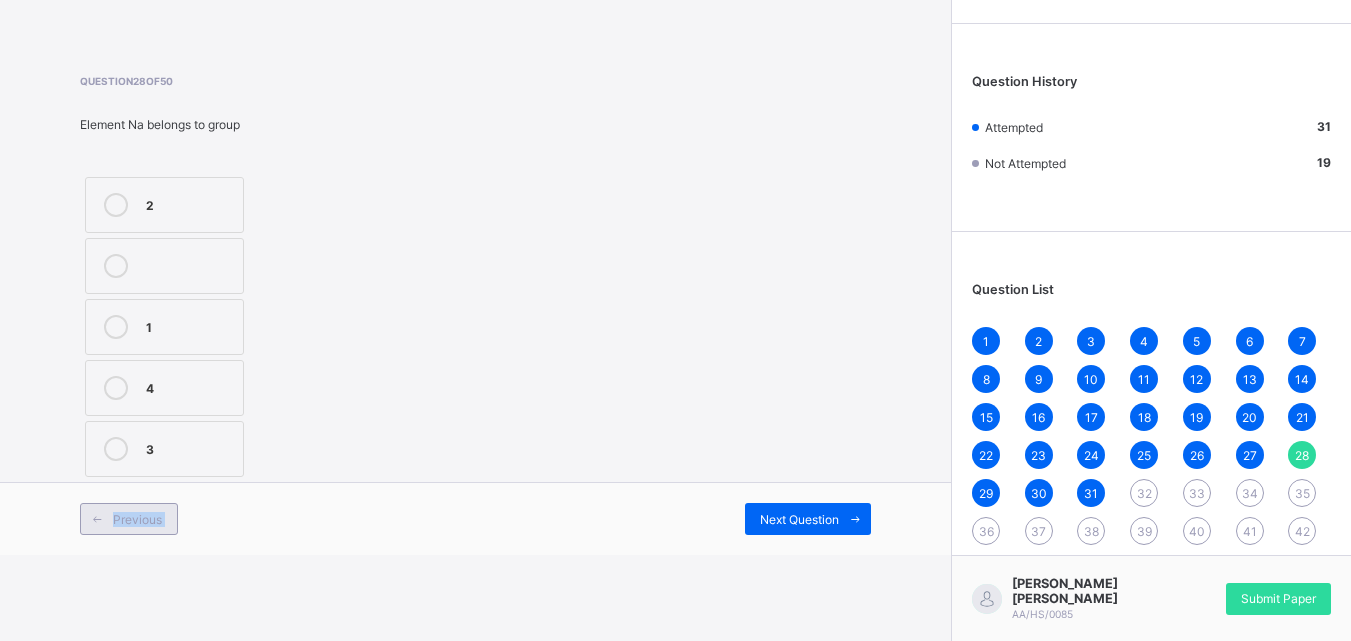 click on "Previous" at bounding box center (129, 519) 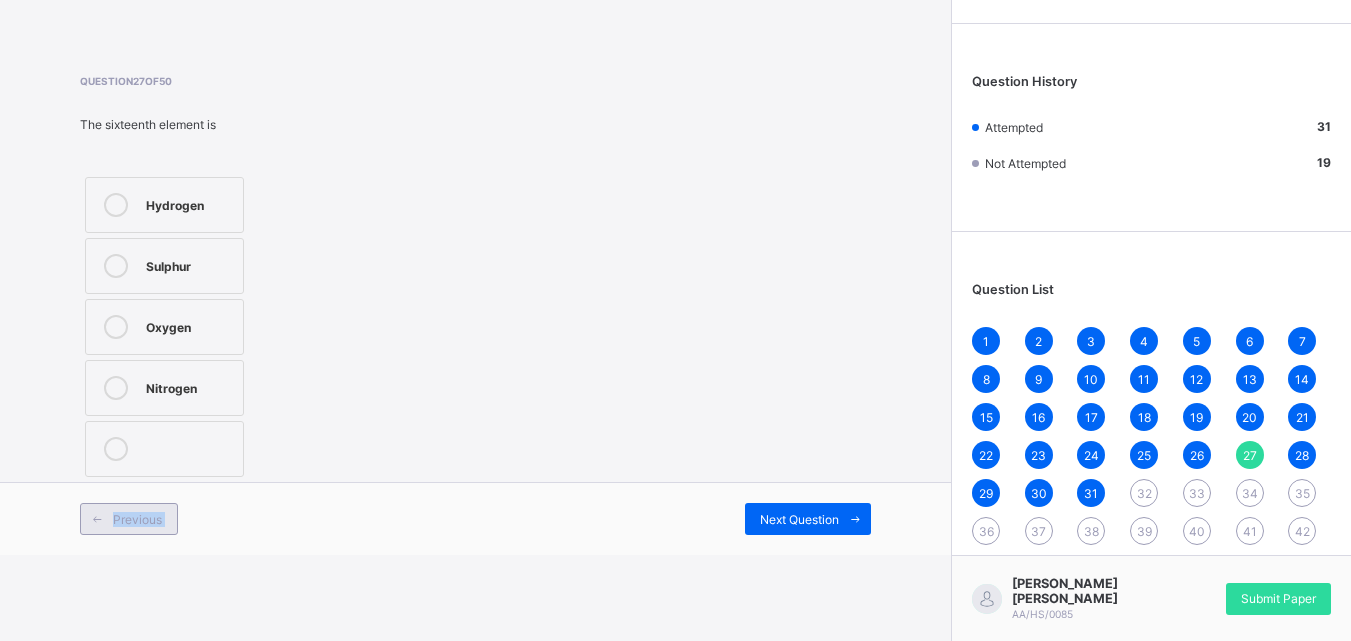 click on "Previous" at bounding box center [129, 519] 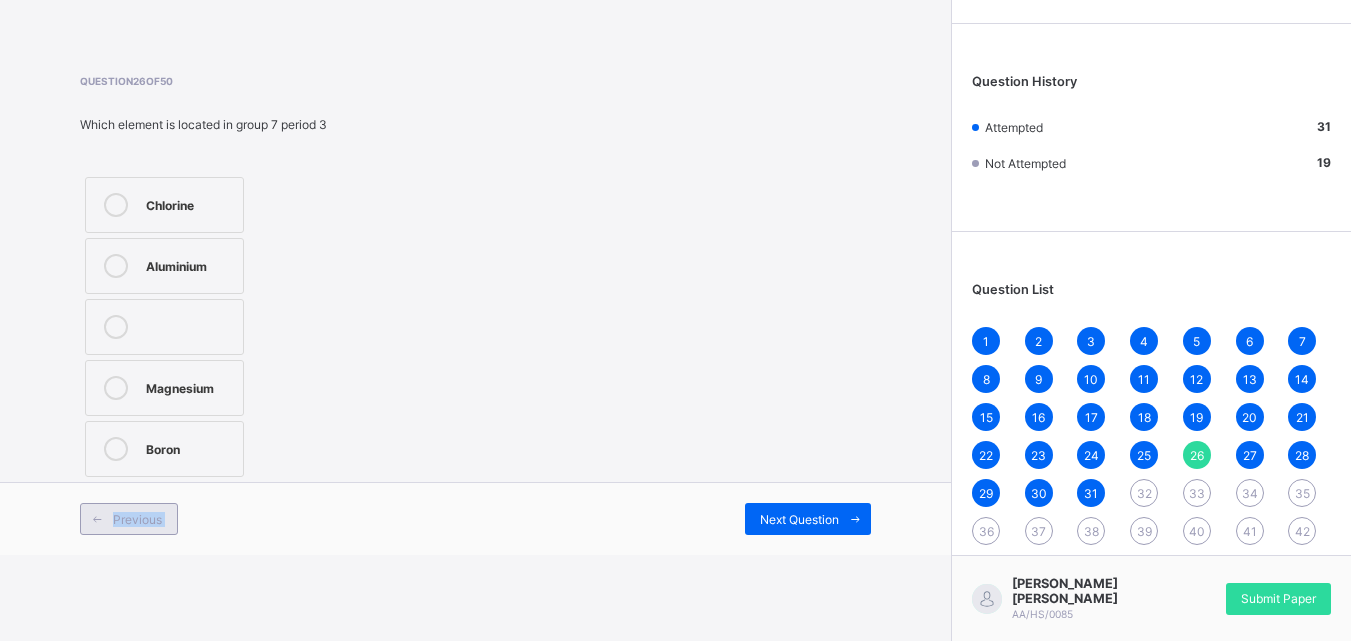click on "Previous" at bounding box center (129, 519) 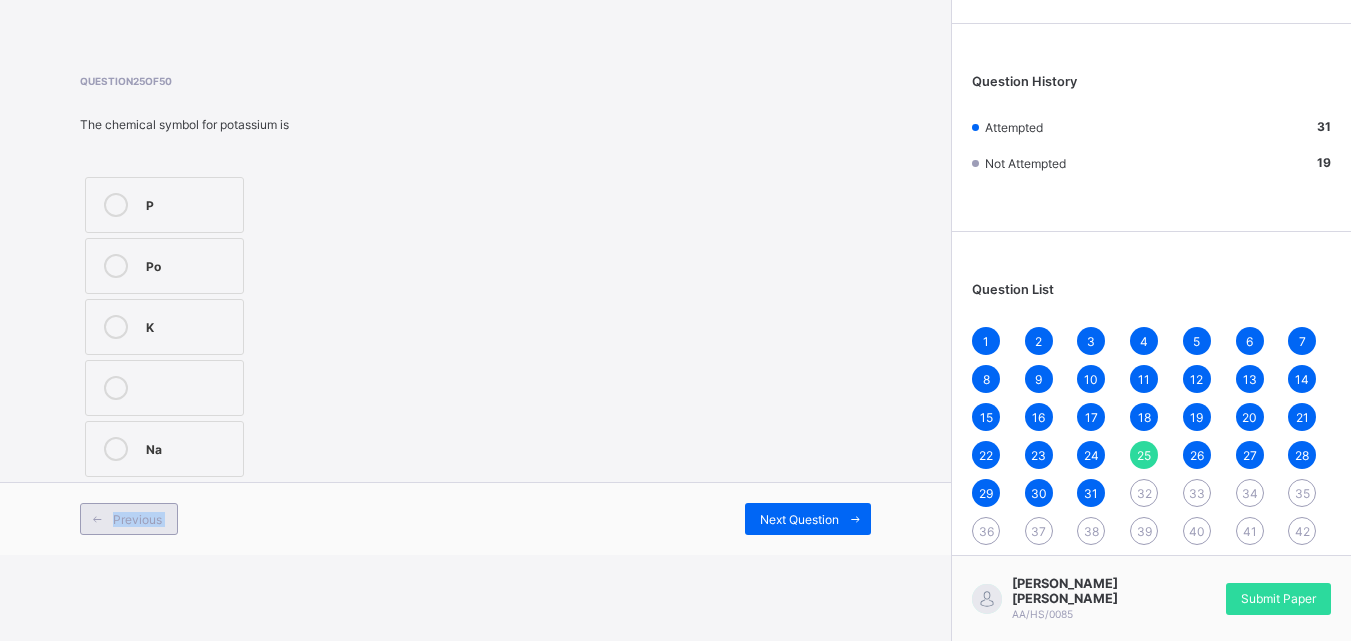 click on "Previous" at bounding box center [129, 519] 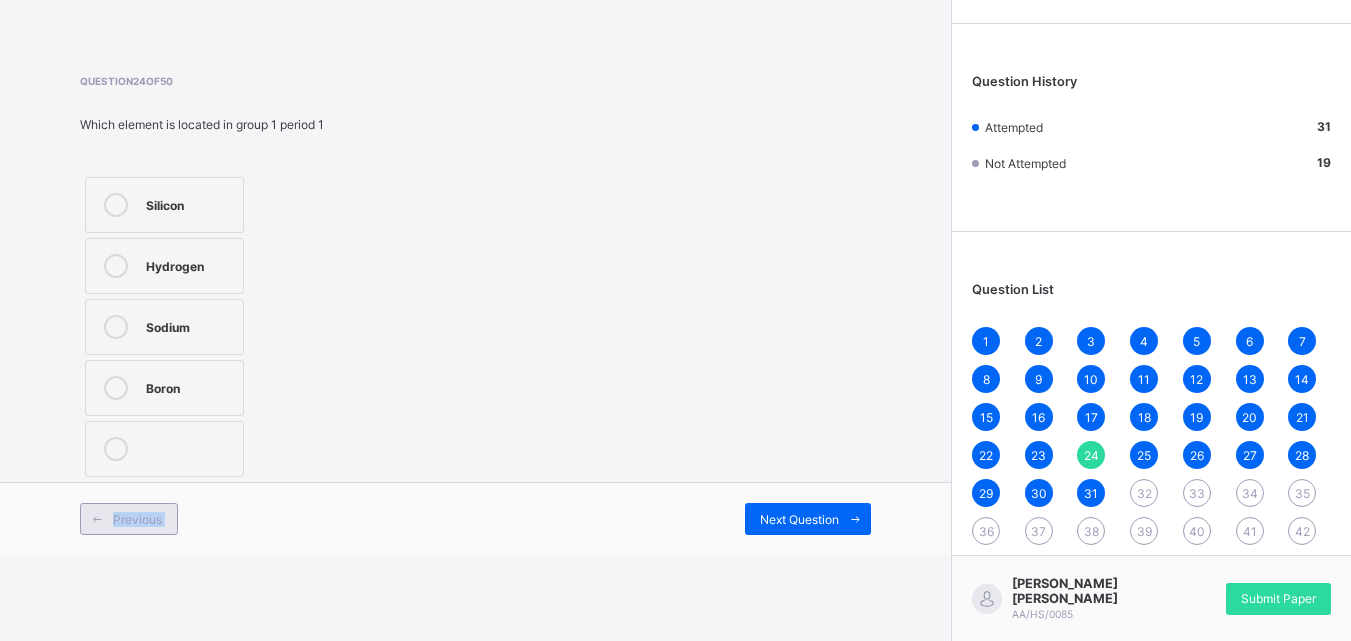 click on "Previous" at bounding box center [129, 519] 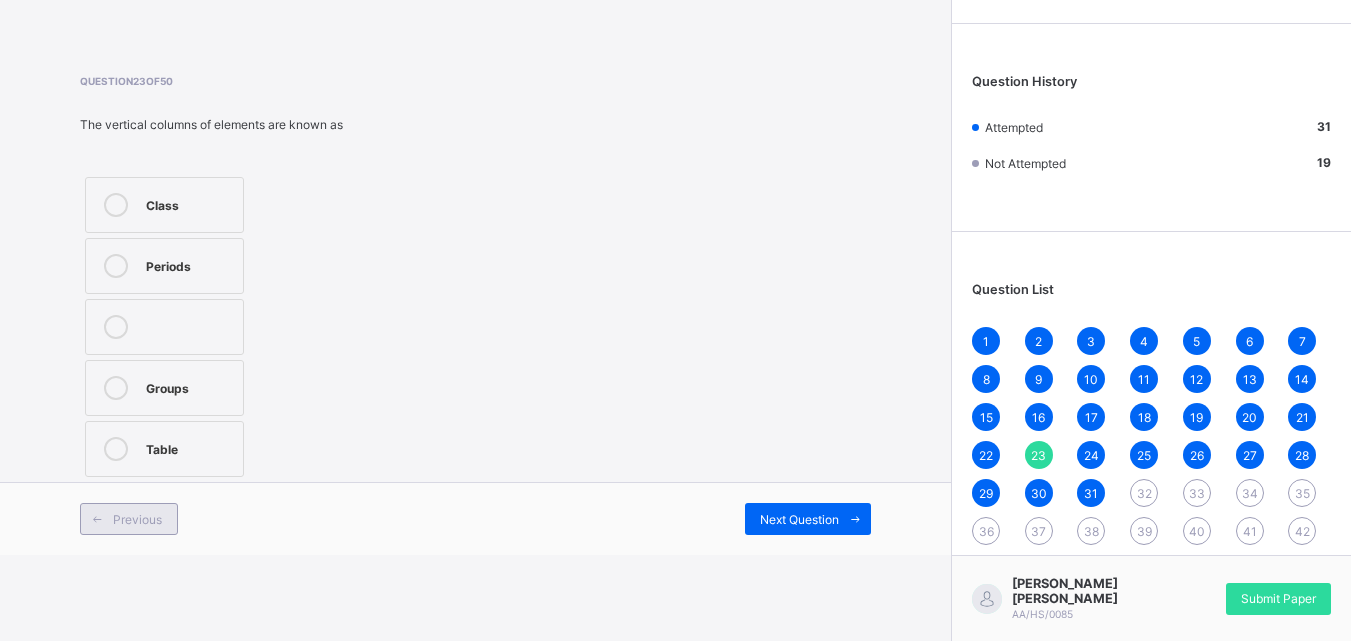 click on "Previous" at bounding box center (129, 519) 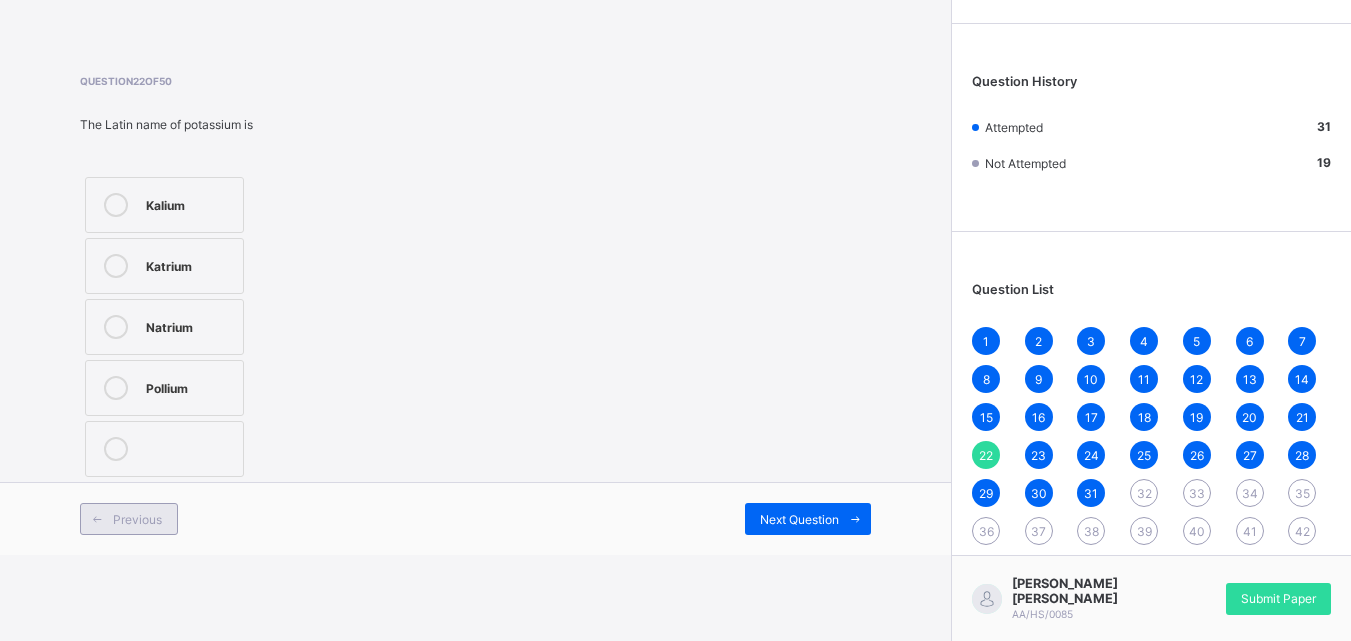 click on "Previous" at bounding box center [129, 519] 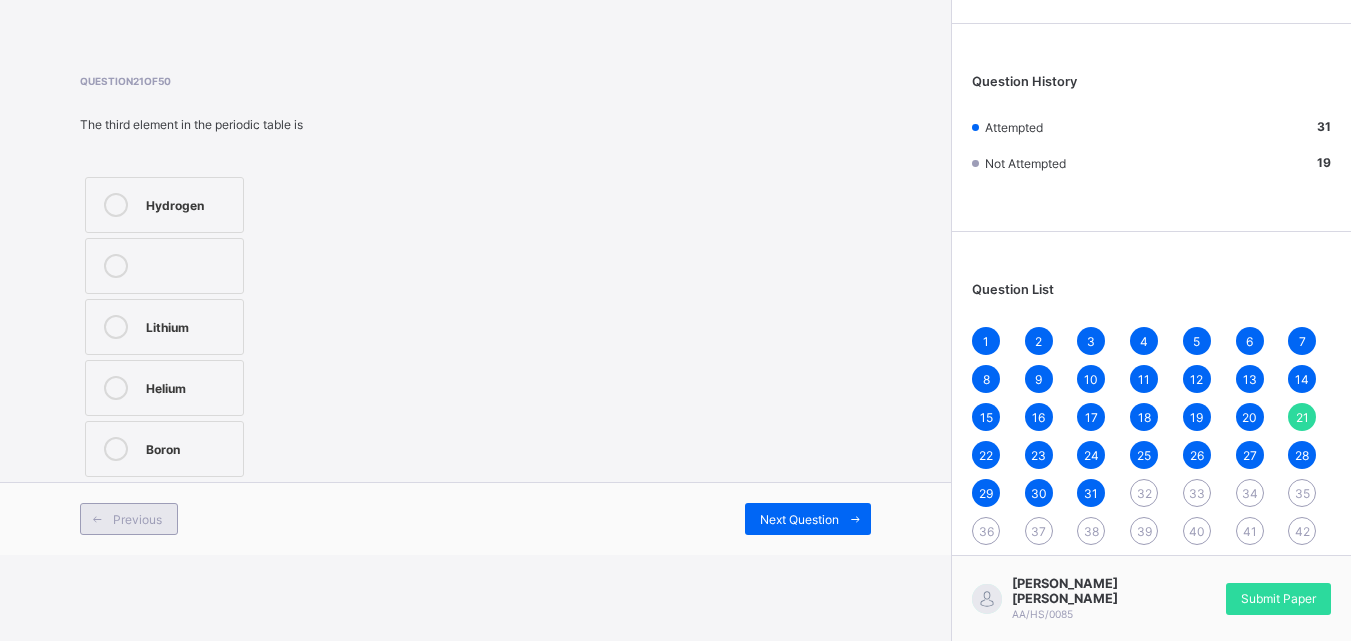 click on "Previous" at bounding box center (129, 519) 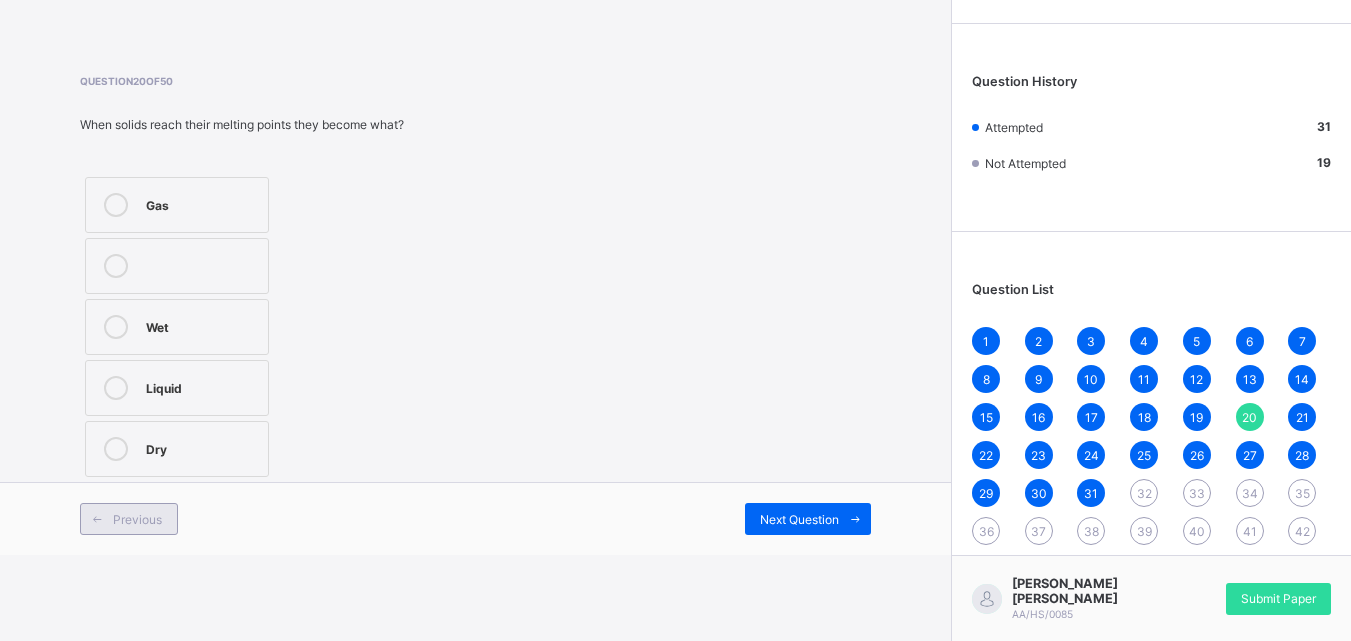 click on "Previous" at bounding box center [129, 519] 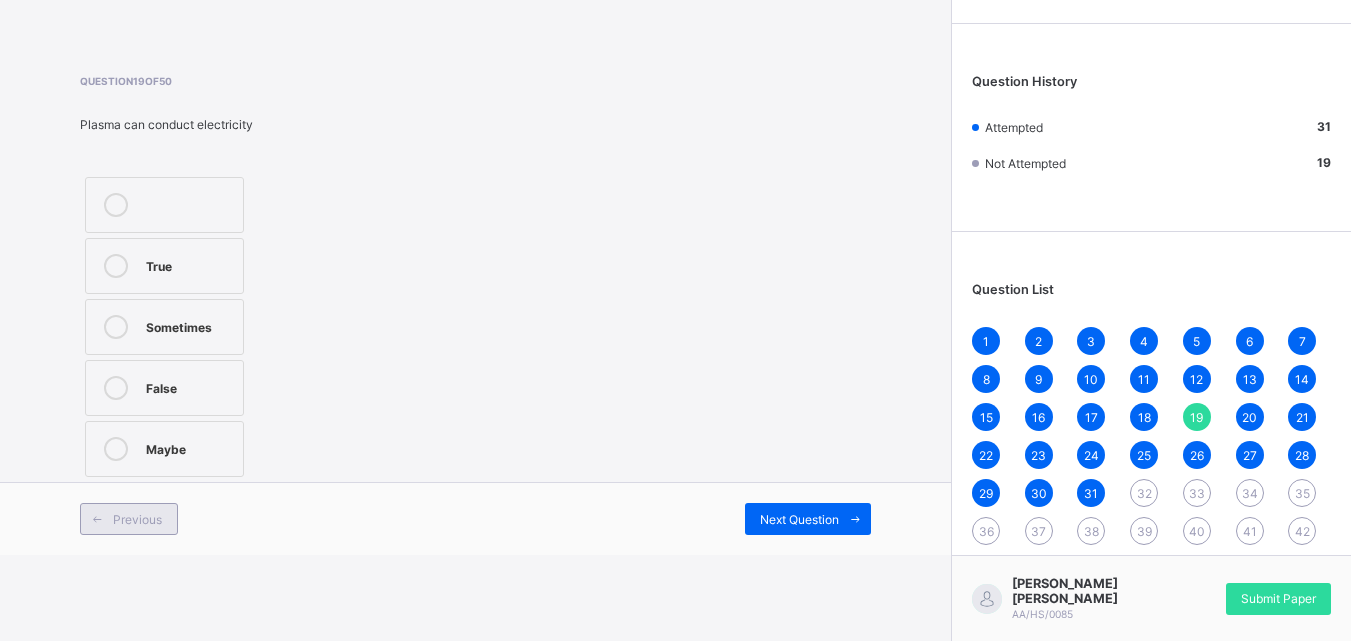 click on "Previous" at bounding box center [129, 519] 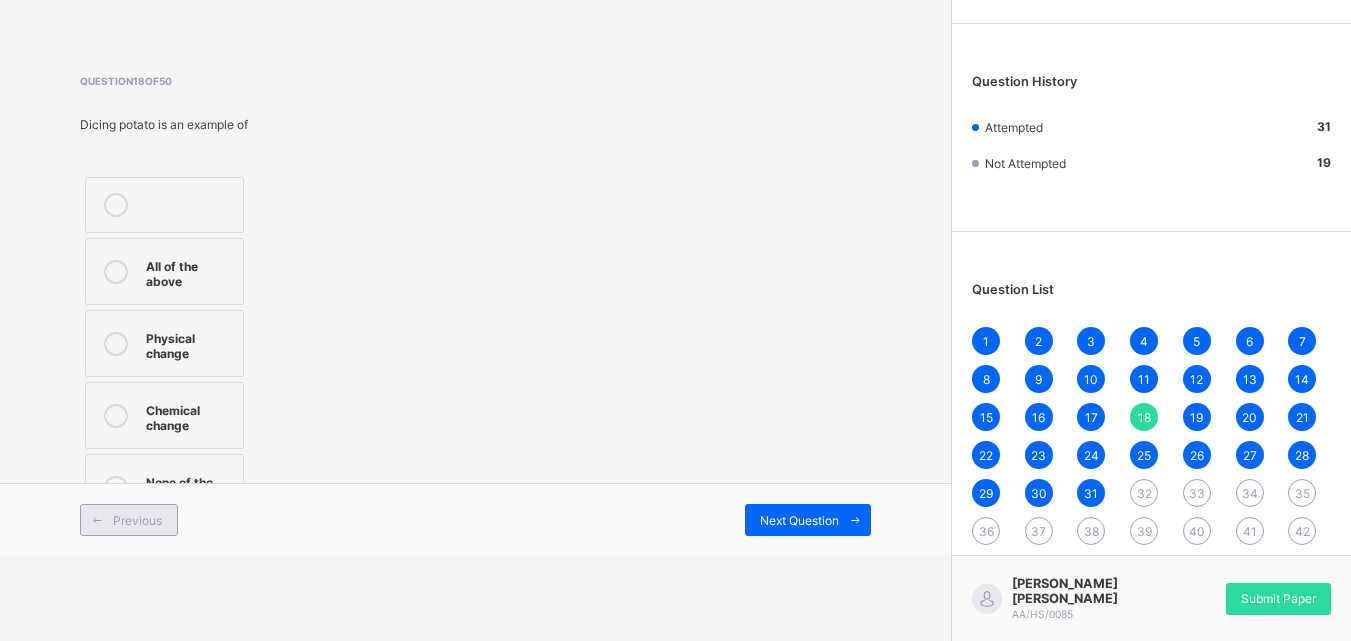 click on "Previous" at bounding box center [129, 520] 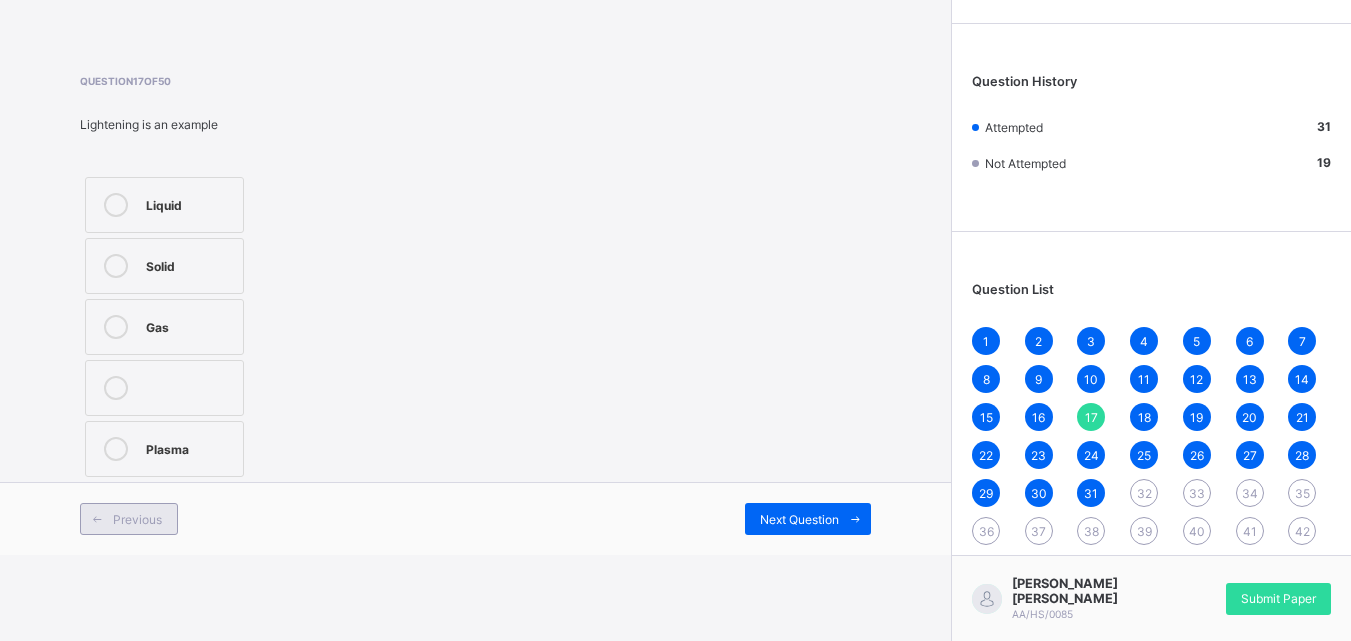 click on "Previous" at bounding box center [129, 519] 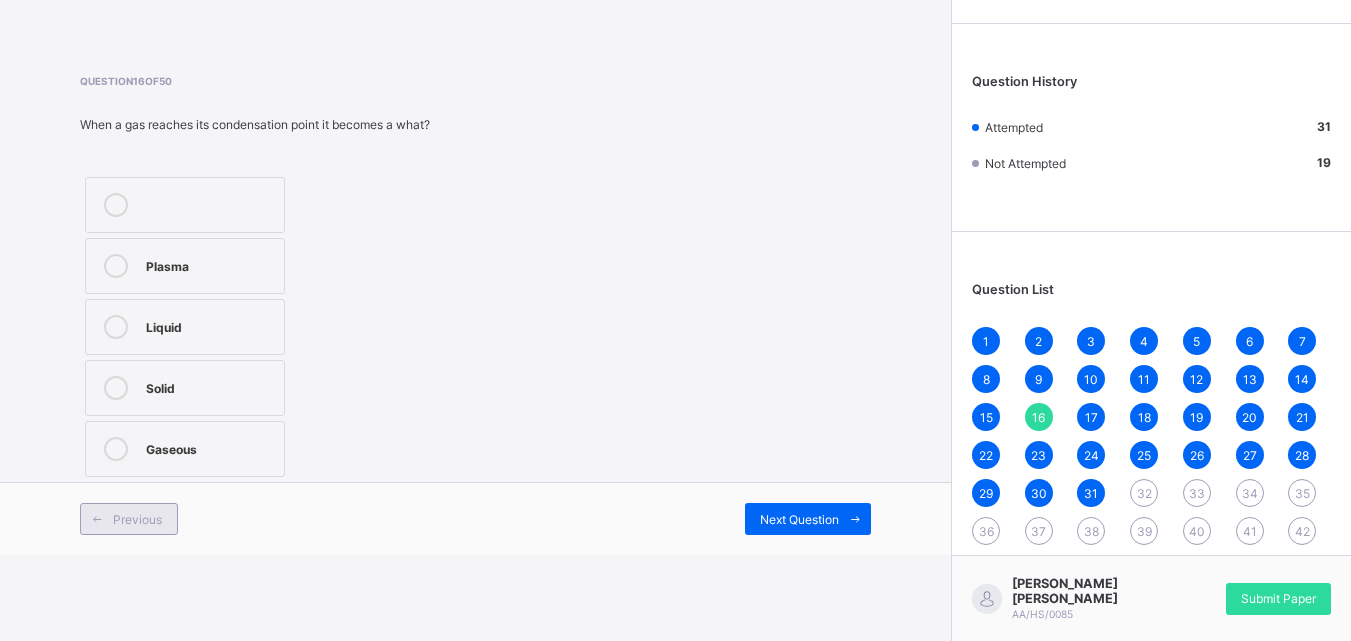 click on "Previous" at bounding box center (129, 519) 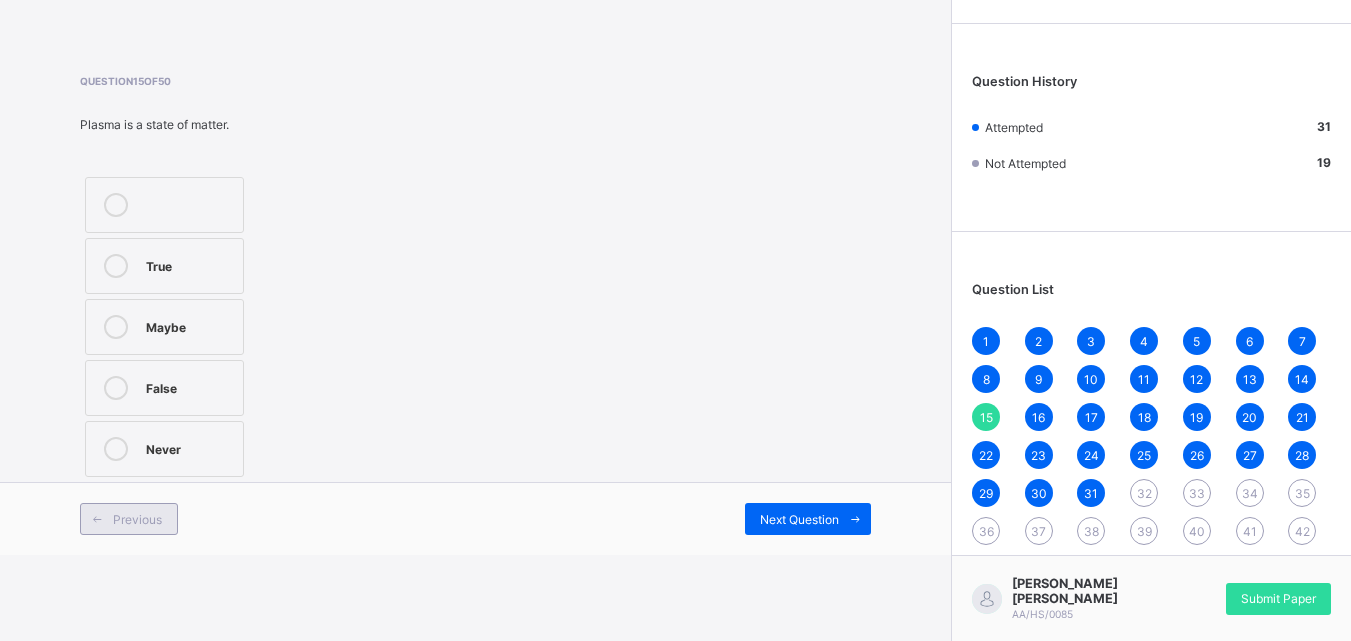 click on "Previous" at bounding box center (129, 519) 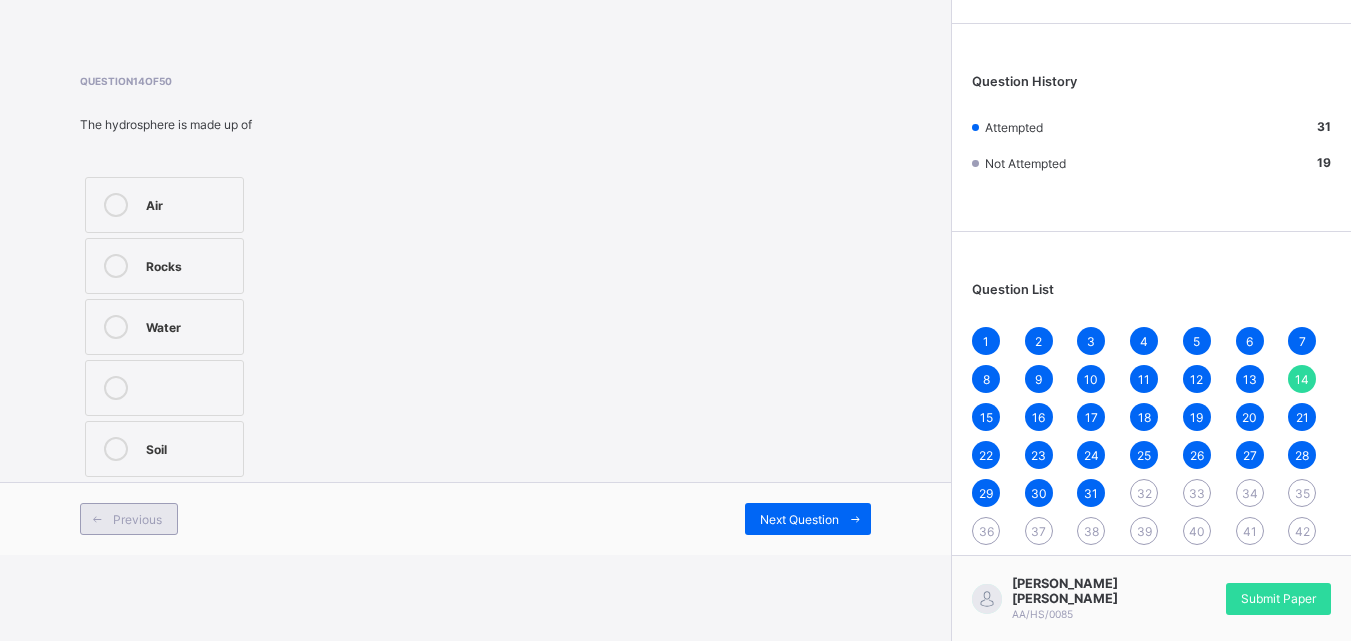 click on "Previous" at bounding box center [129, 519] 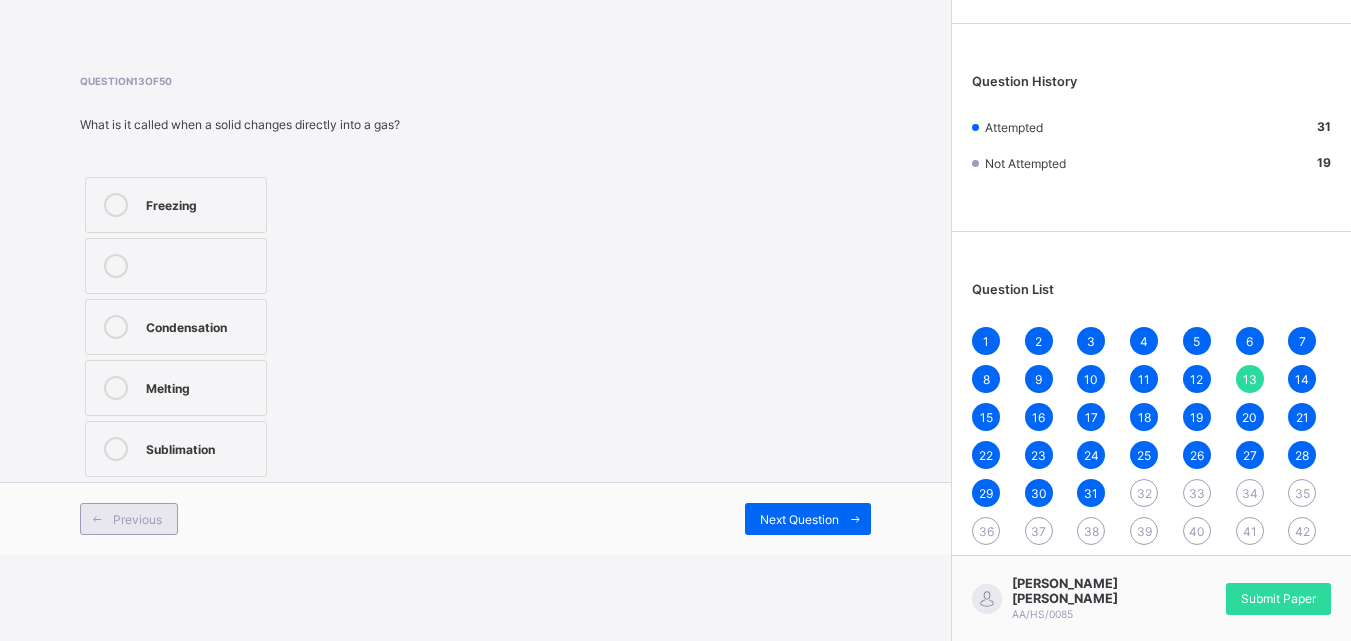 click on "Previous" at bounding box center (129, 519) 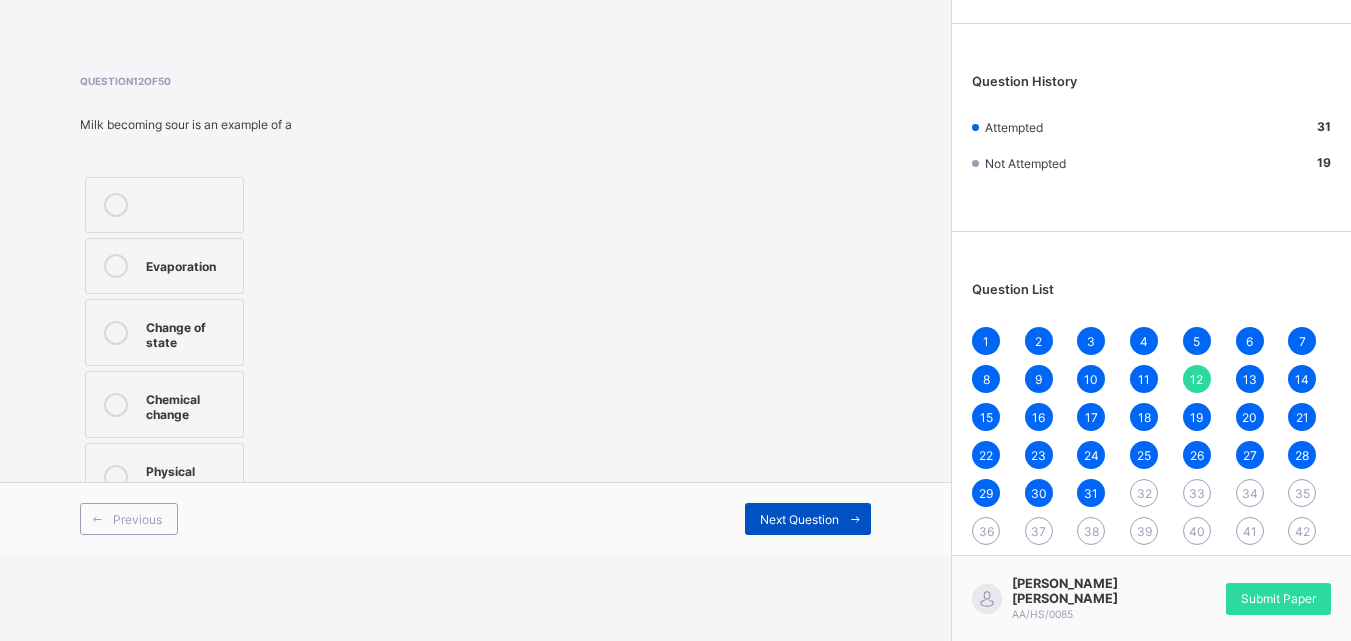 click on "Next Question" at bounding box center [799, 519] 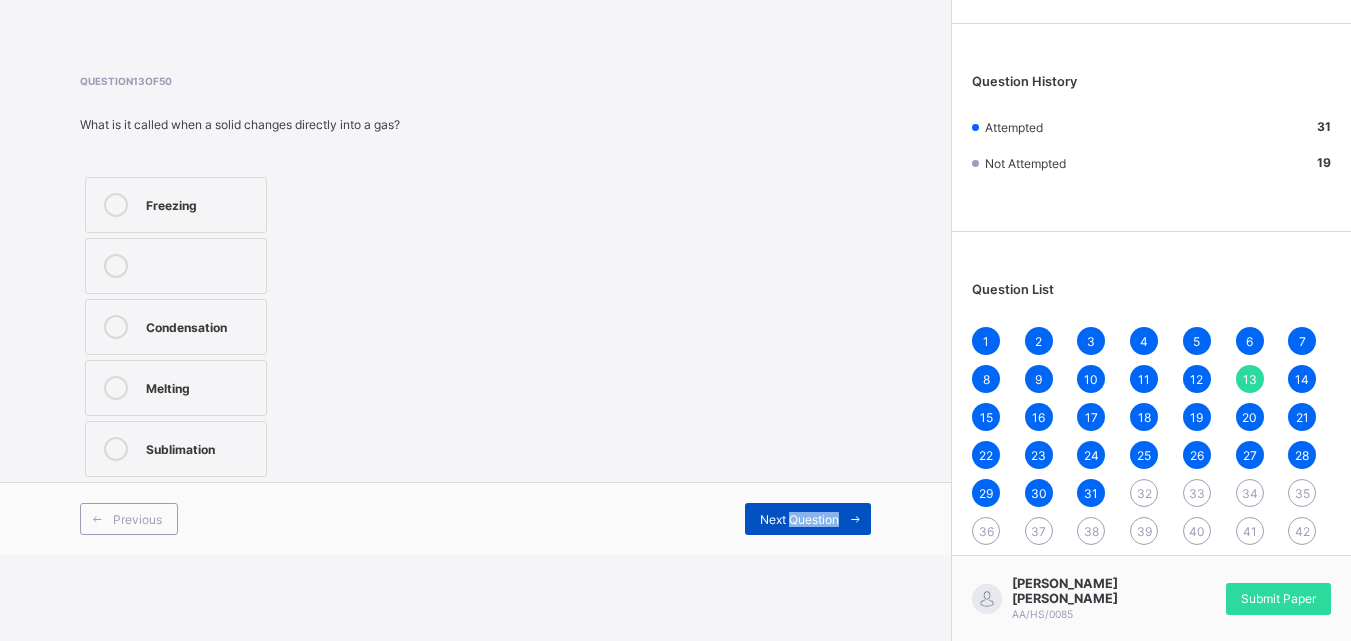 click on "Next Question" at bounding box center (799, 519) 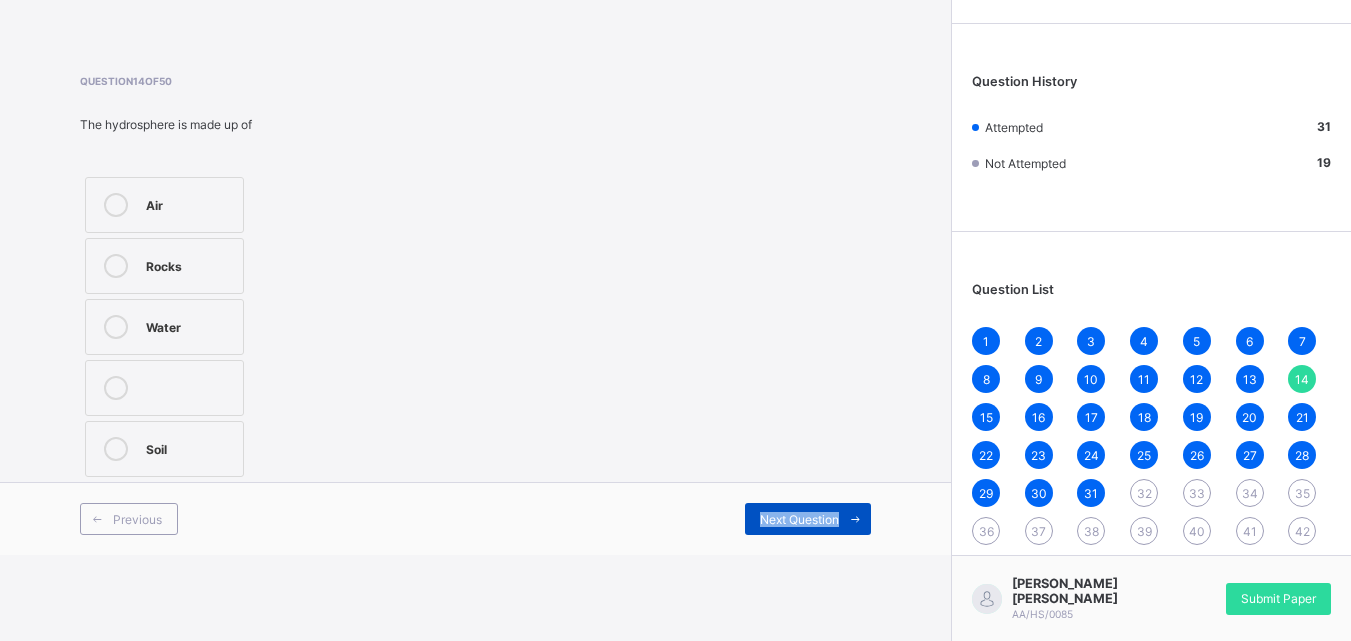 click on "Next Question" at bounding box center [799, 519] 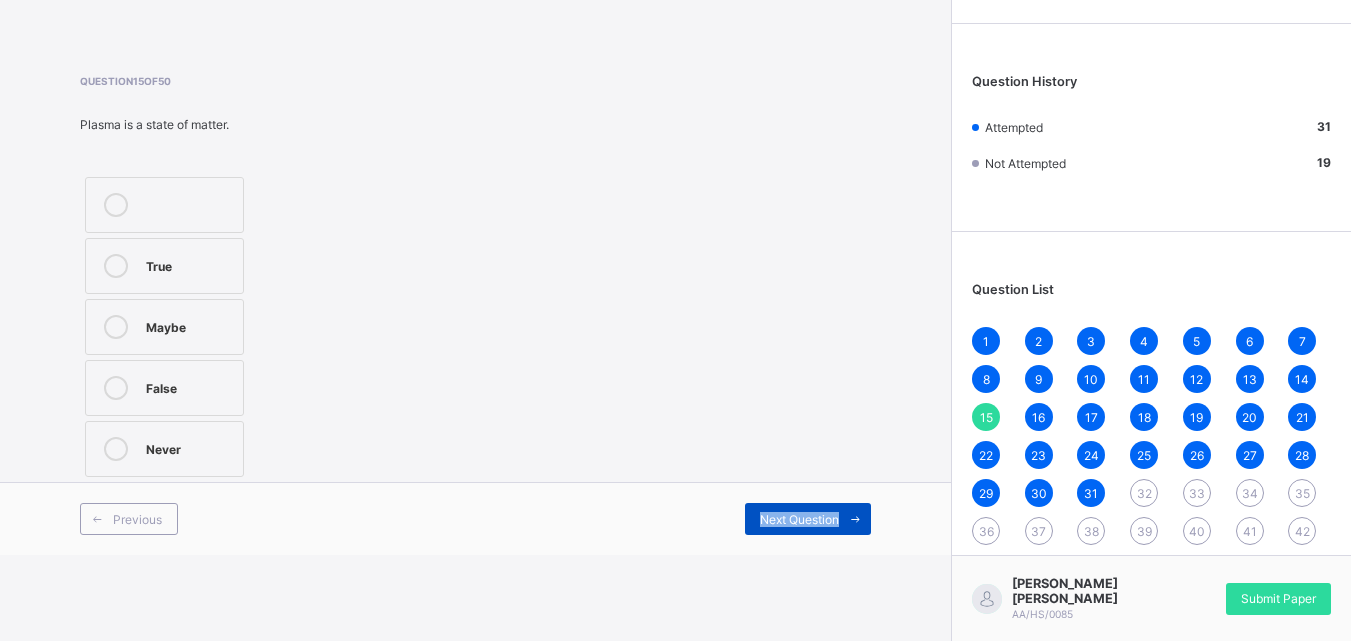 click on "Next Question" at bounding box center [799, 519] 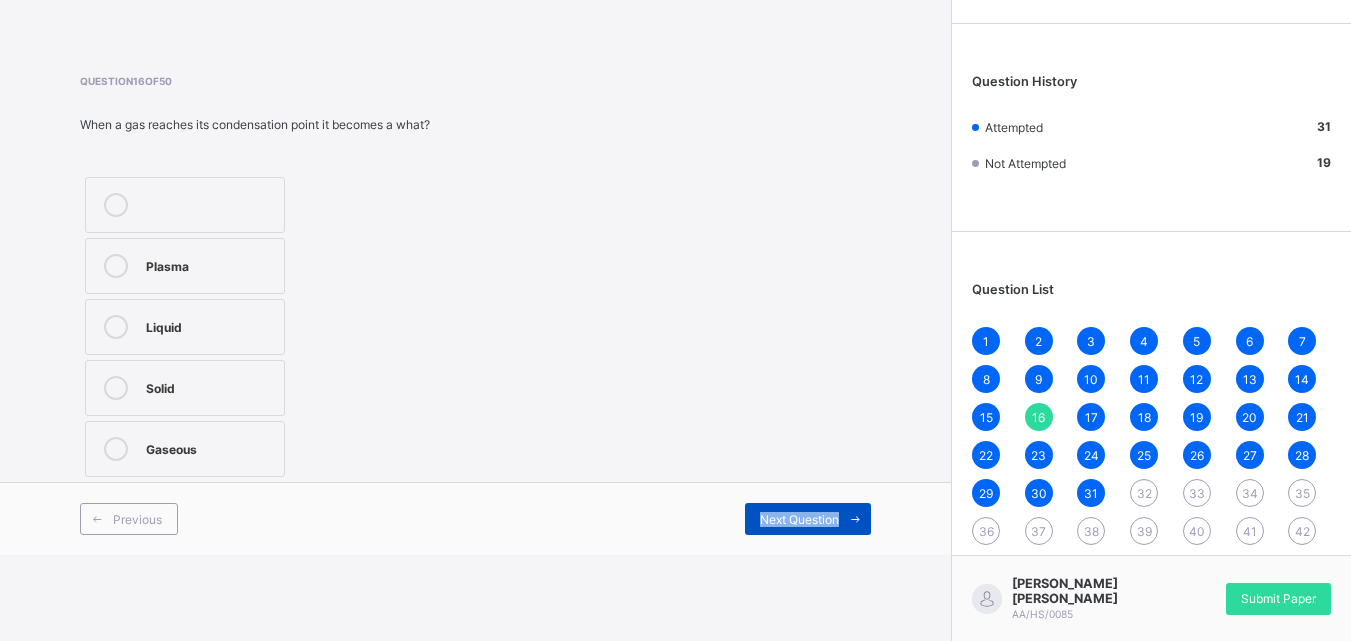 click on "Next Question" at bounding box center (799, 519) 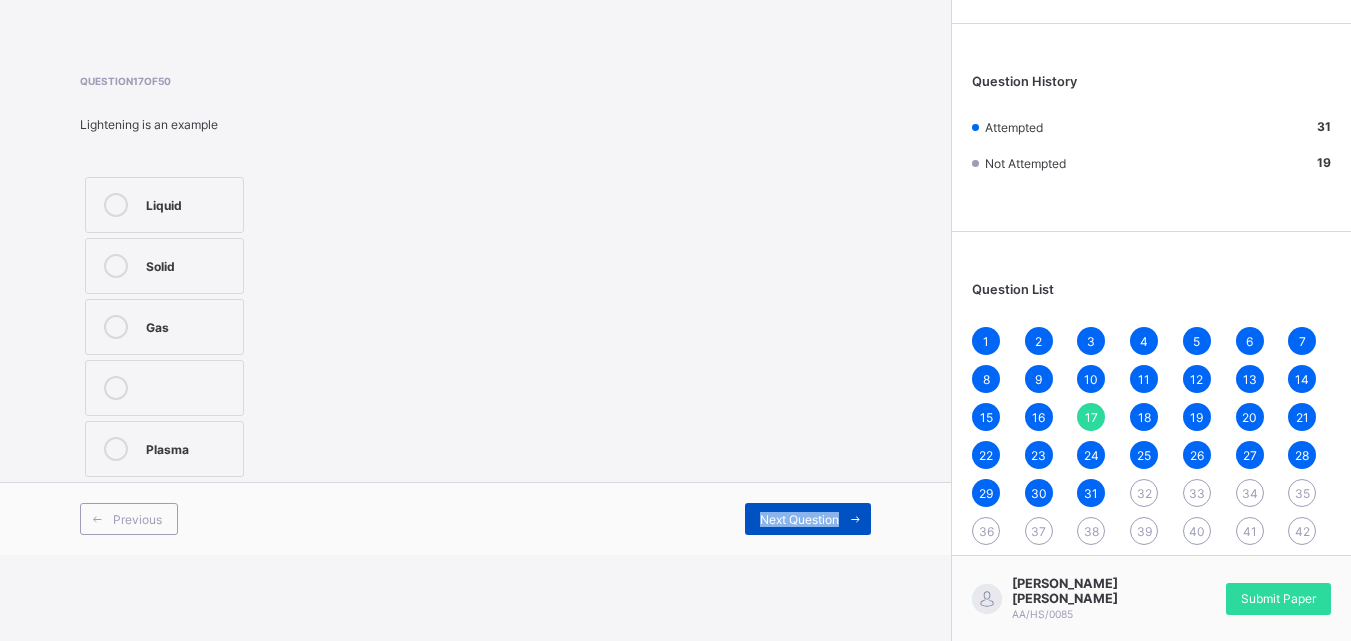 click on "Next Question" at bounding box center (799, 519) 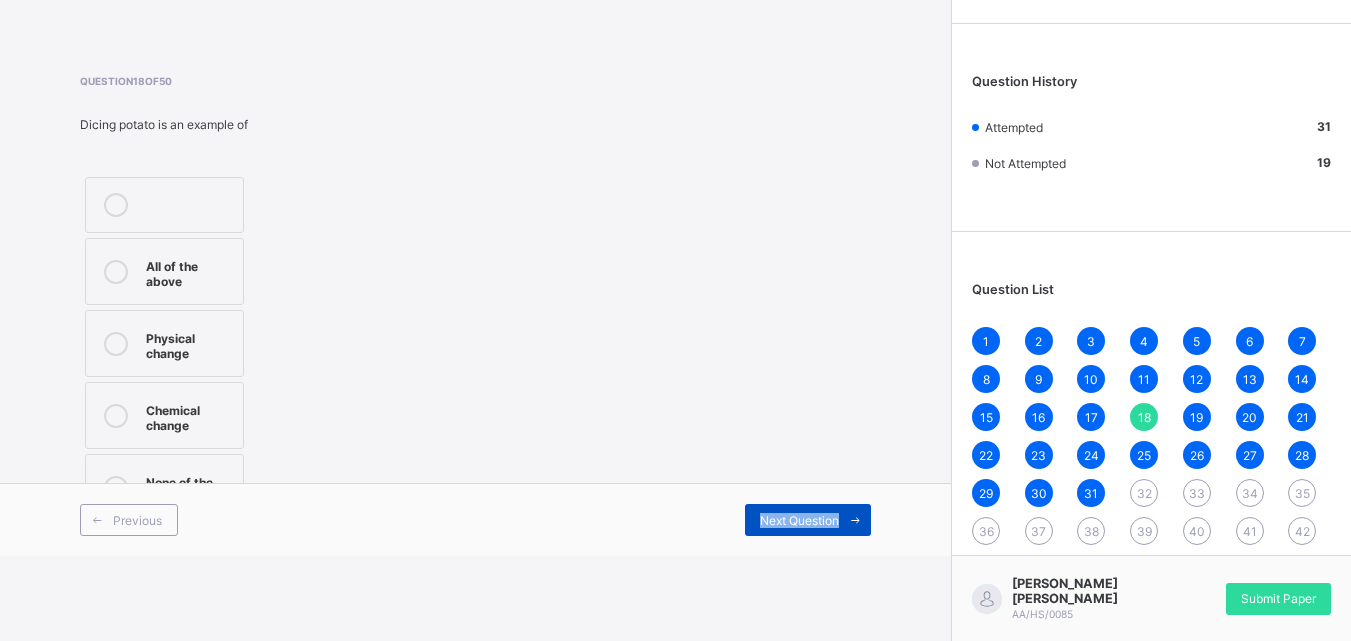 click on "Next Question" at bounding box center [799, 520] 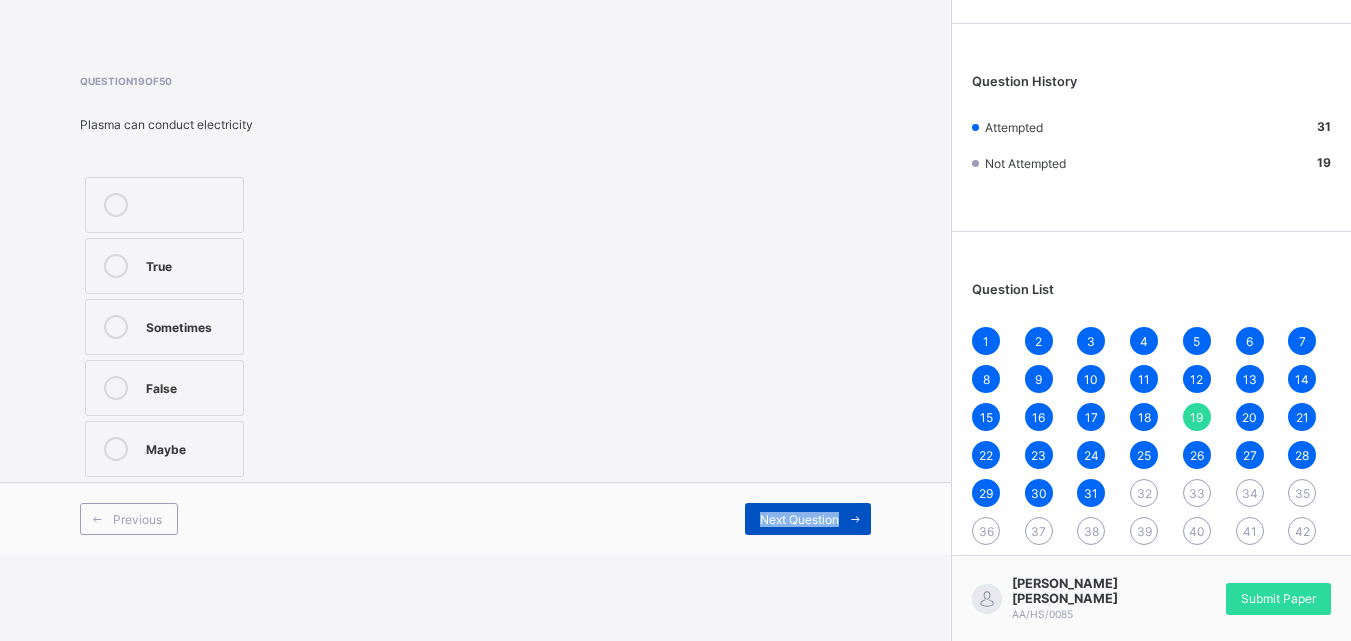 click on "Next Question" at bounding box center [799, 519] 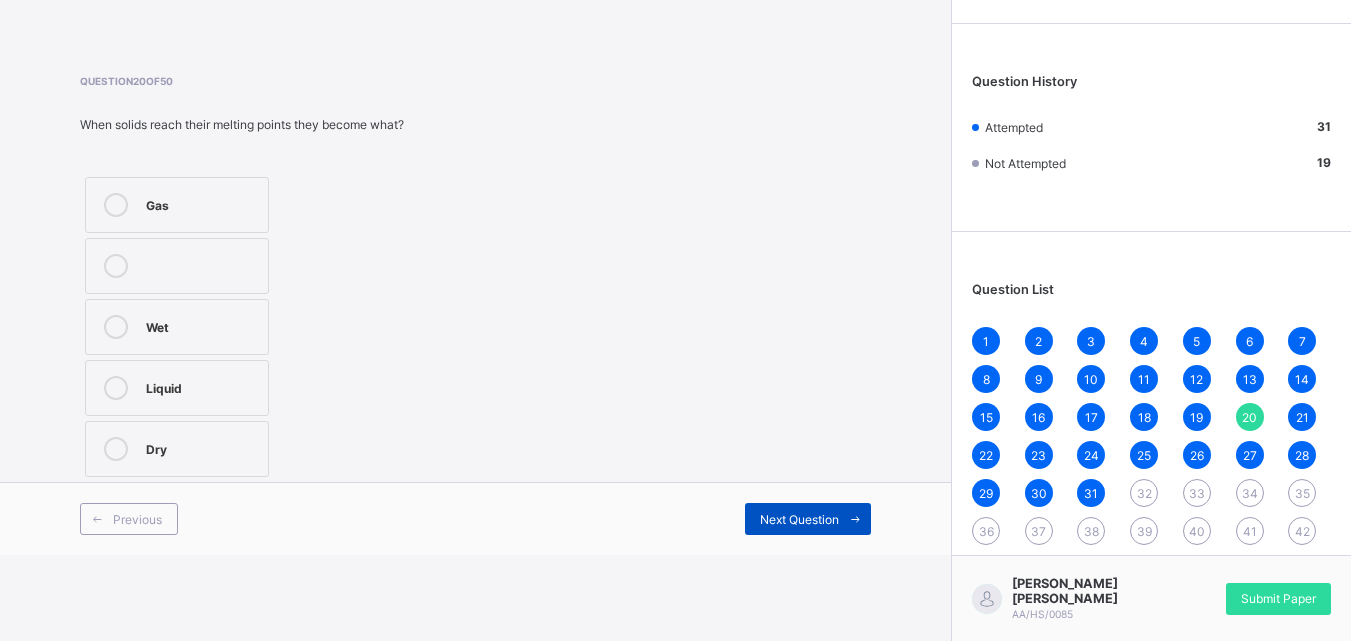 click on "Next Question" at bounding box center (799, 519) 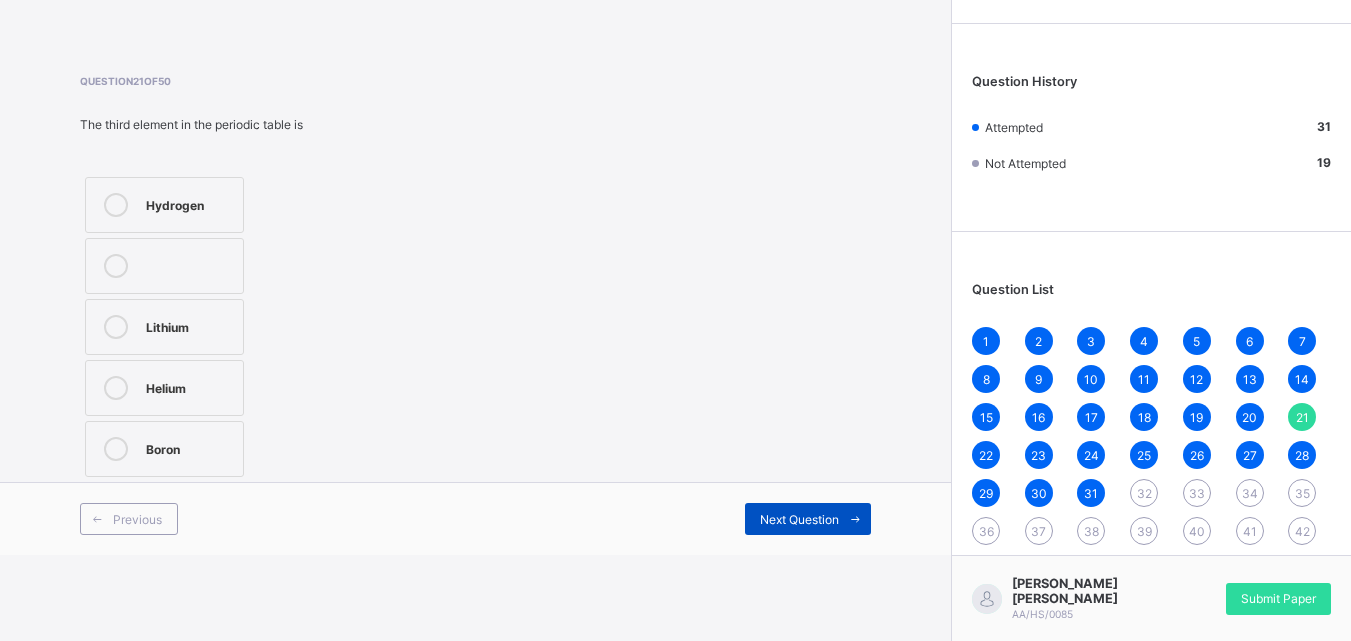 click on "Next Question" at bounding box center [799, 519] 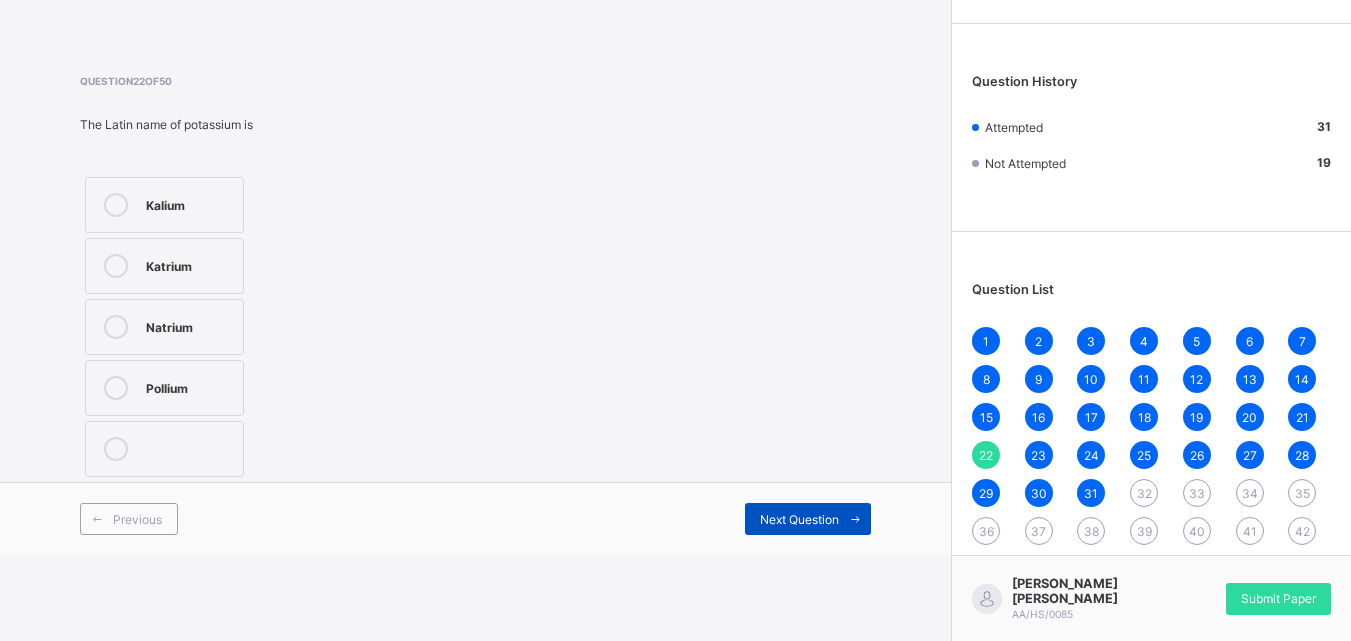 click on "Next Question" at bounding box center (799, 519) 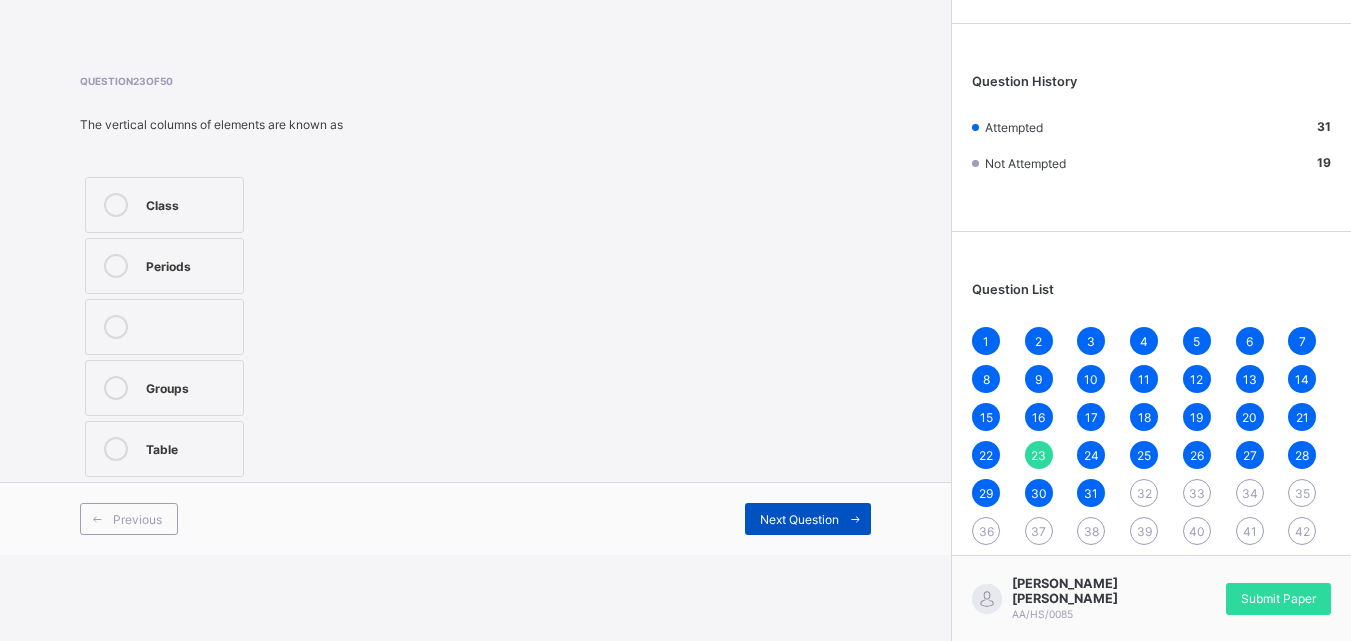 click on "Next Question" at bounding box center (799, 519) 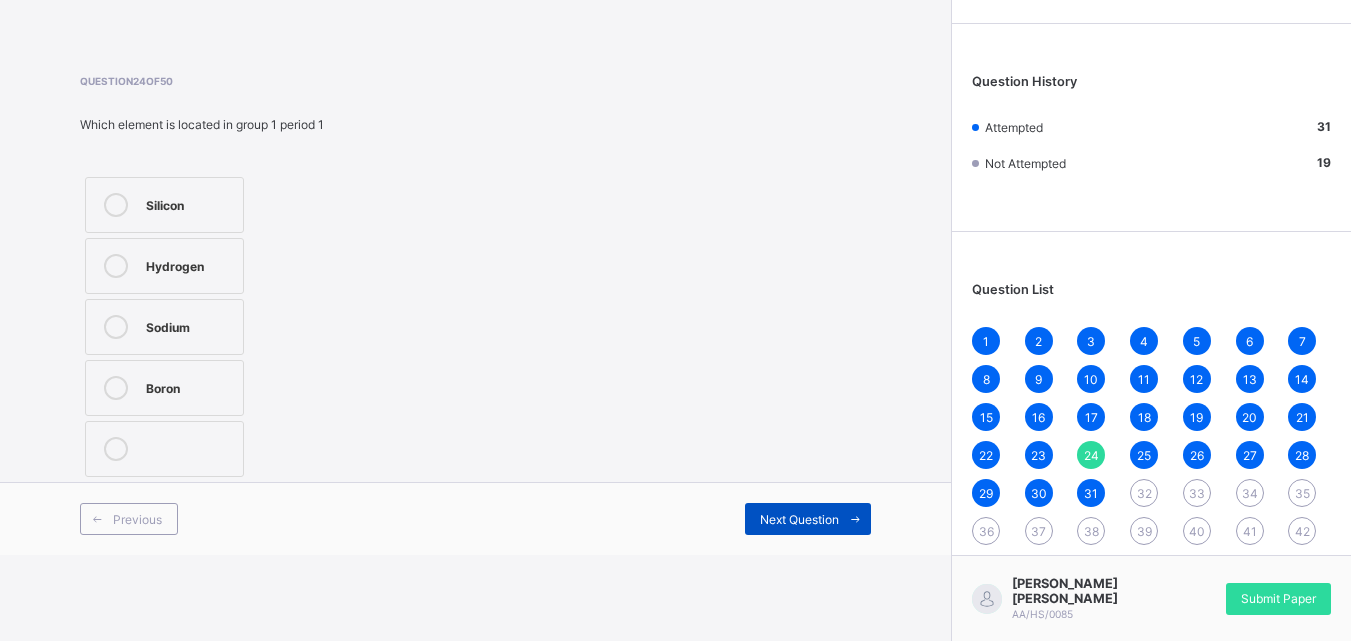 click on "Next Question" at bounding box center (799, 519) 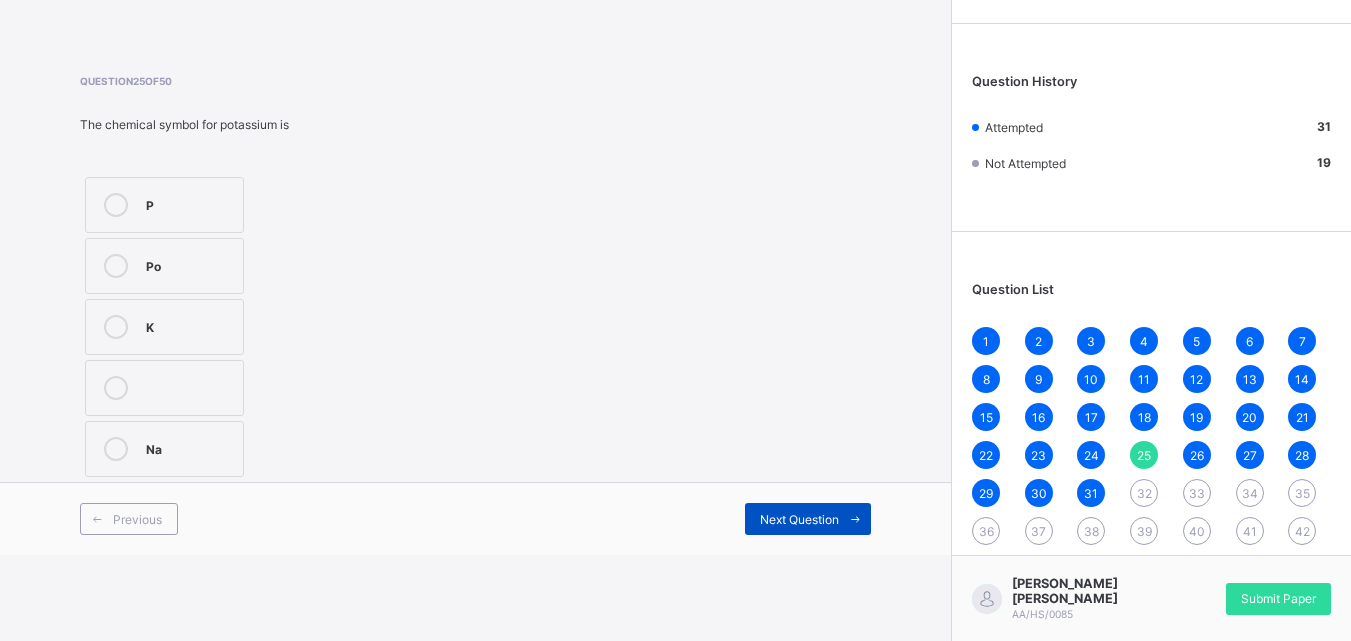 click on "Next Question" at bounding box center (799, 519) 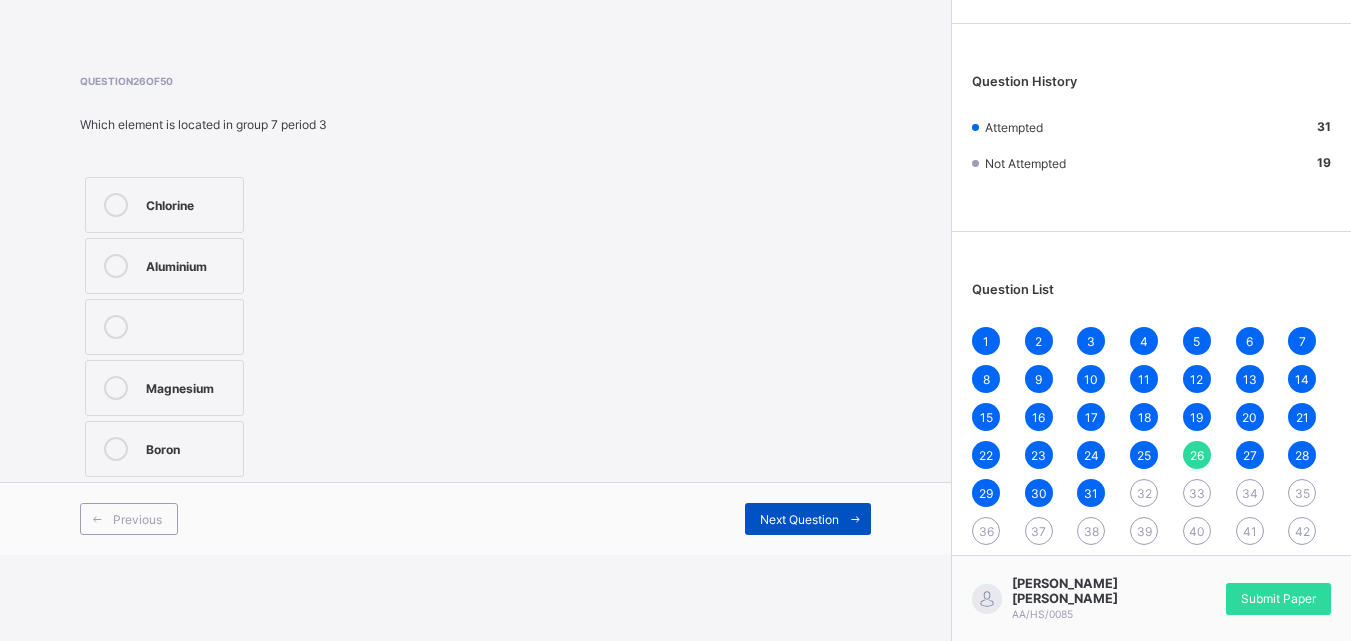 click on "Next Question" at bounding box center (799, 519) 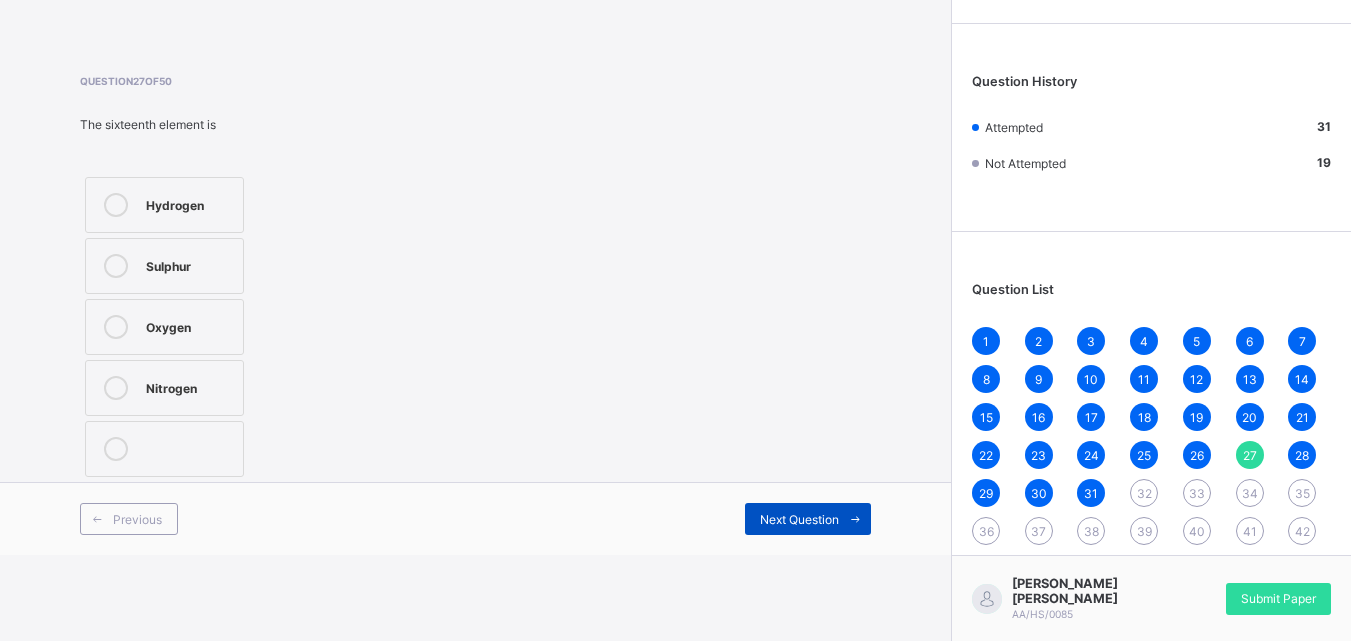 click on "Next Question" at bounding box center [799, 519] 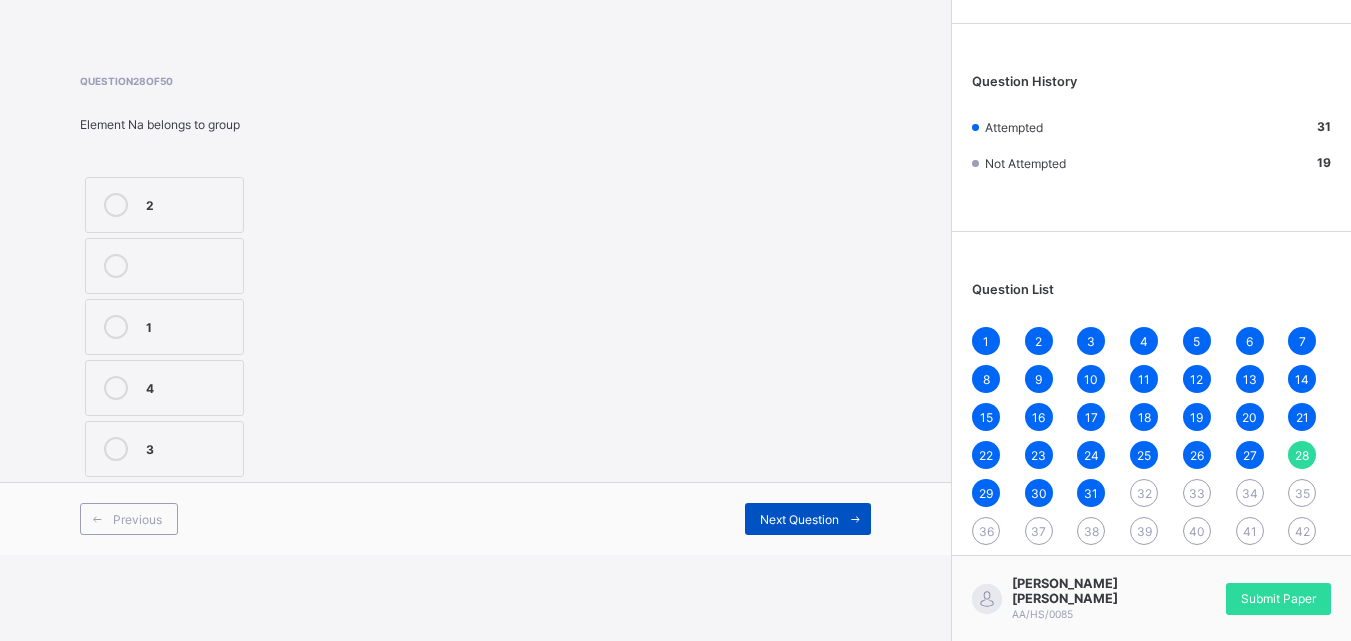 click on "Next Question" at bounding box center [799, 519] 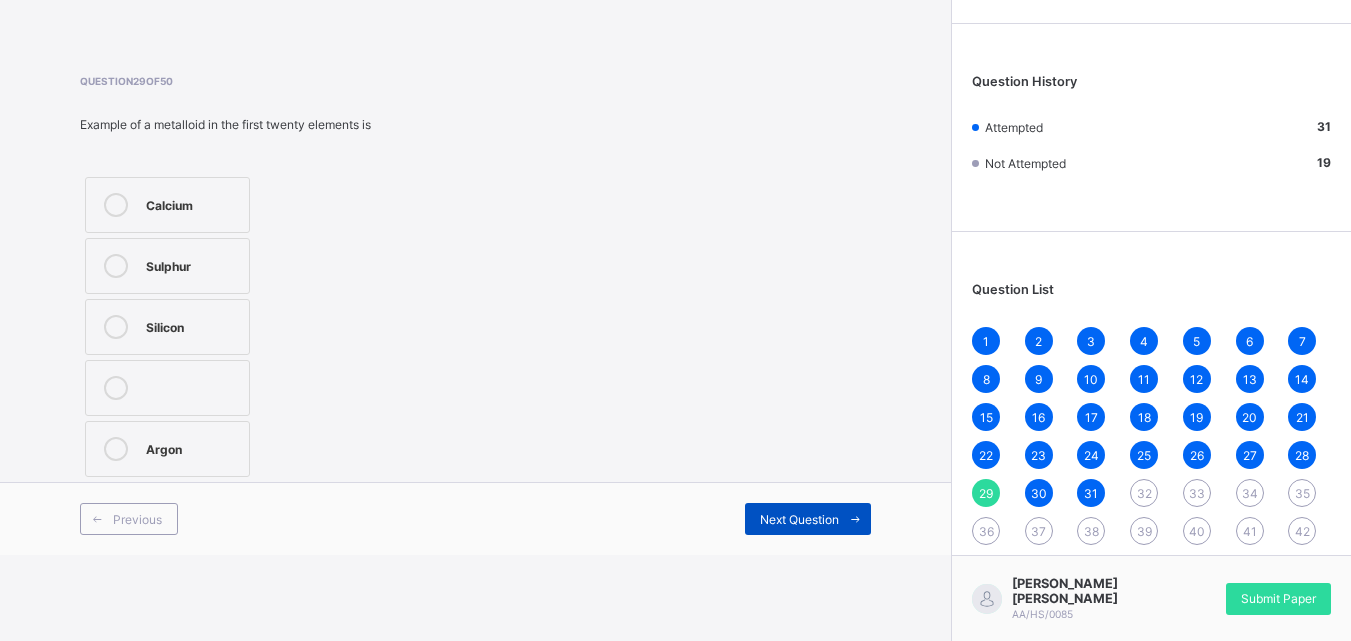 click on "Next Question" at bounding box center [799, 519] 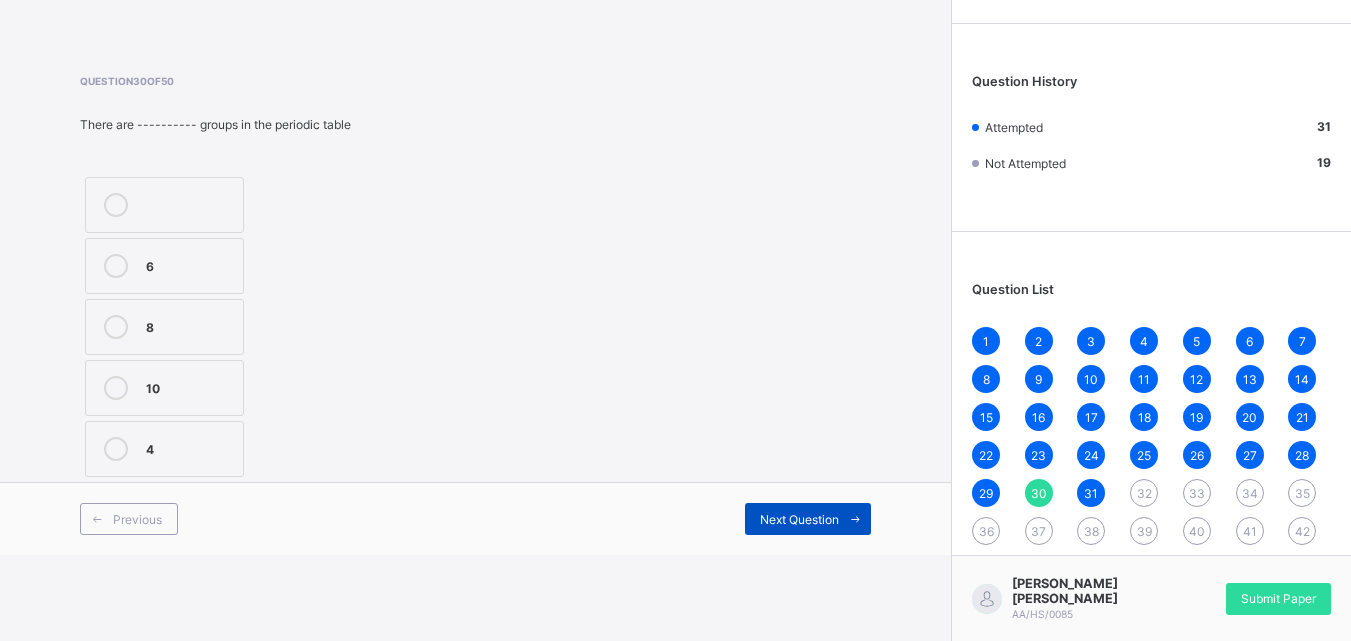 click on "Next Question" at bounding box center (799, 519) 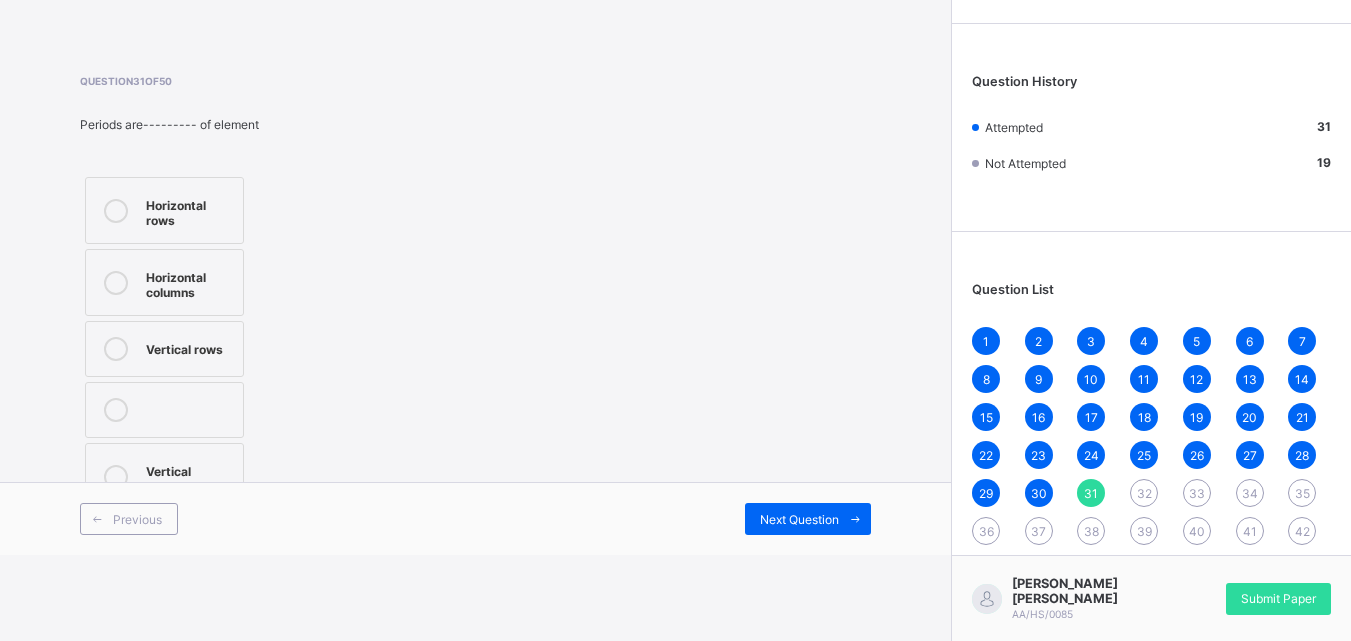 click on "32" at bounding box center [1144, 493] 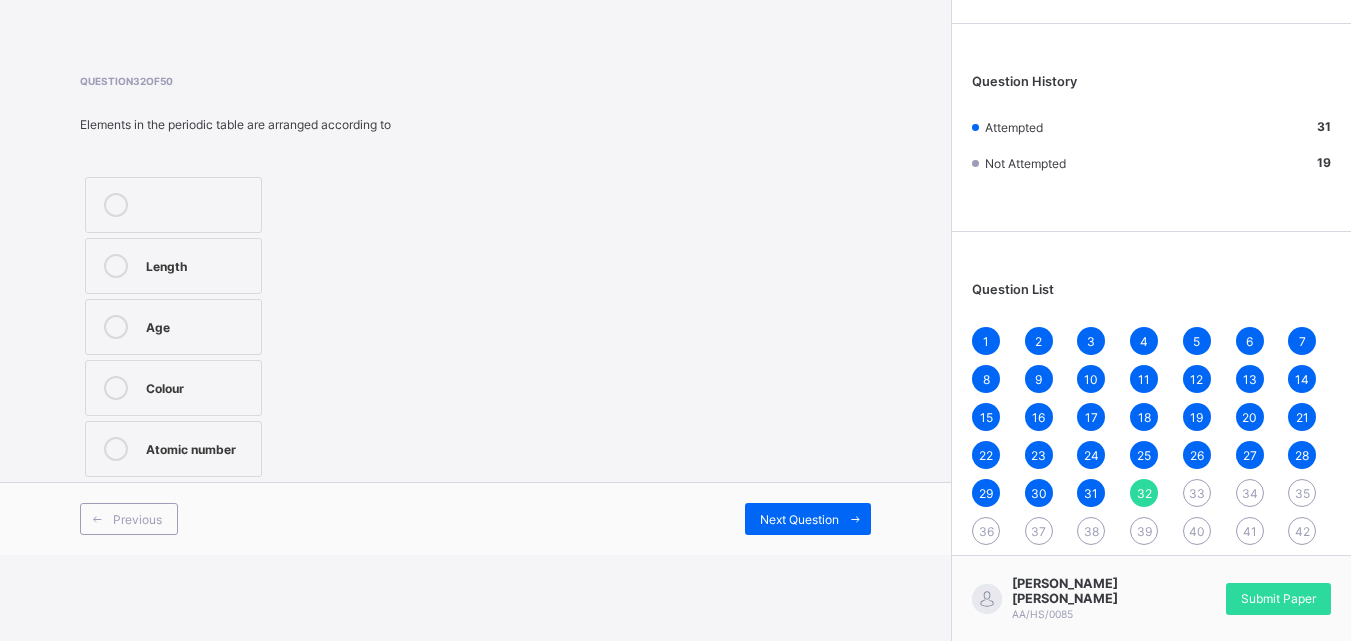 click on "Atomic number" at bounding box center [198, 447] 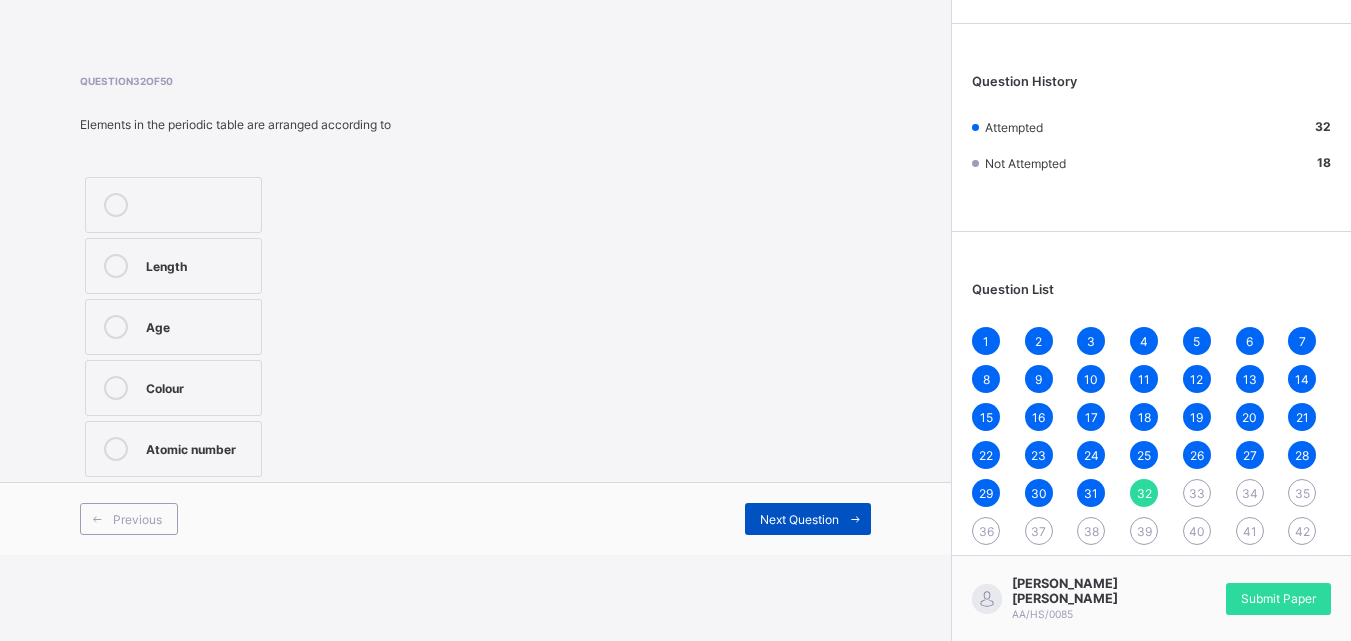 click on "Next Question" at bounding box center (799, 519) 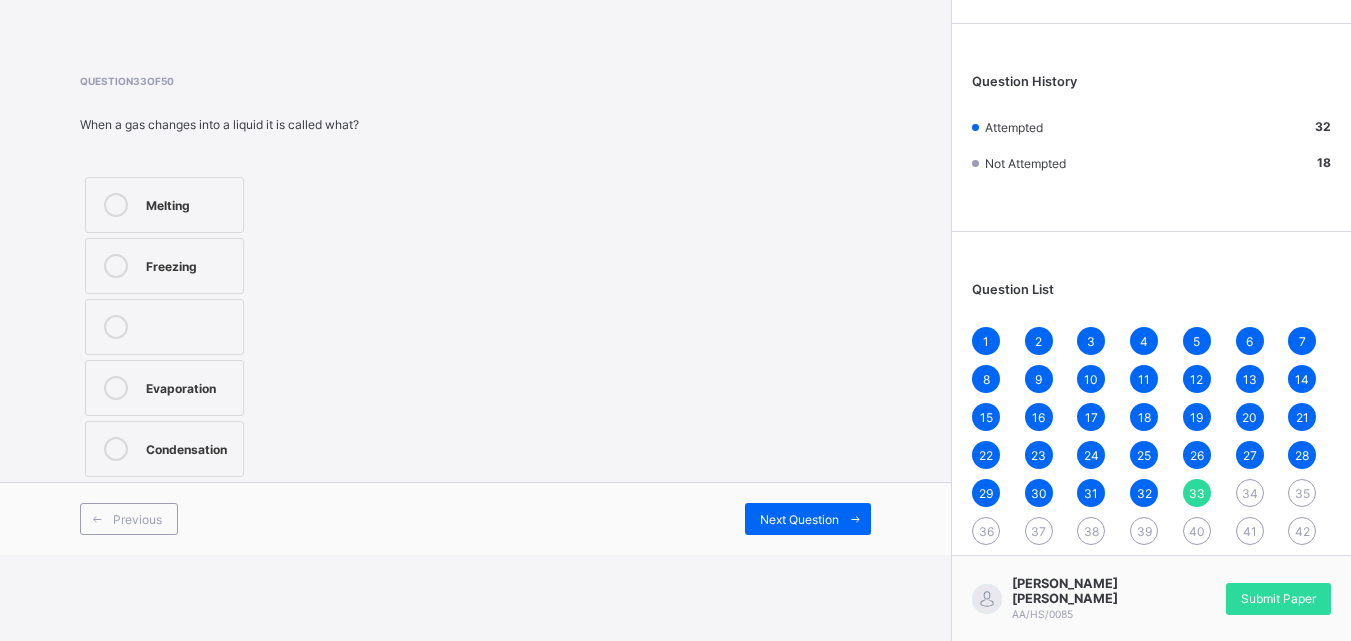 click on "Condensation" at bounding box center [164, 449] 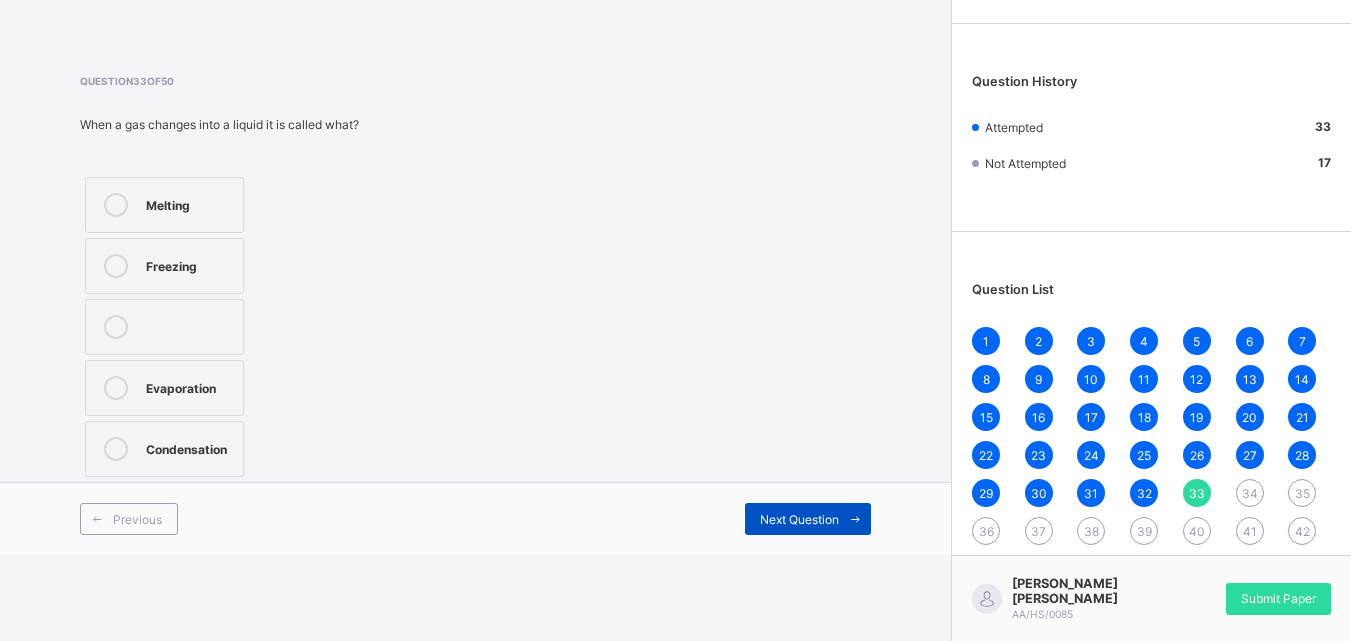 click on "Next Question" at bounding box center [799, 519] 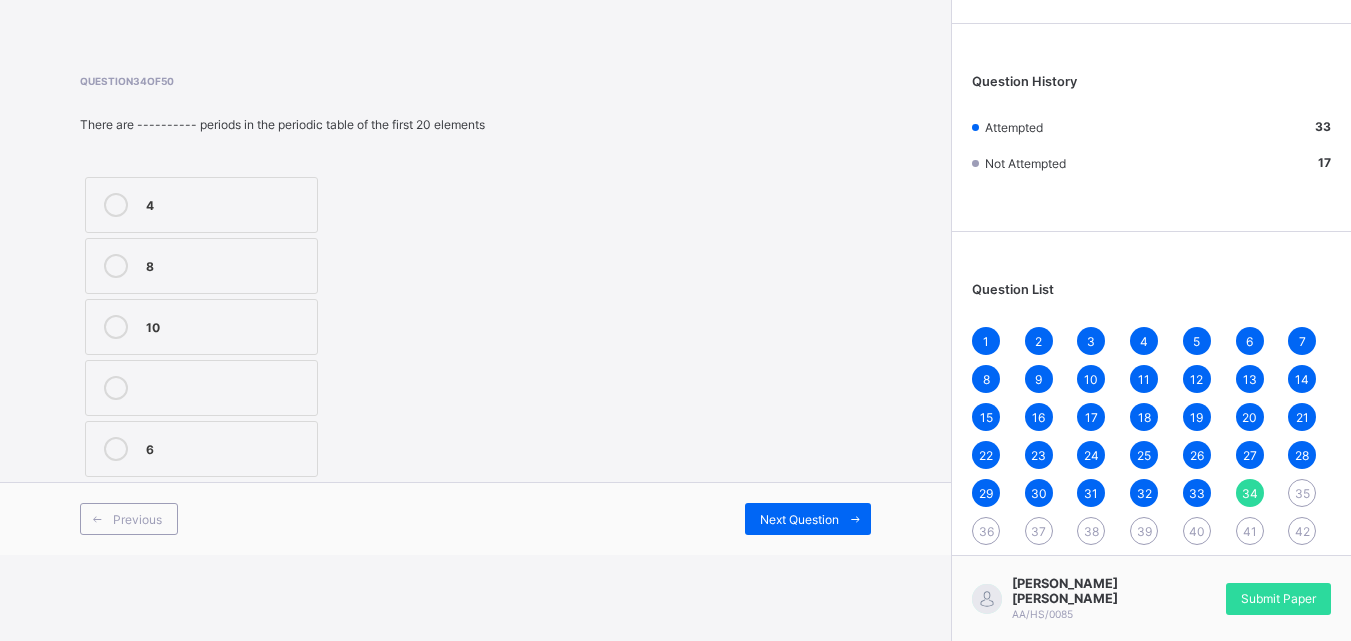 click on "4" at bounding box center [226, 203] 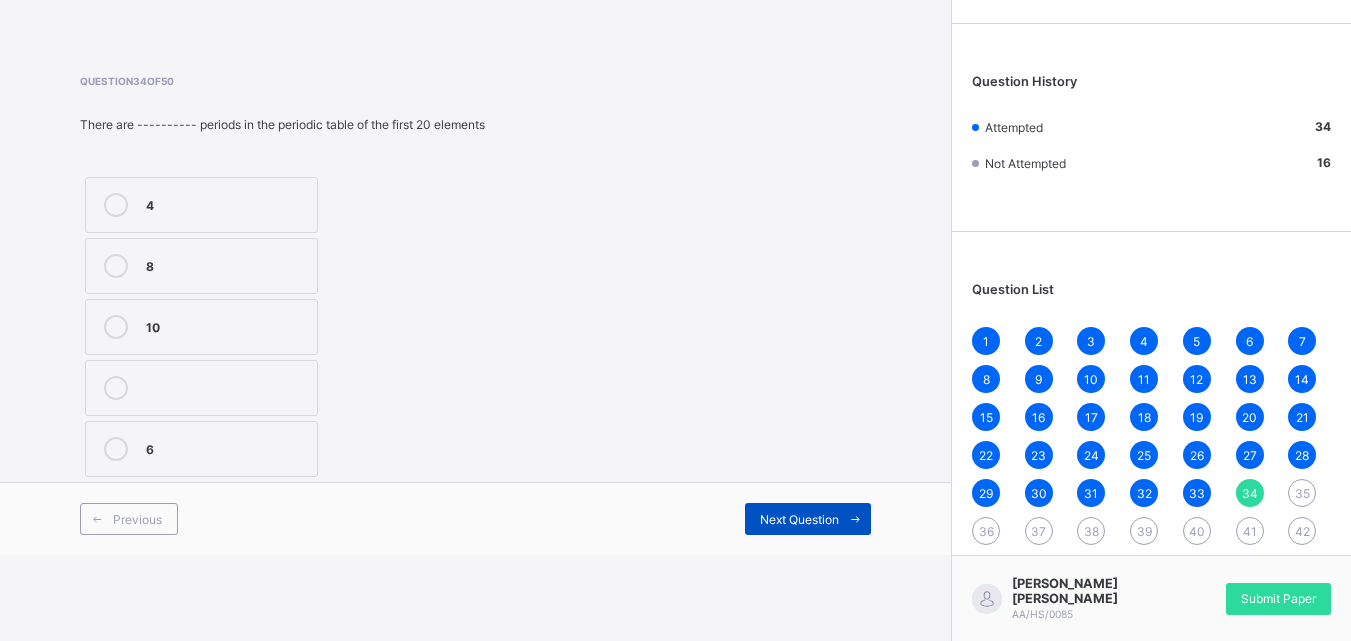 click on "Next Question" at bounding box center [808, 519] 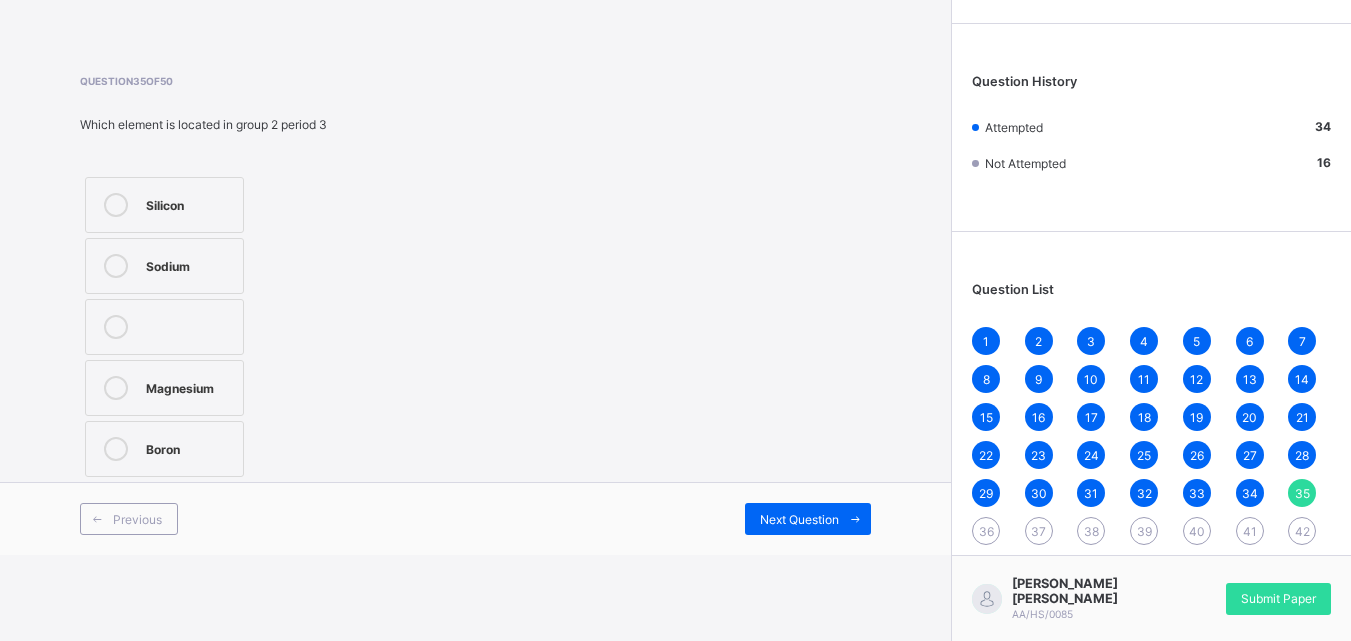 click on "Magnesium" at bounding box center [164, 388] 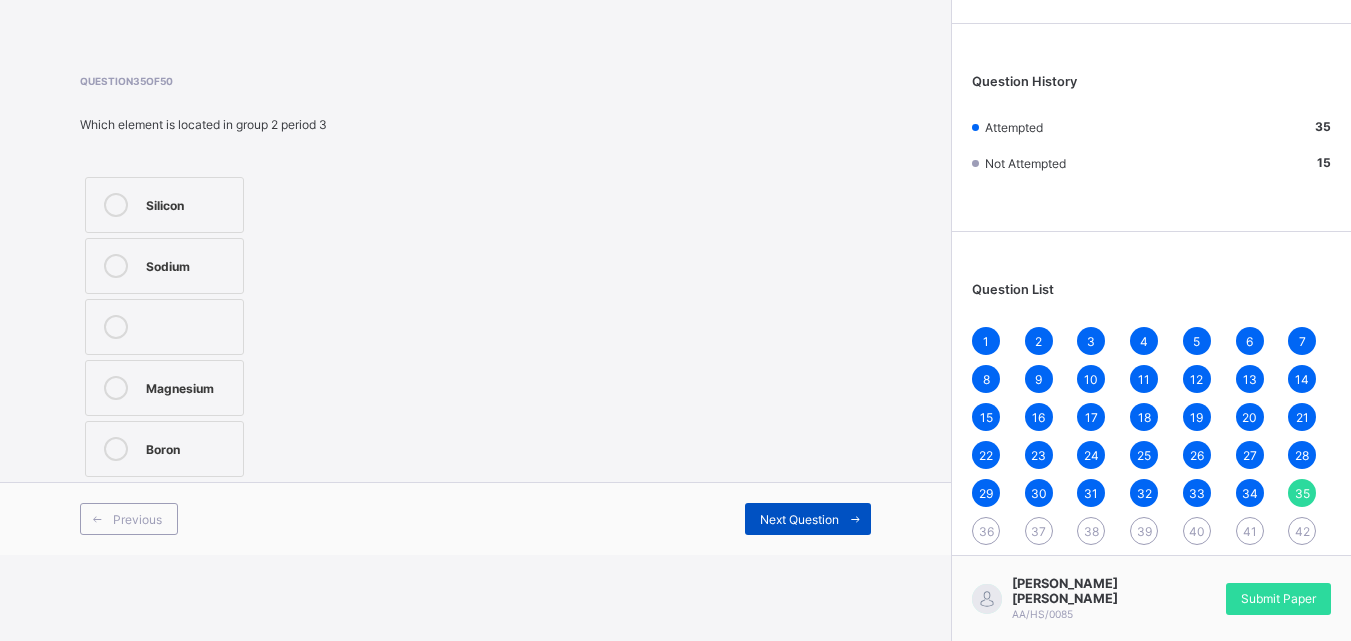click on "Next Question" at bounding box center (799, 519) 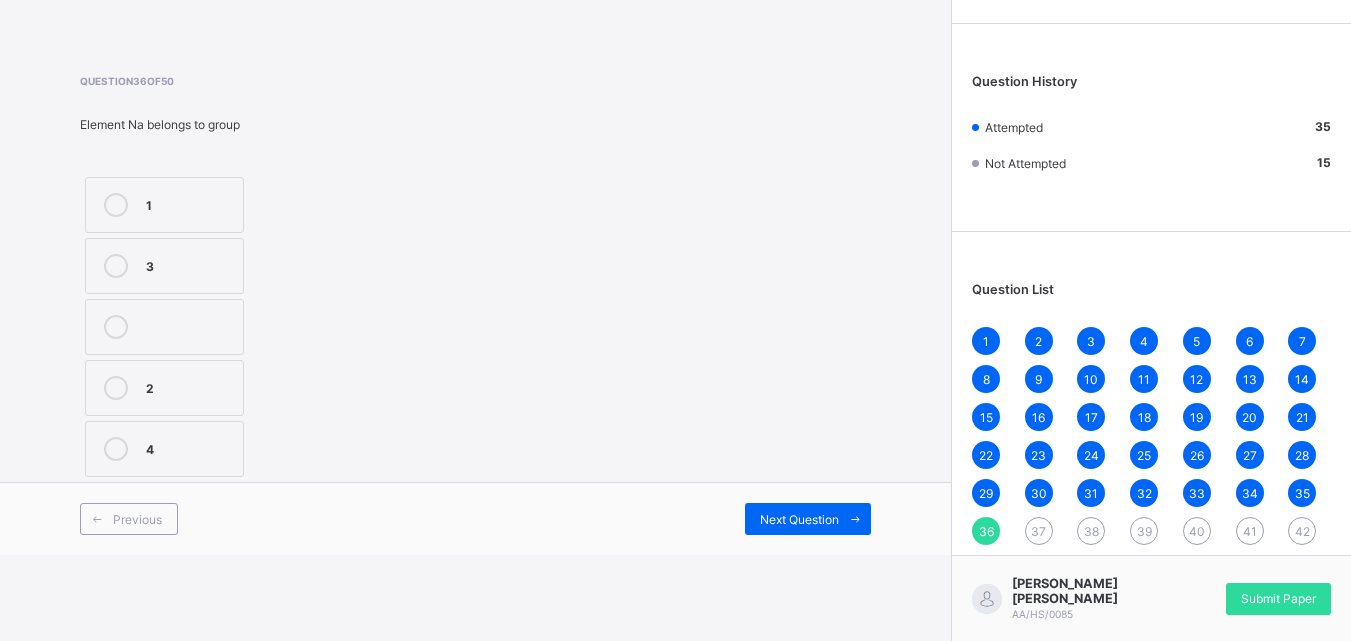 click on "1" at bounding box center (189, 203) 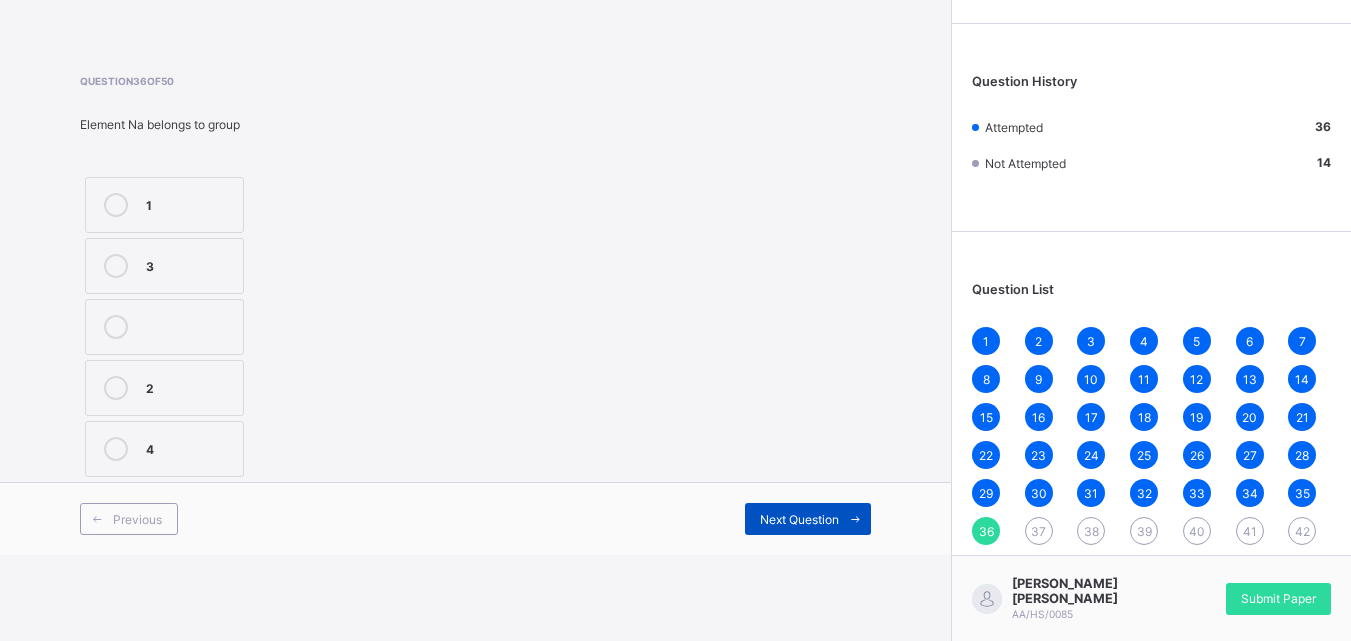 click on "Next Question" at bounding box center (799, 519) 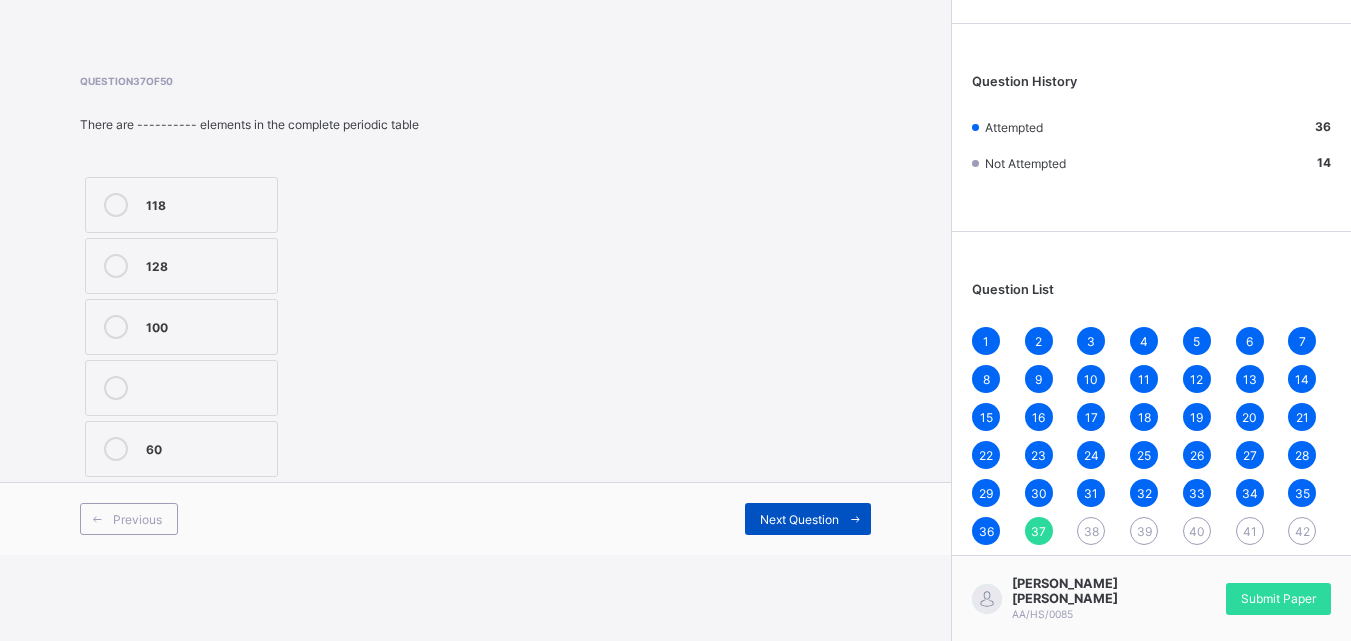 click on "Next Question" at bounding box center (799, 519) 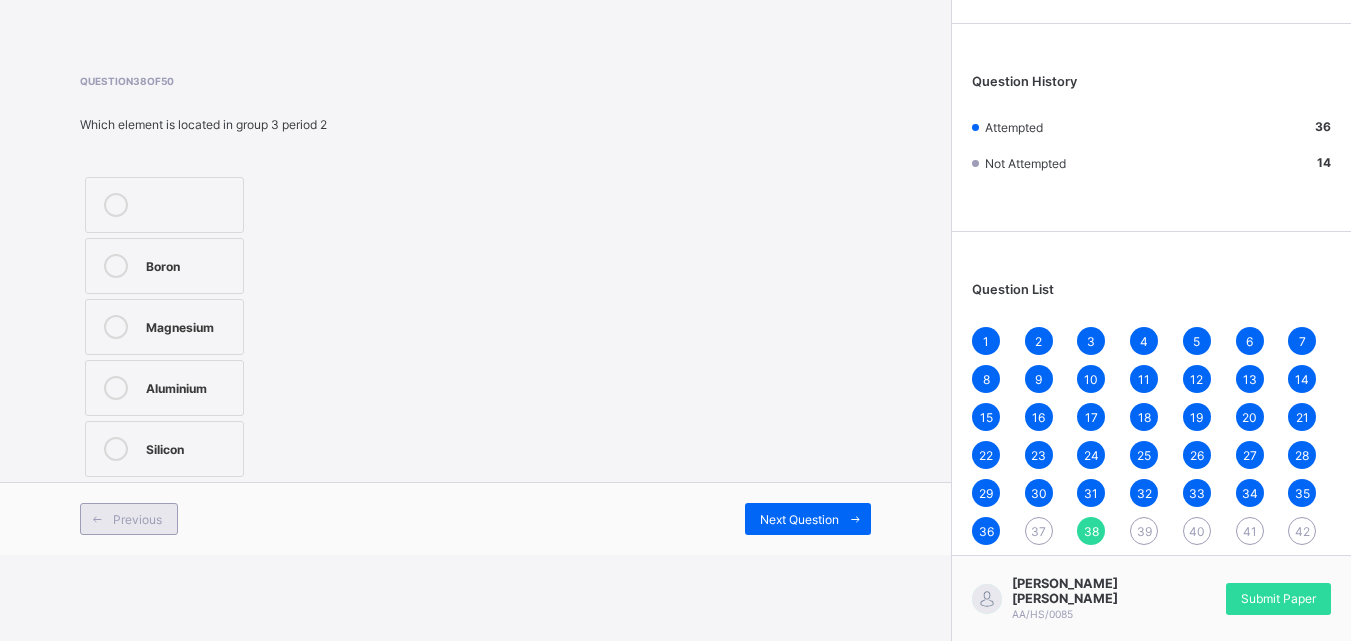 click on "Previous" at bounding box center [137, 519] 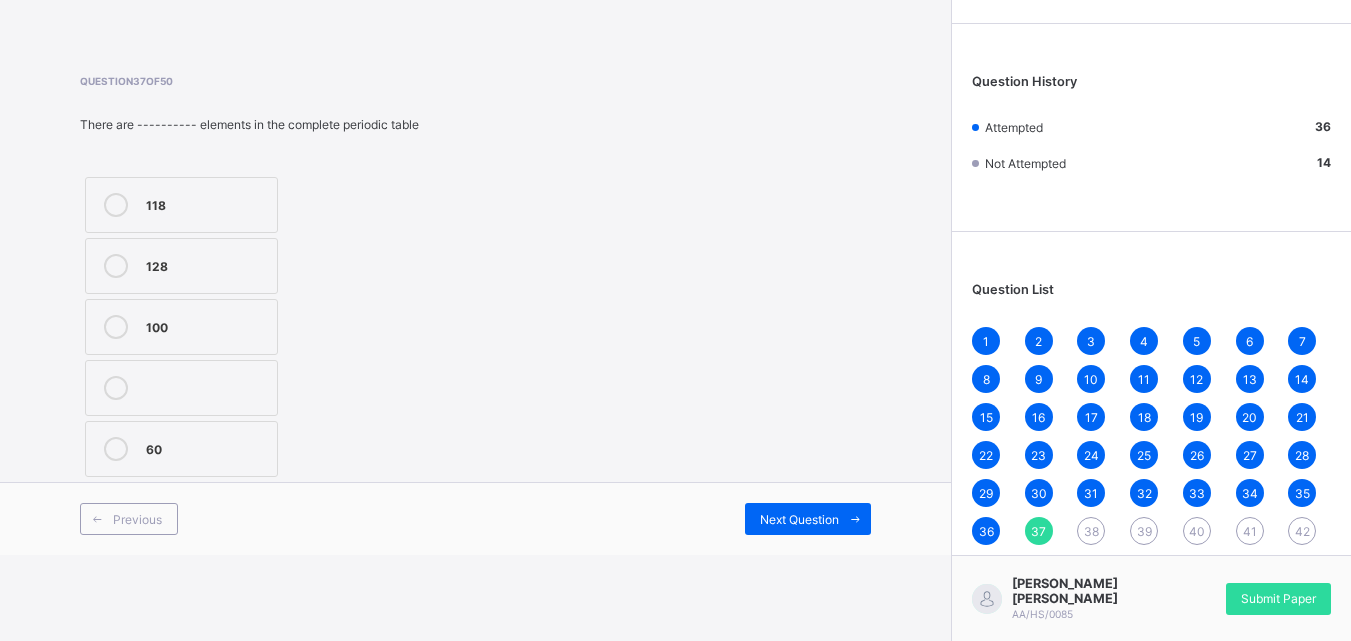 click on "118" at bounding box center (206, 203) 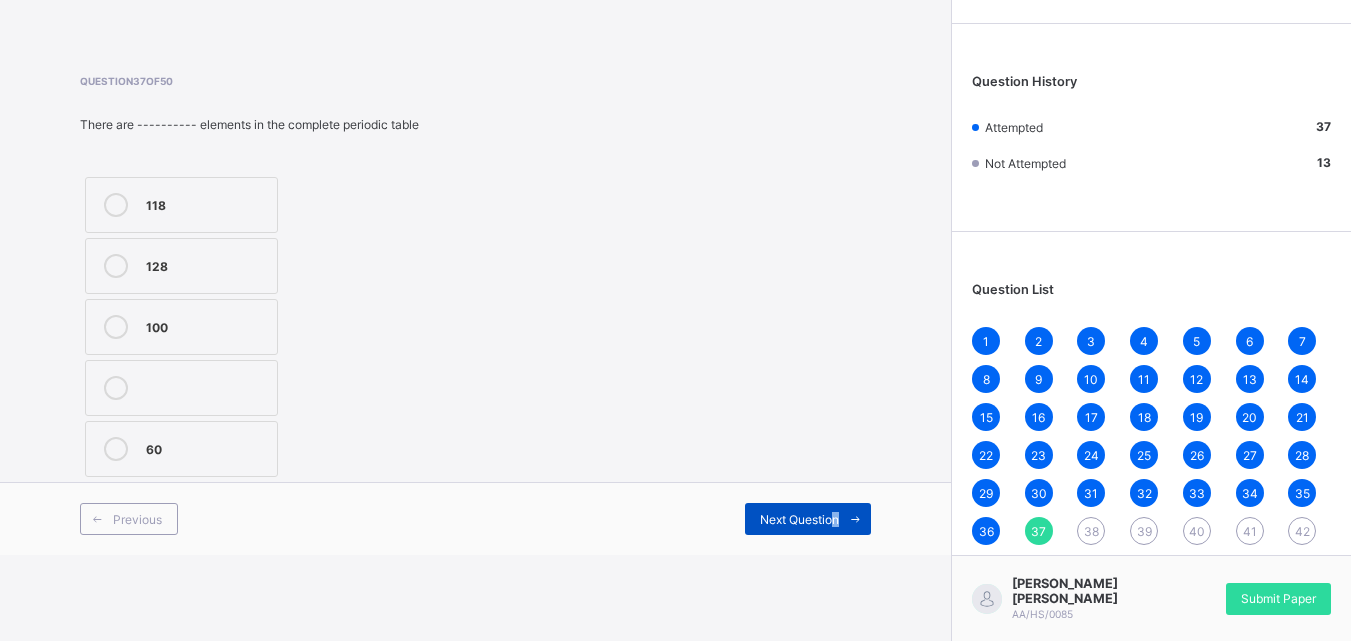 drag, startPoint x: 844, startPoint y: 542, endPoint x: 844, endPoint y: 529, distance: 13 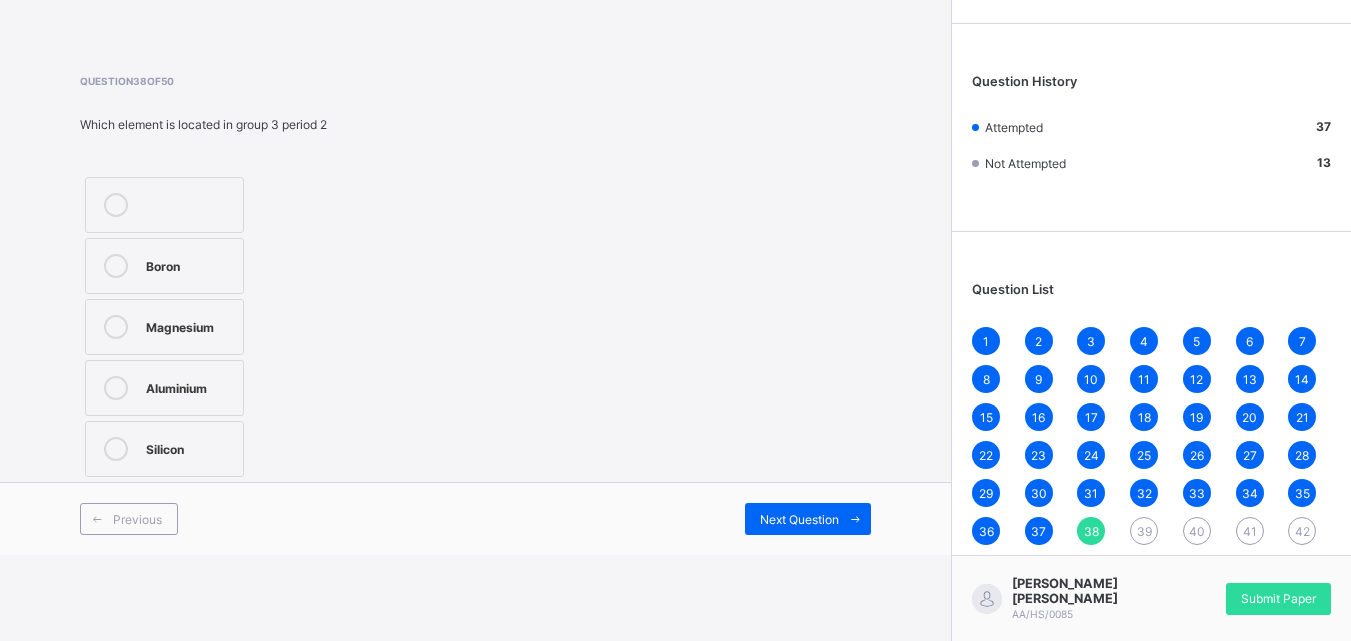 click on "Boron" at bounding box center (164, 266) 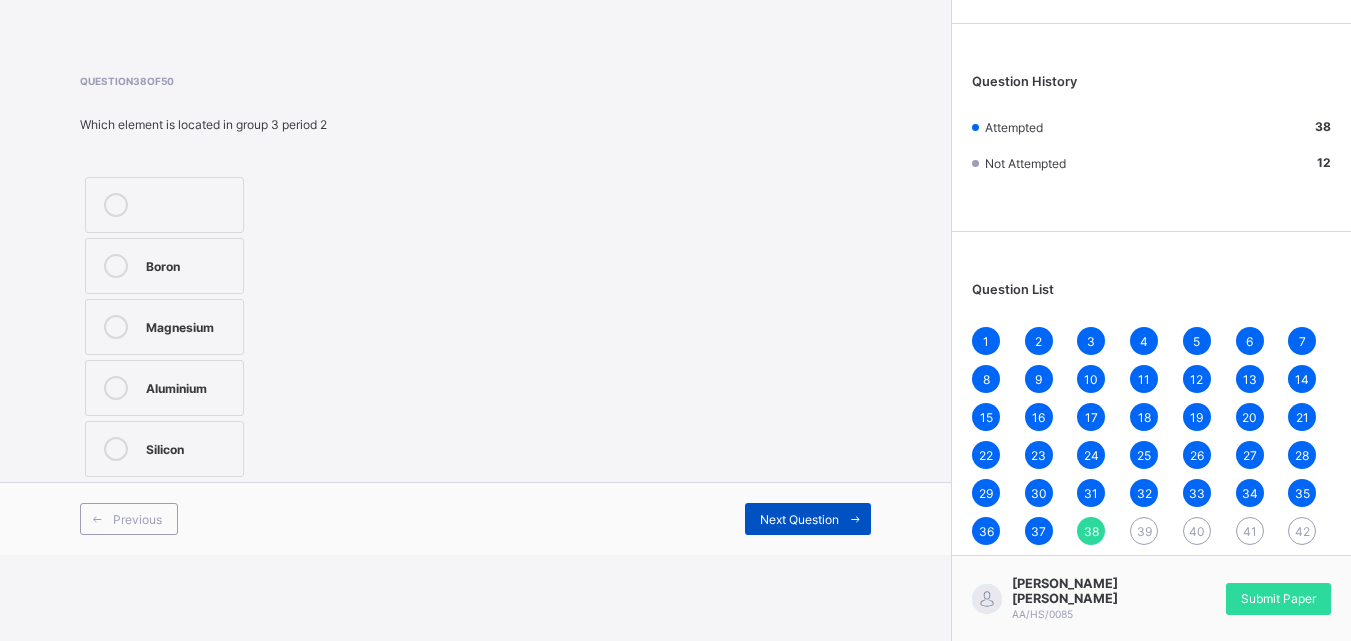 click on "Next Question" at bounding box center [799, 519] 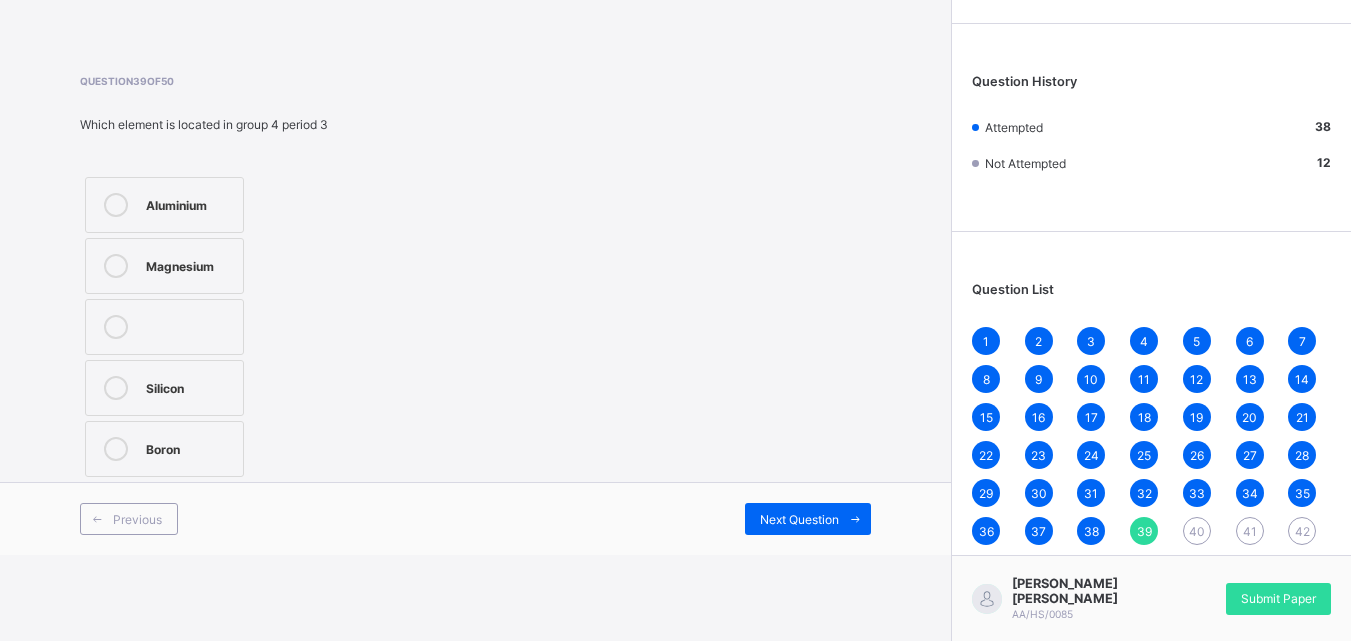 click on "Silicon" at bounding box center [164, 388] 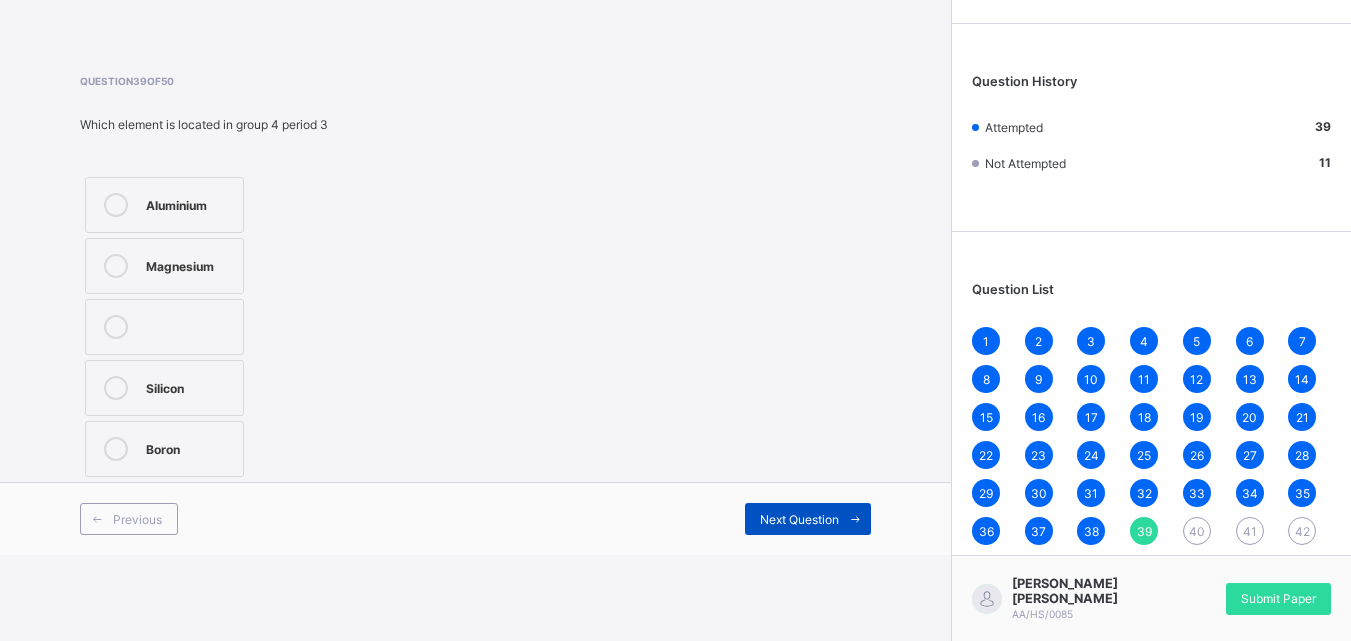 click on "Next Question" at bounding box center (808, 519) 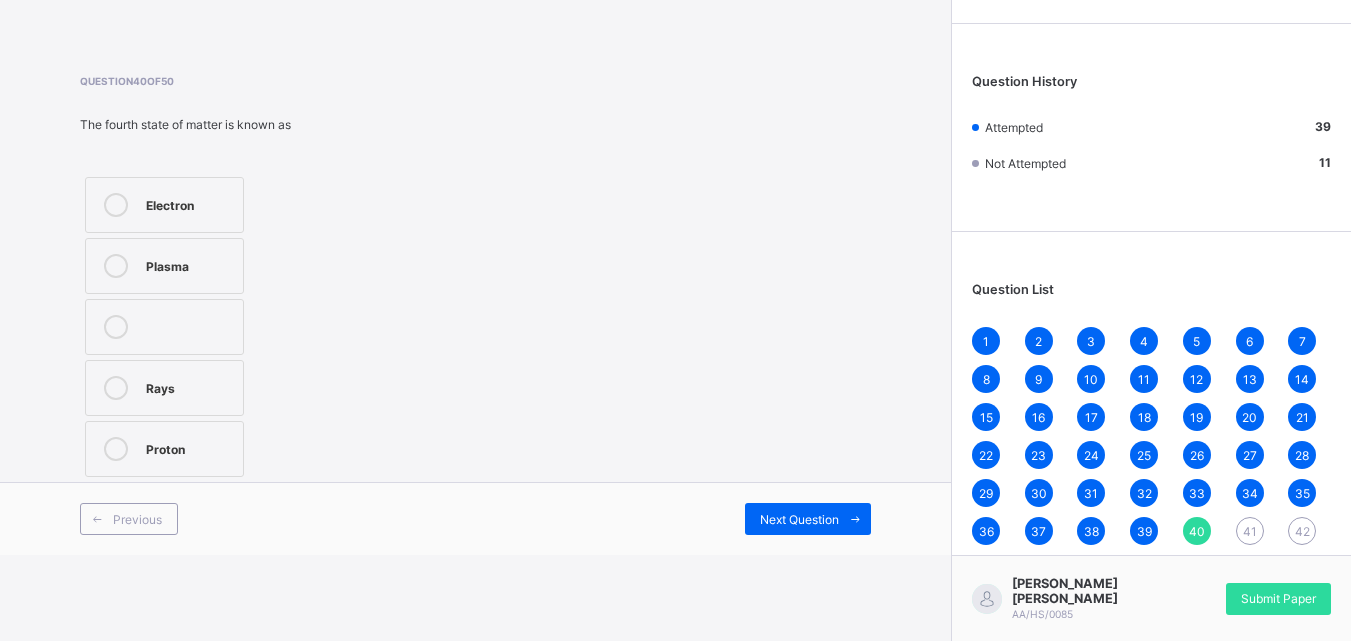 click on "Electron" at bounding box center (164, 205) 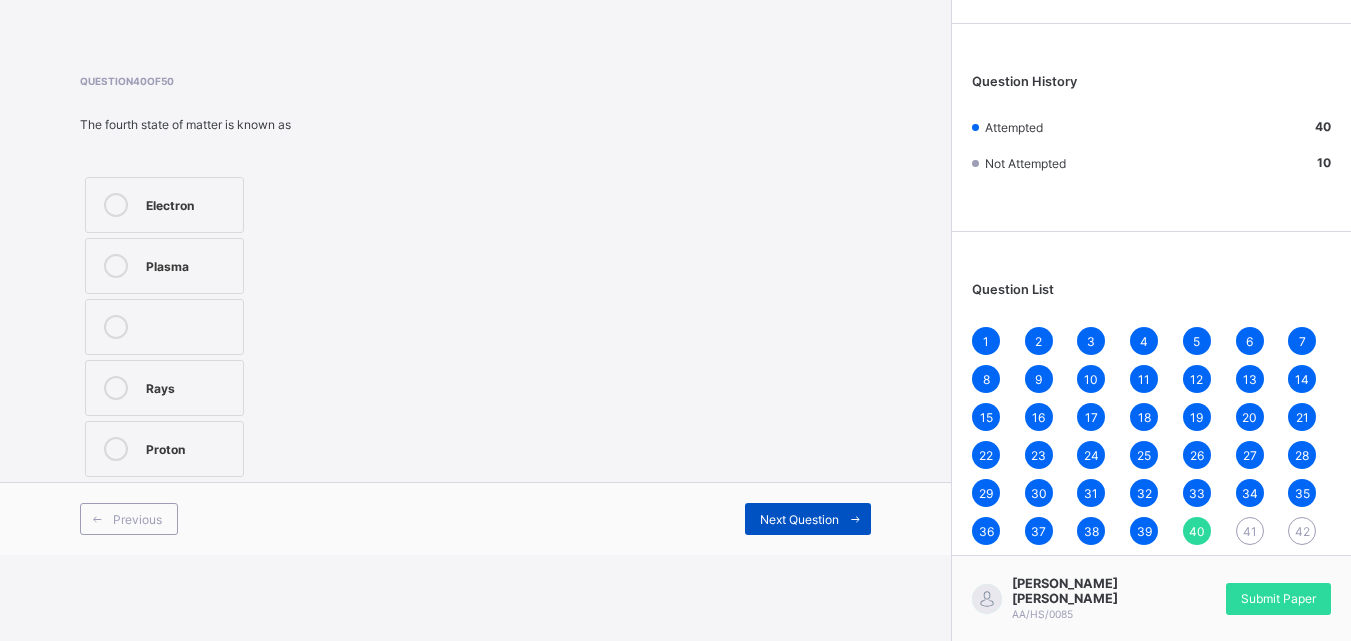 click on "Next Question" at bounding box center [799, 519] 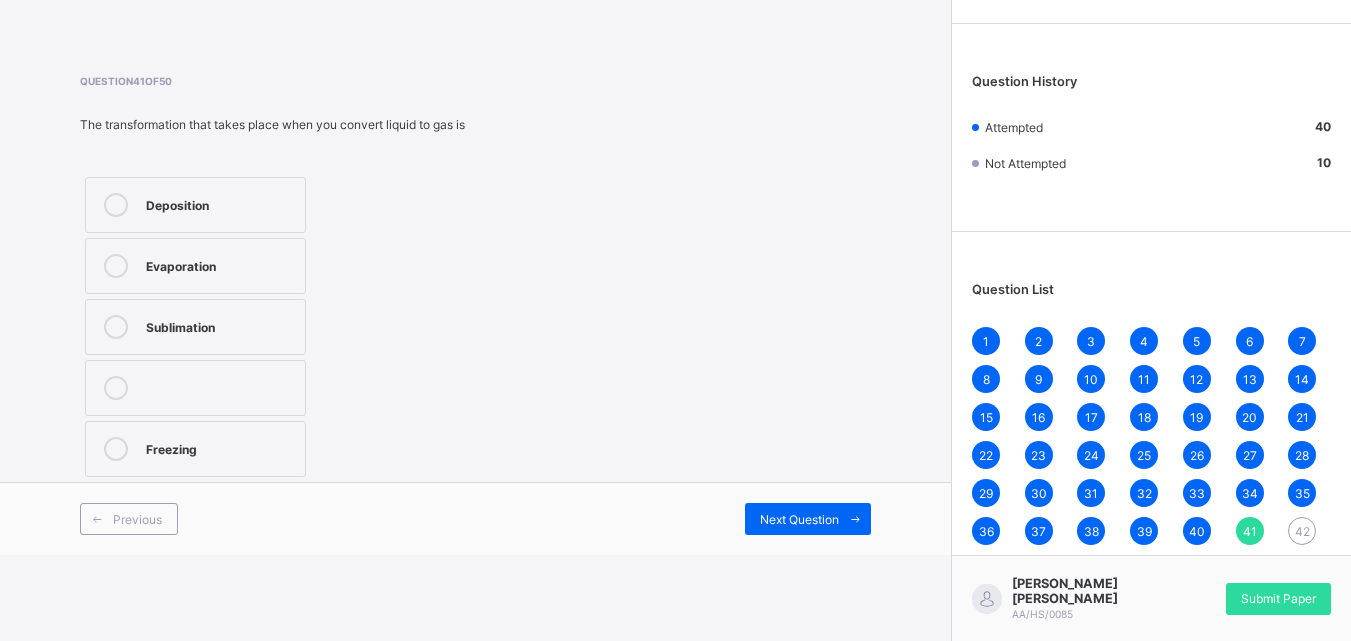 click on "Evaporation" at bounding box center [220, 264] 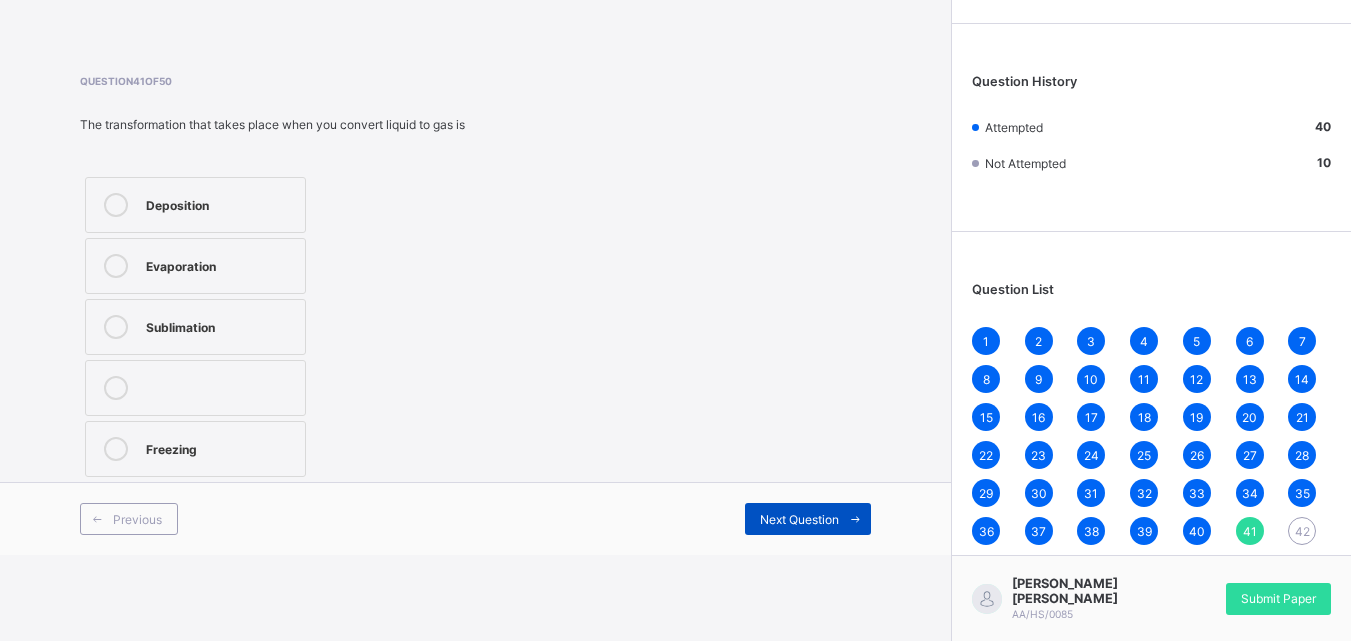 click on "Next Question" at bounding box center [808, 519] 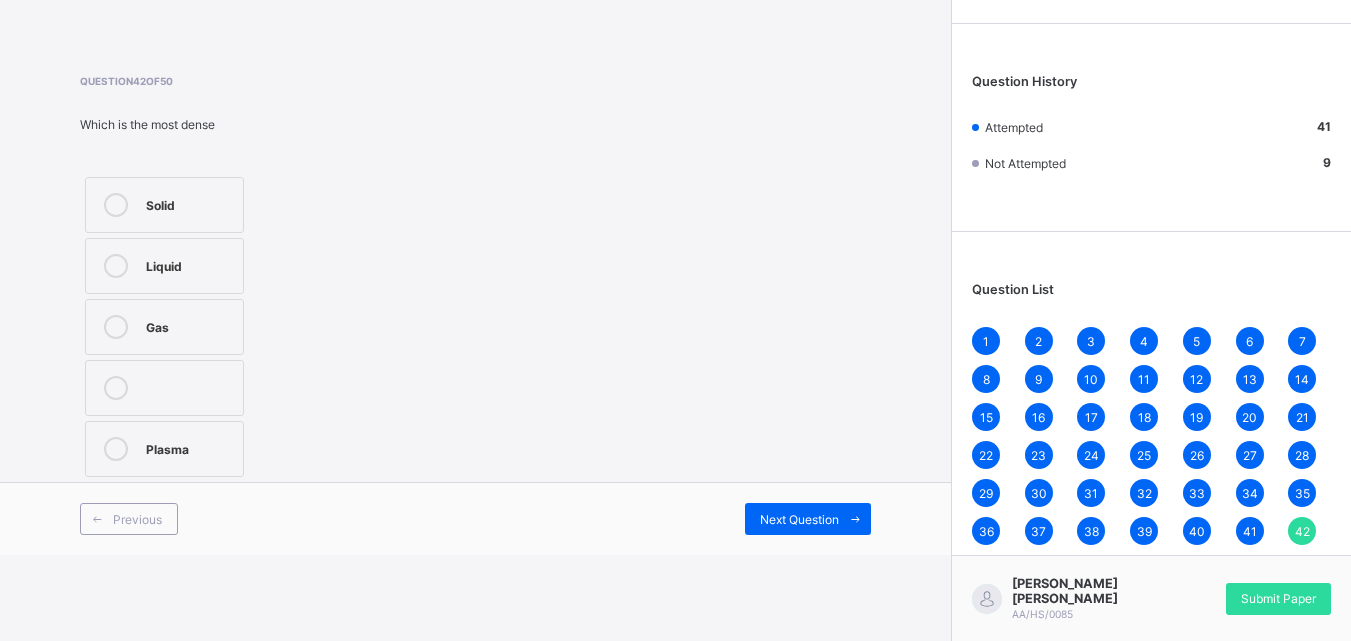 click on "Solid" at bounding box center [189, 203] 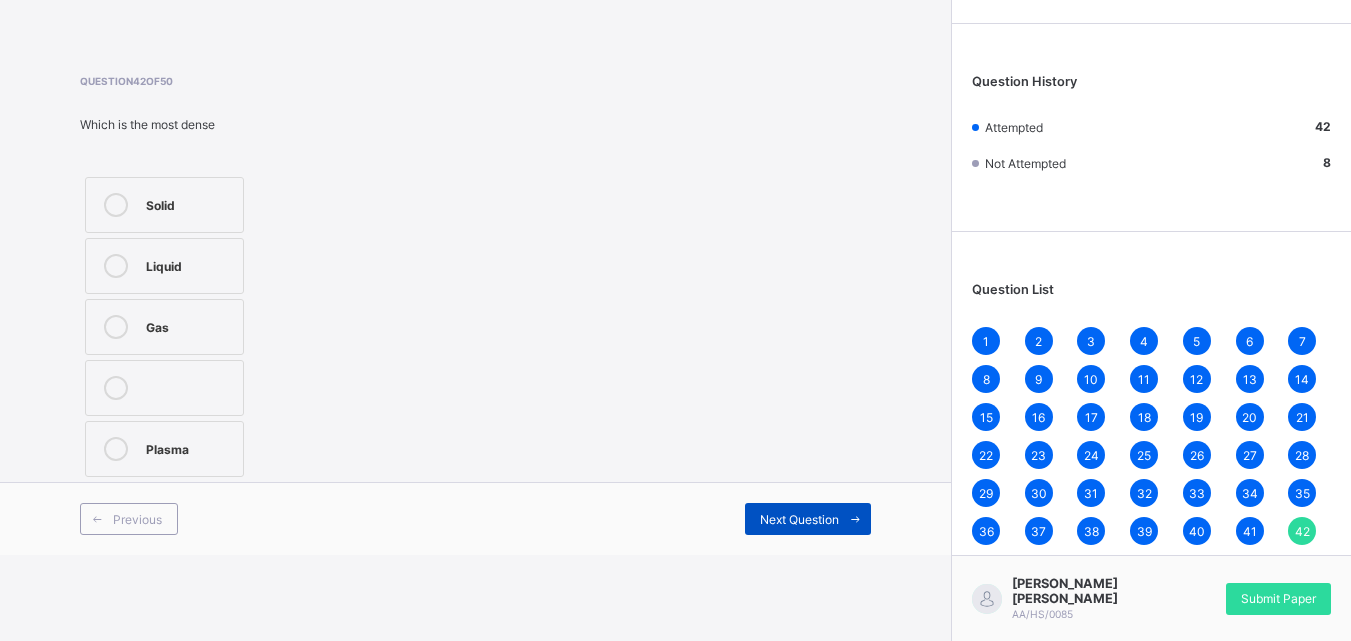 click on "Next Question" at bounding box center (799, 519) 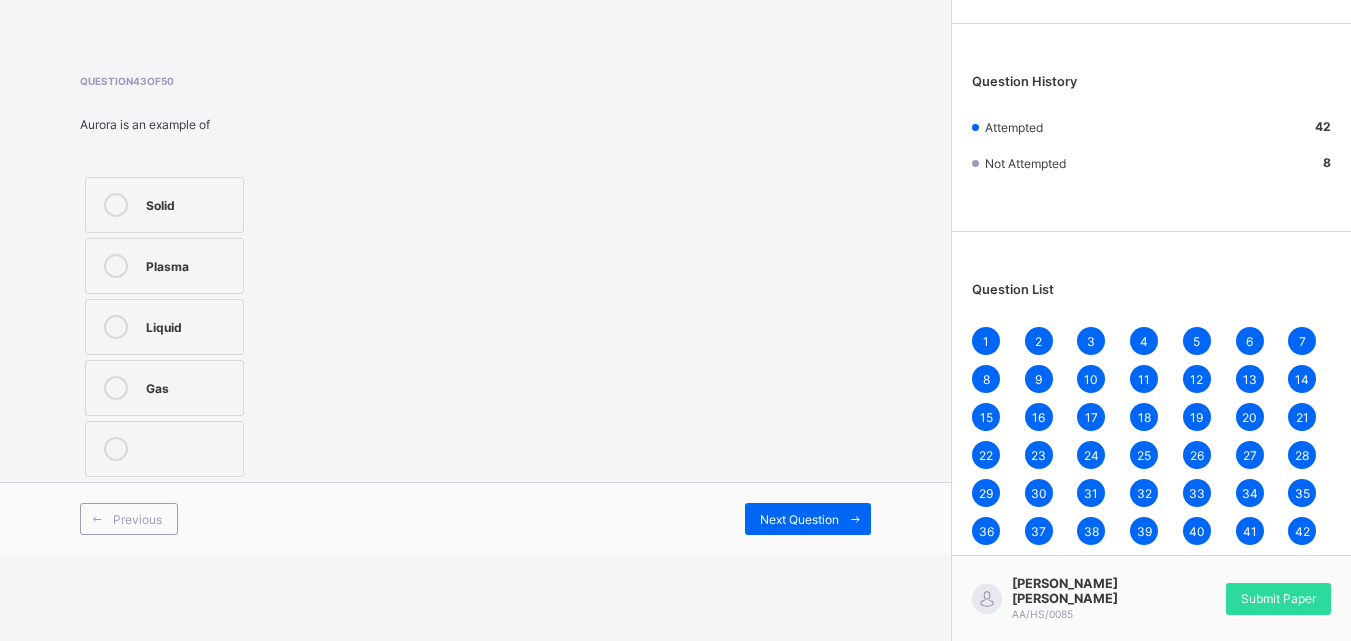 click on "Solid" at bounding box center [189, 203] 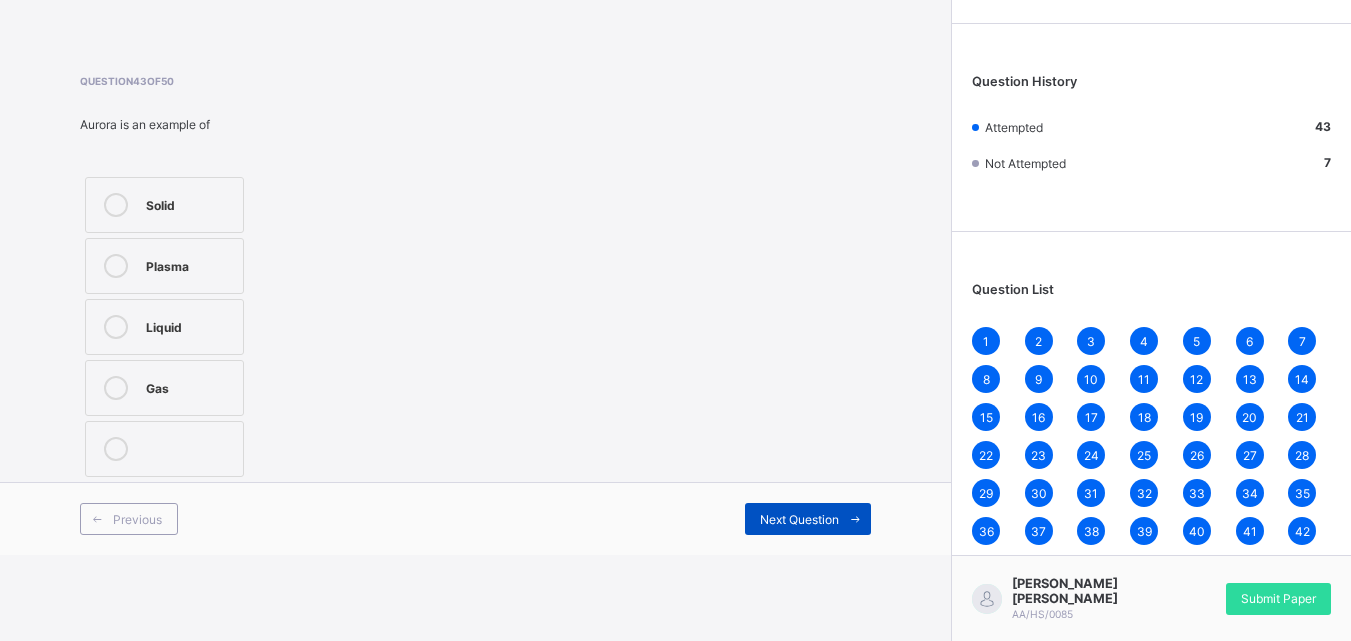 click on "Next Question" at bounding box center (799, 519) 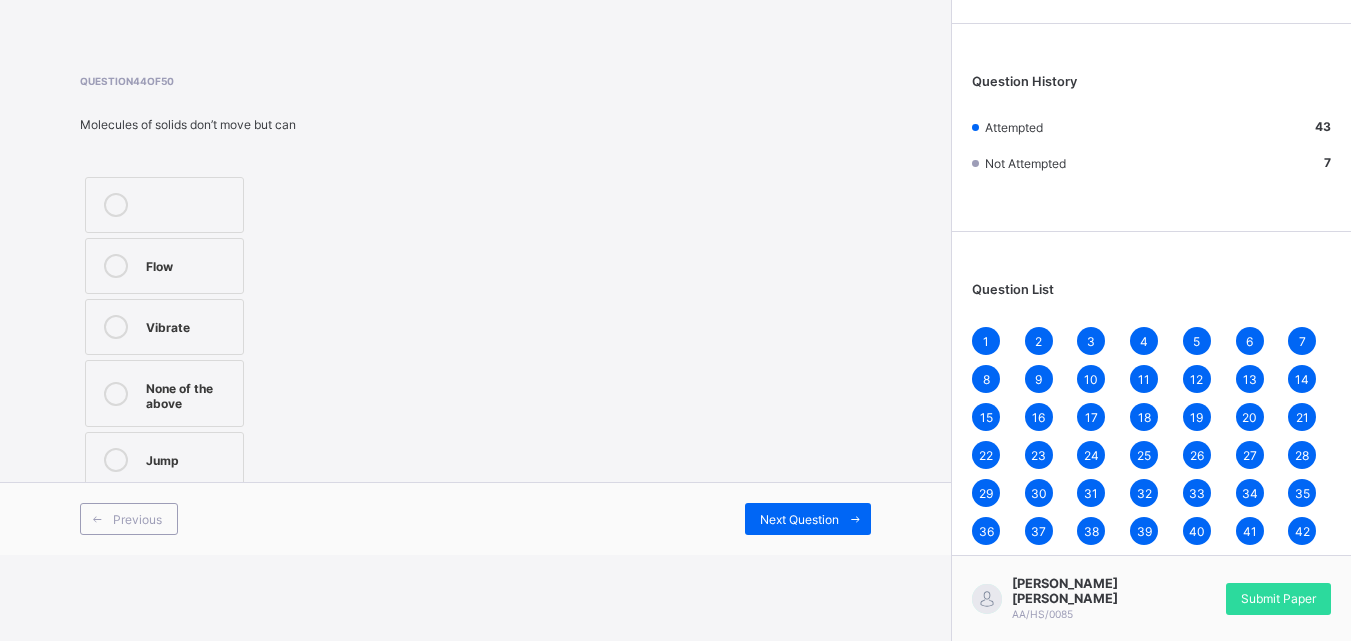 click on "Vibrate" at bounding box center [164, 327] 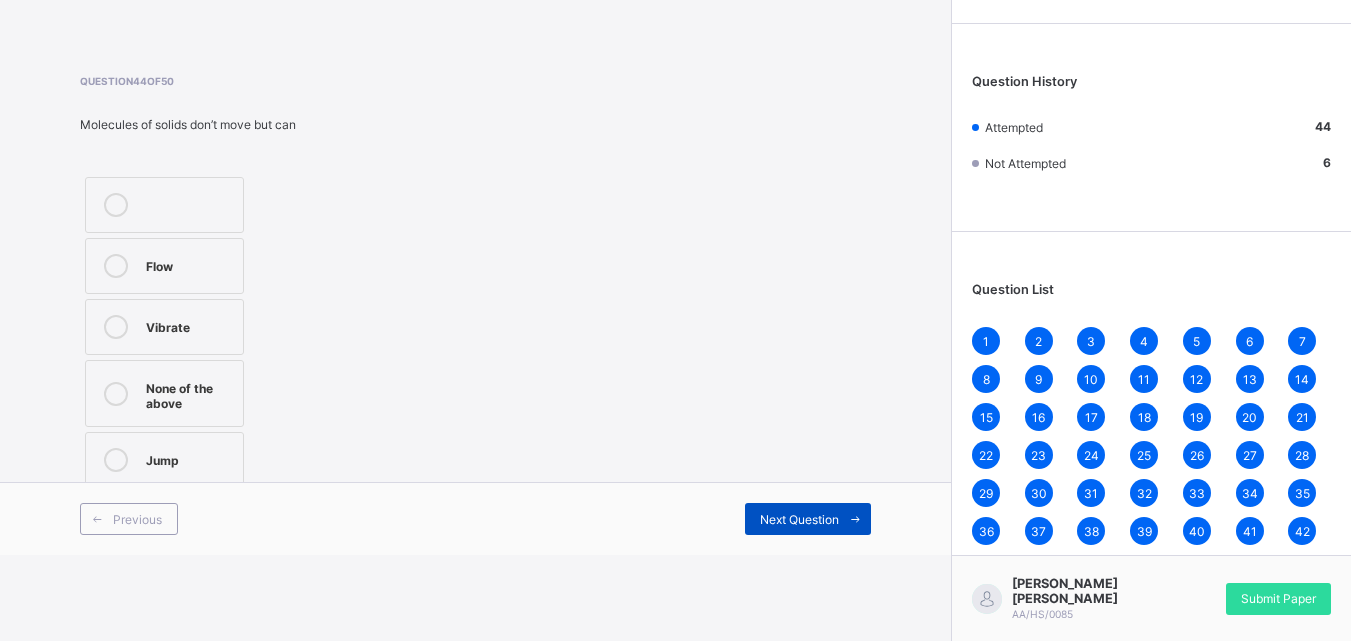 click on "Next Question" at bounding box center [808, 519] 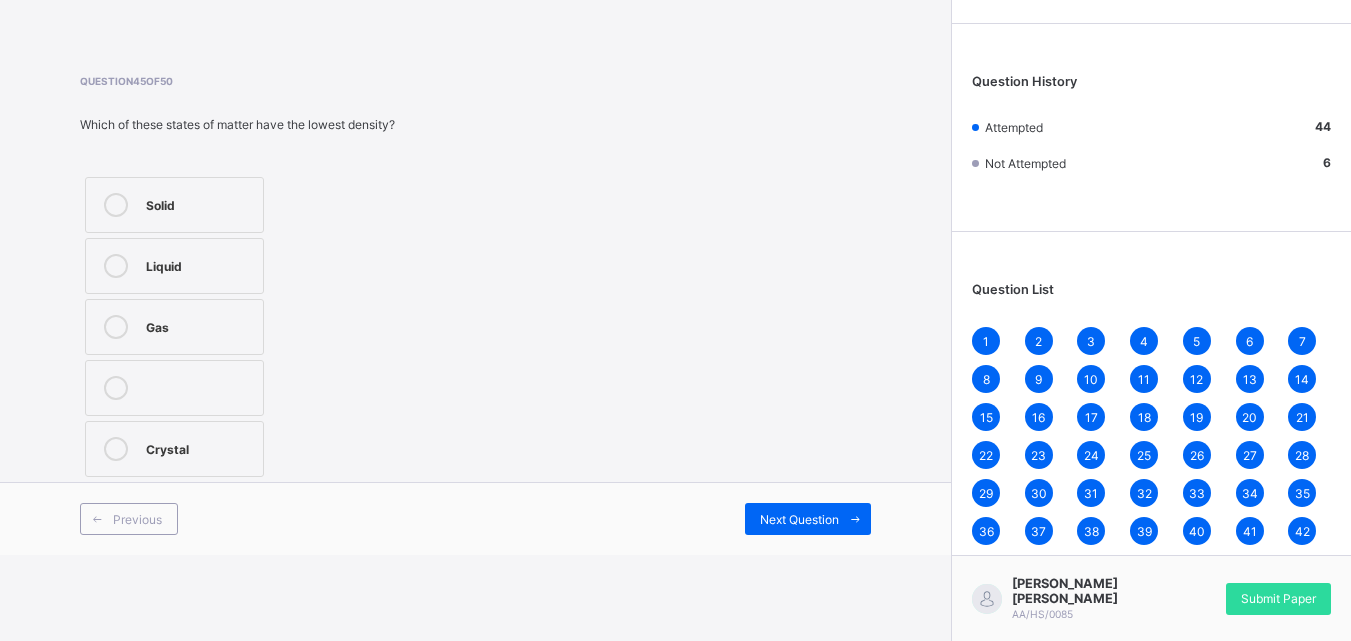 click on "Liquid" at bounding box center [199, 264] 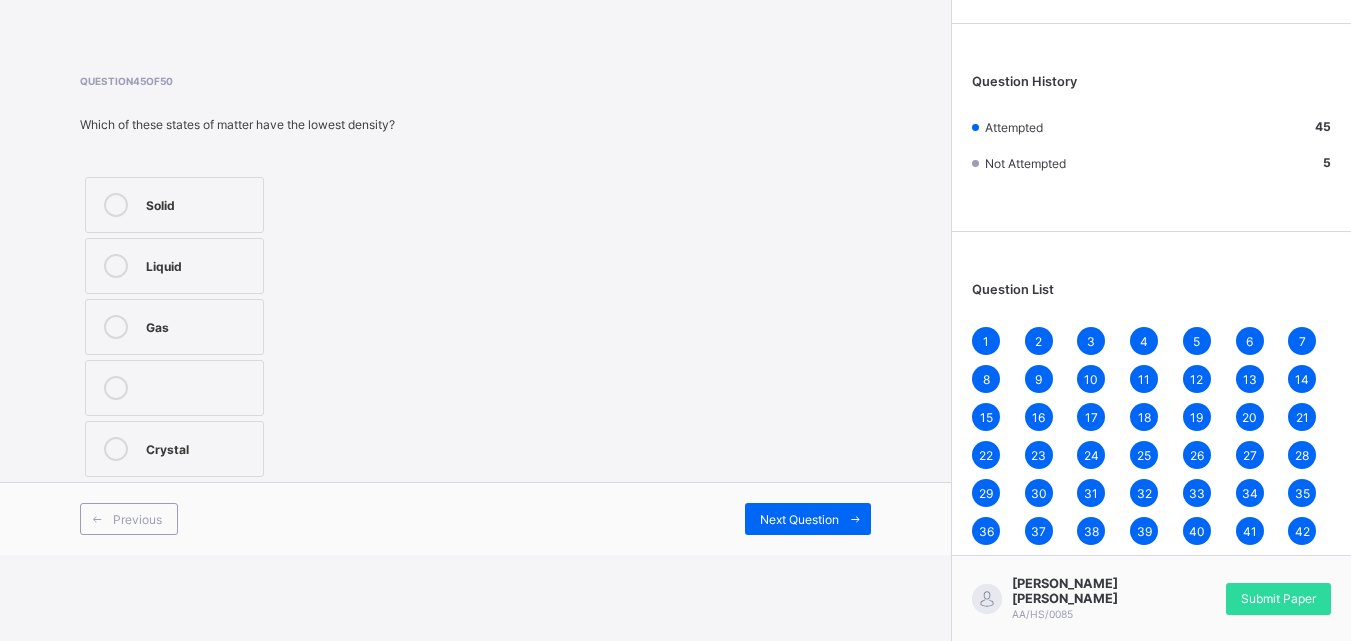 click on "Gas" at bounding box center (174, 327) 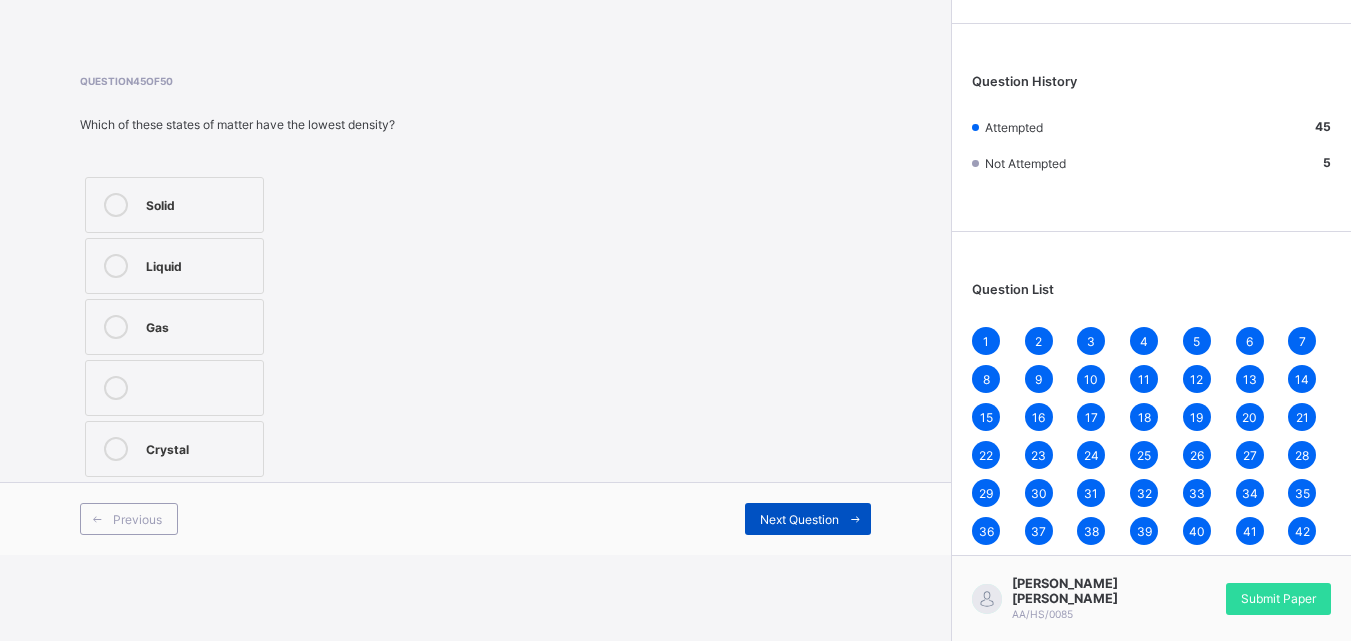 click on "Next Question" at bounding box center [799, 519] 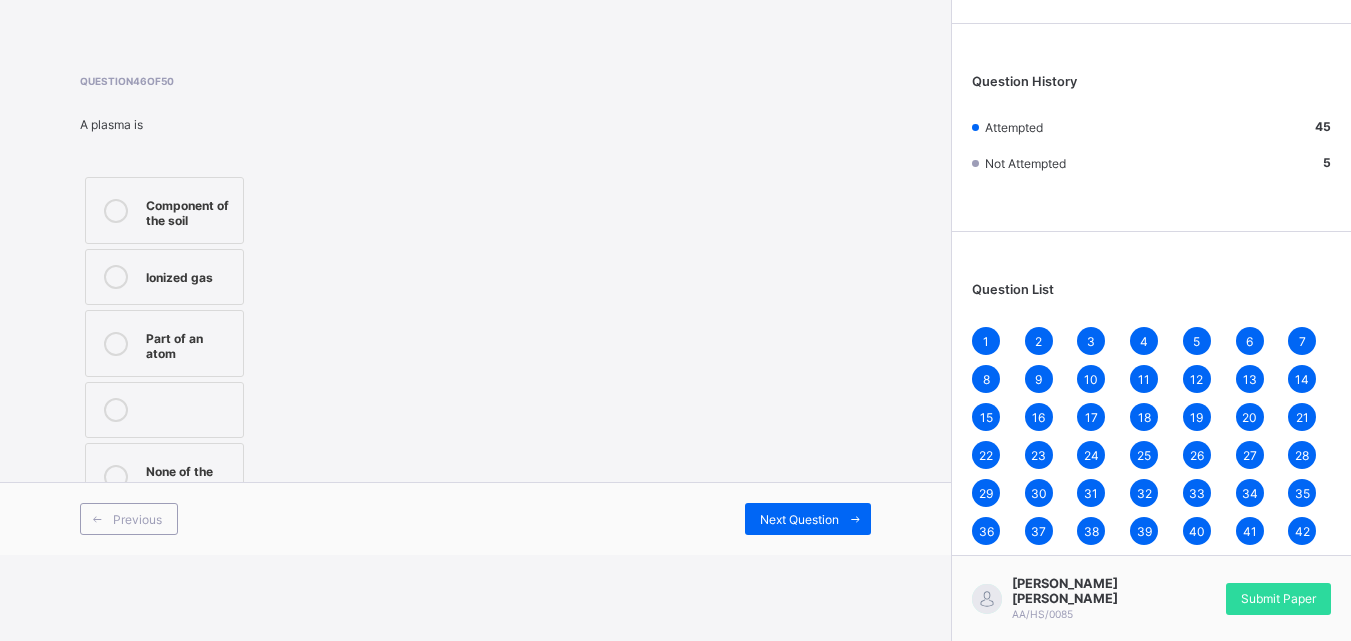 click at bounding box center [116, 210] 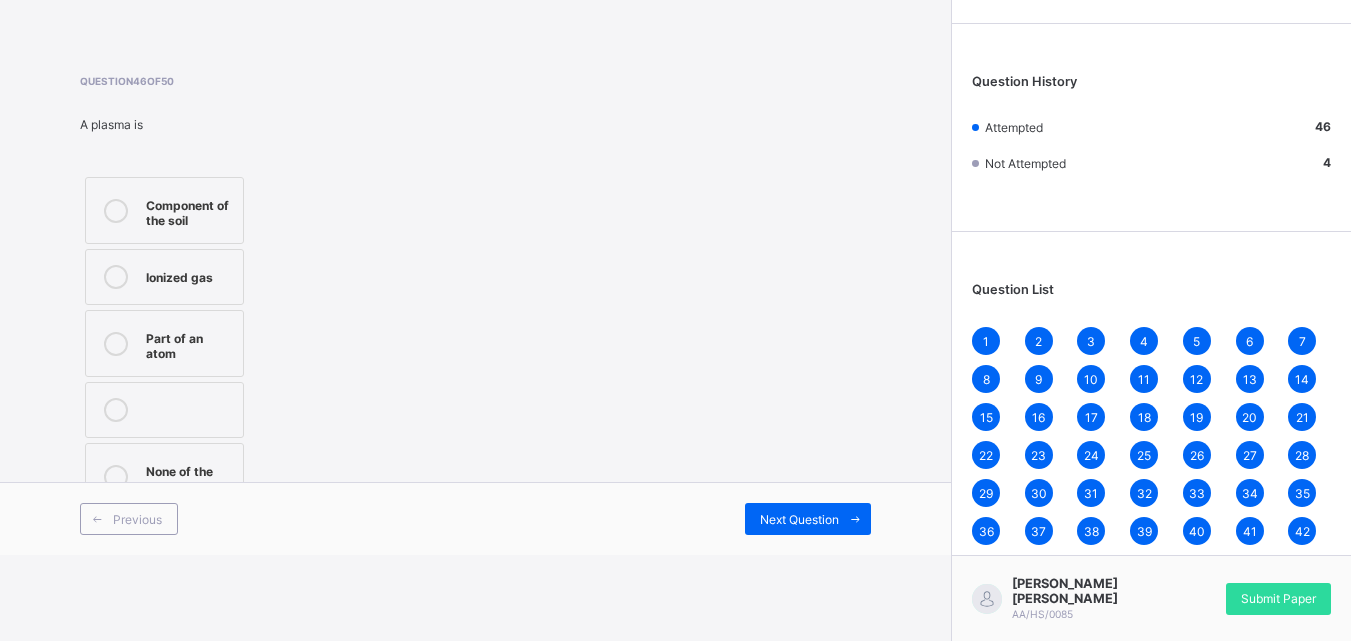 click on "Previous Next Question" at bounding box center (475, 518) 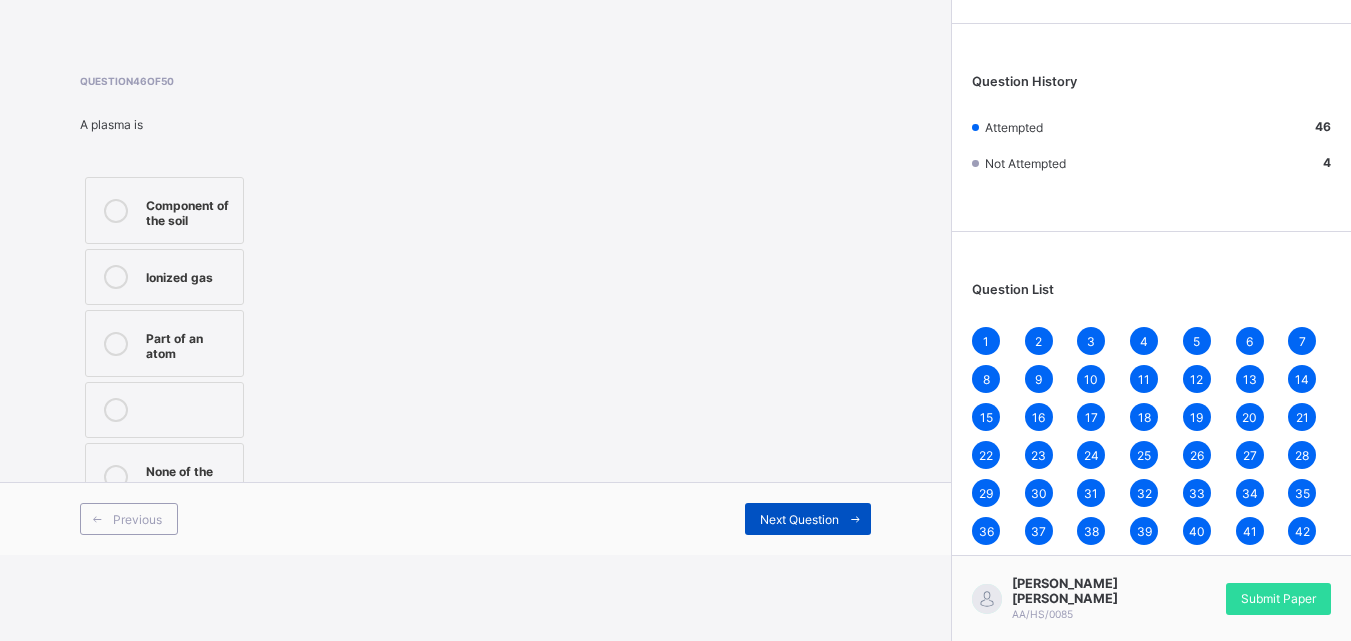 click at bounding box center [855, 519] 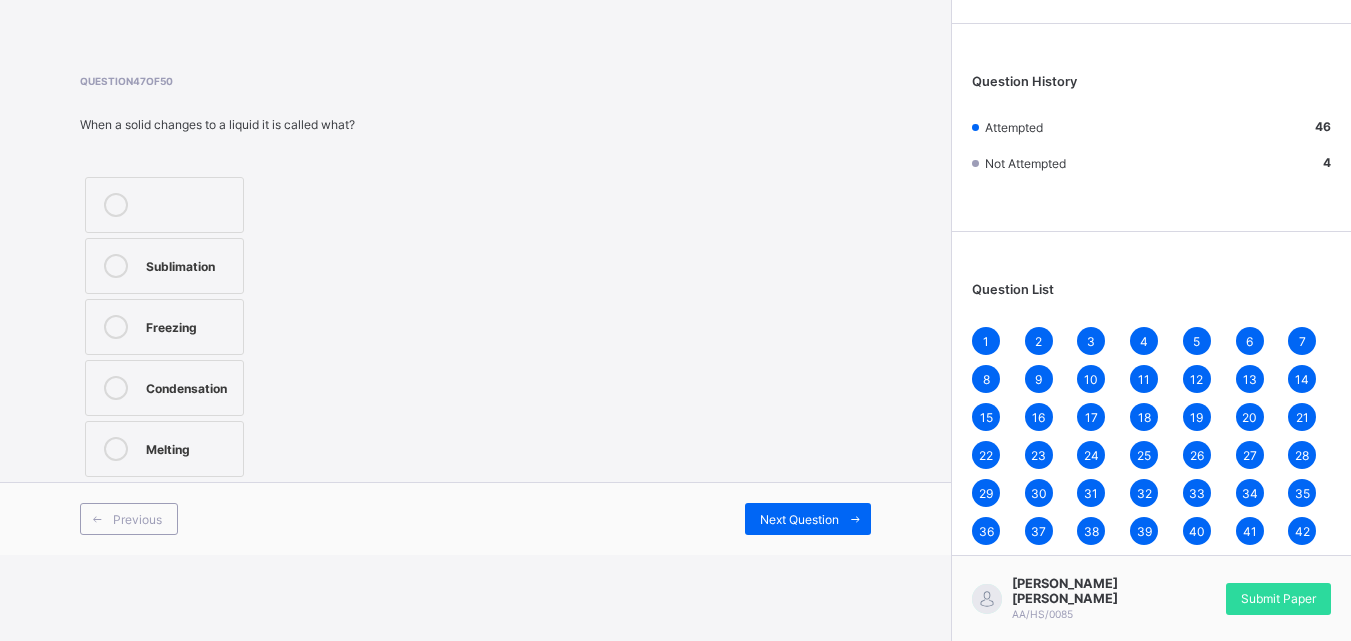 click on "Freezing" at bounding box center [189, 327] 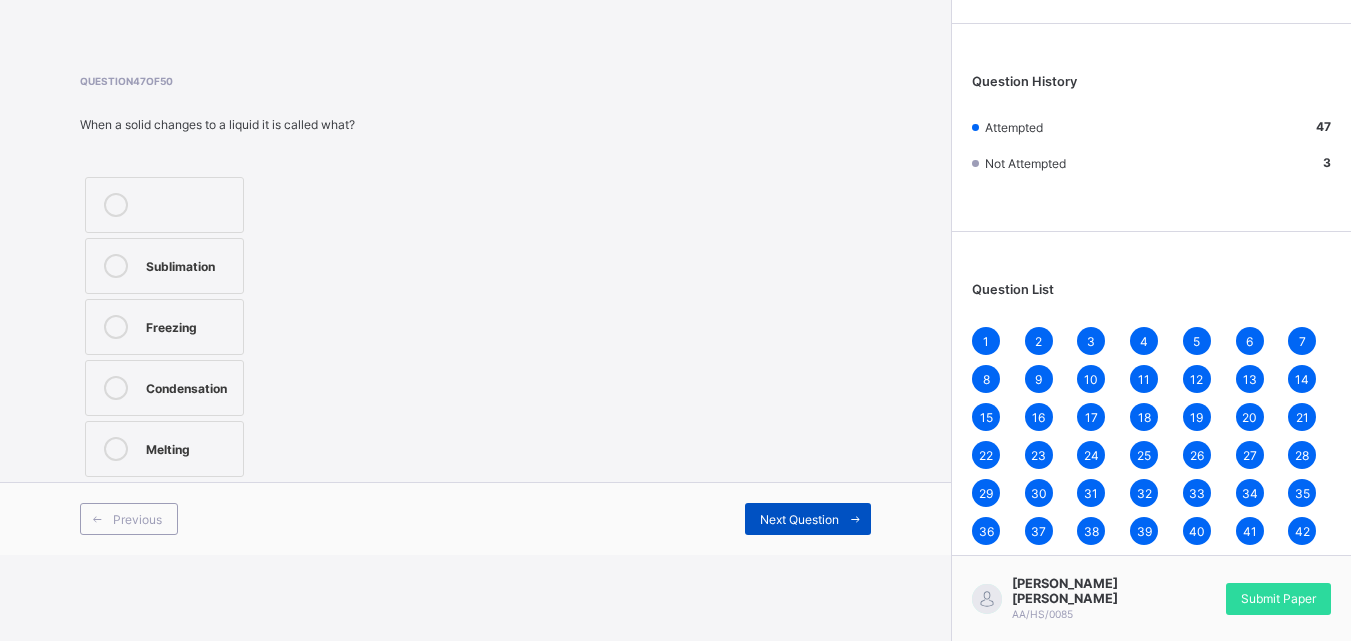 click on "Next Question" at bounding box center (808, 519) 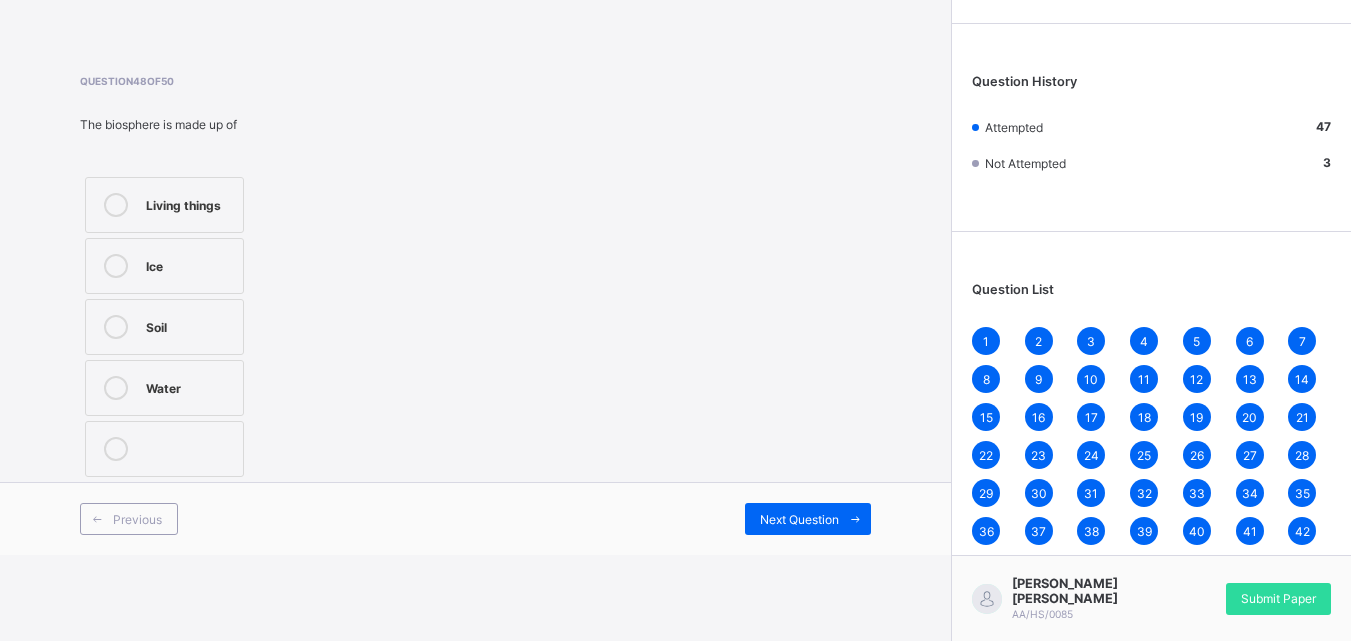click on "Soil" at bounding box center [164, 327] 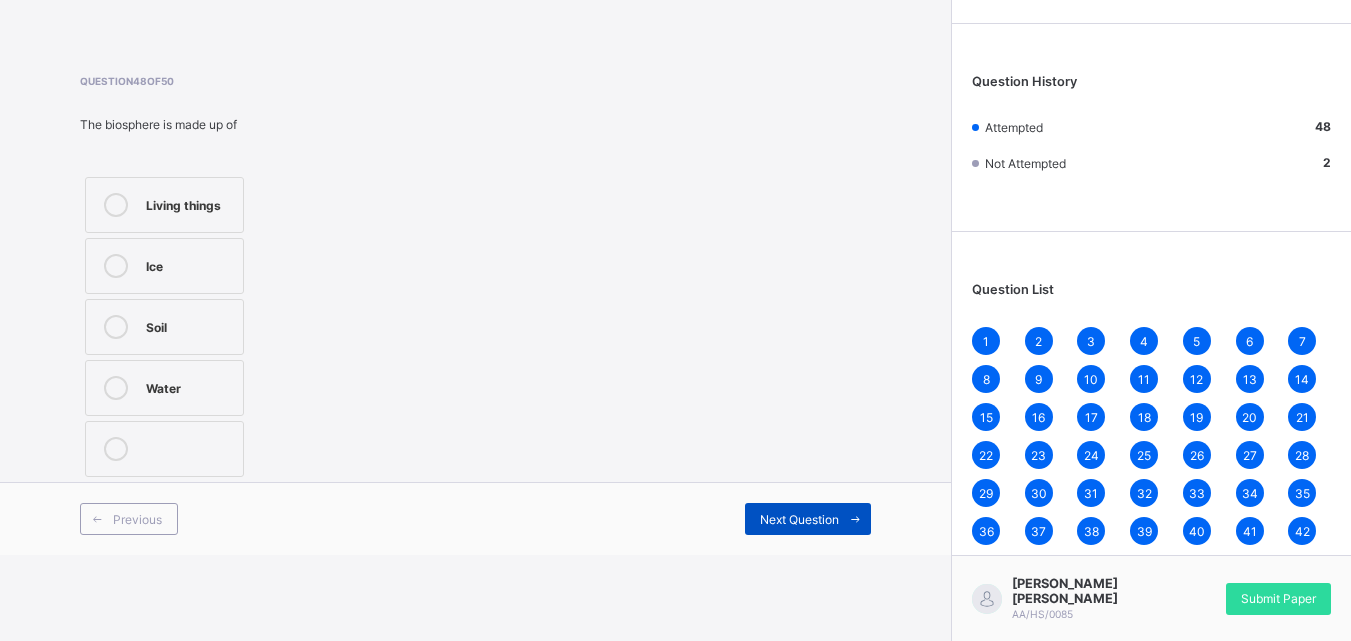 click on "Next Question" at bounding box center [799, 519] 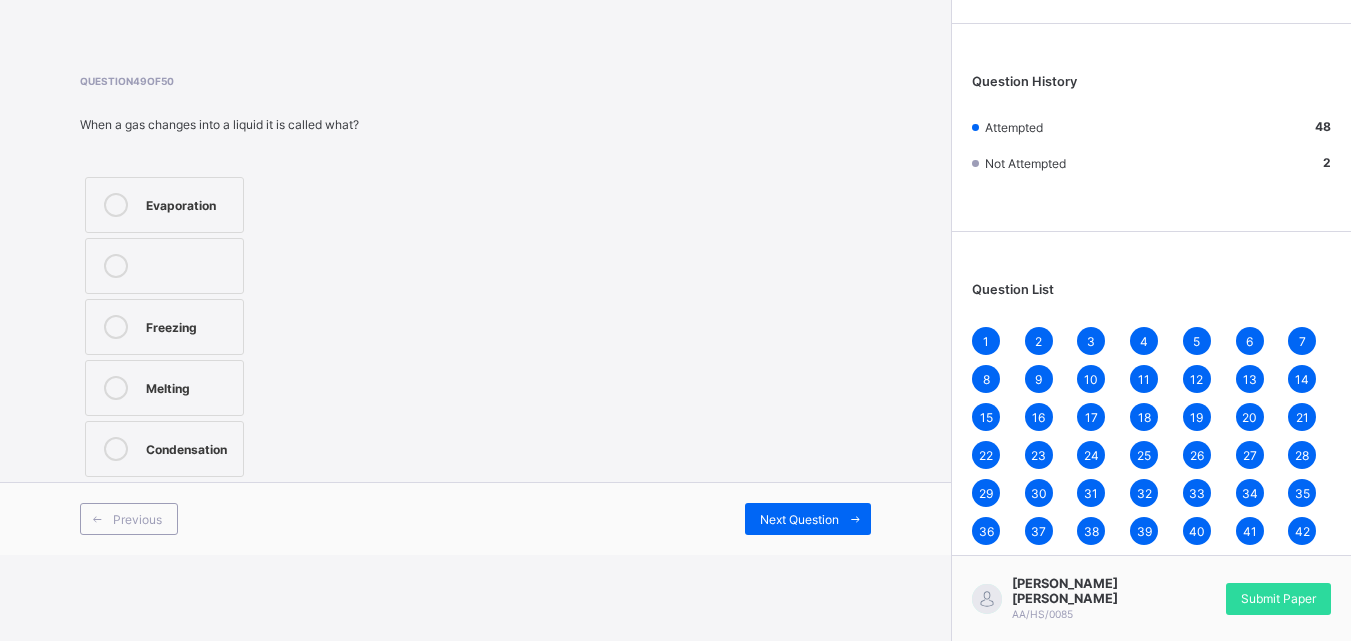 click on "Freezing" at bounding box center [189, 325] 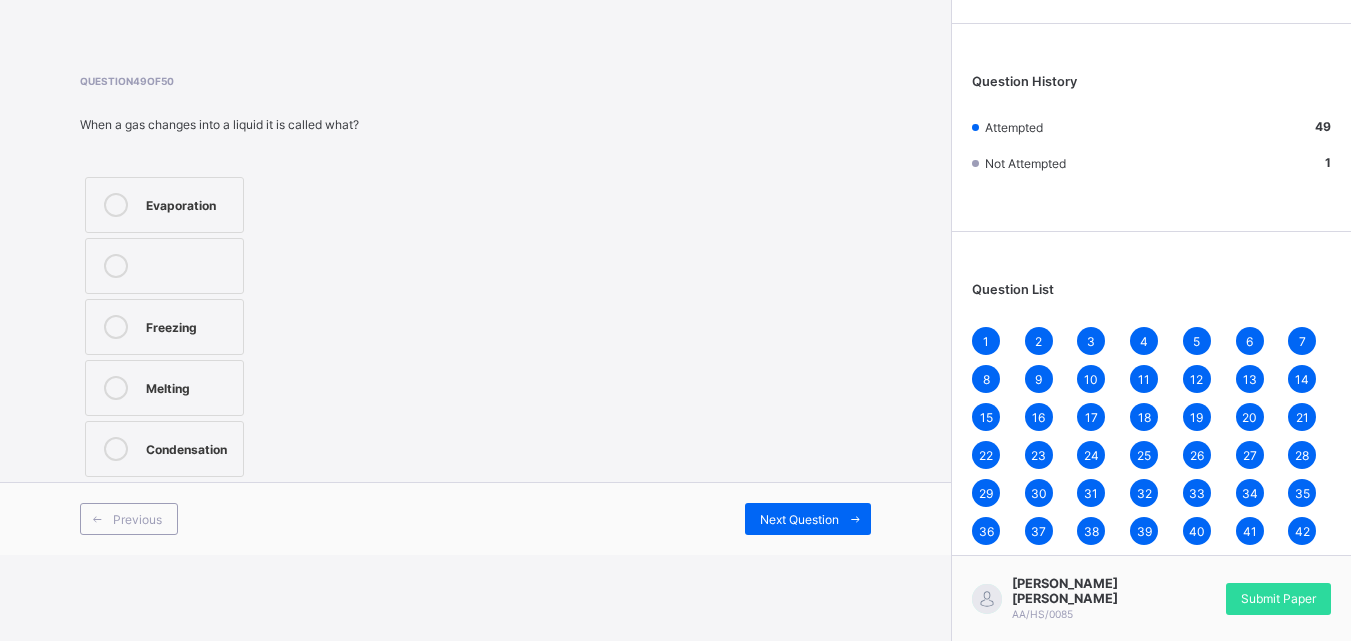 click on "Condensation" at bounding box center (164, 449) 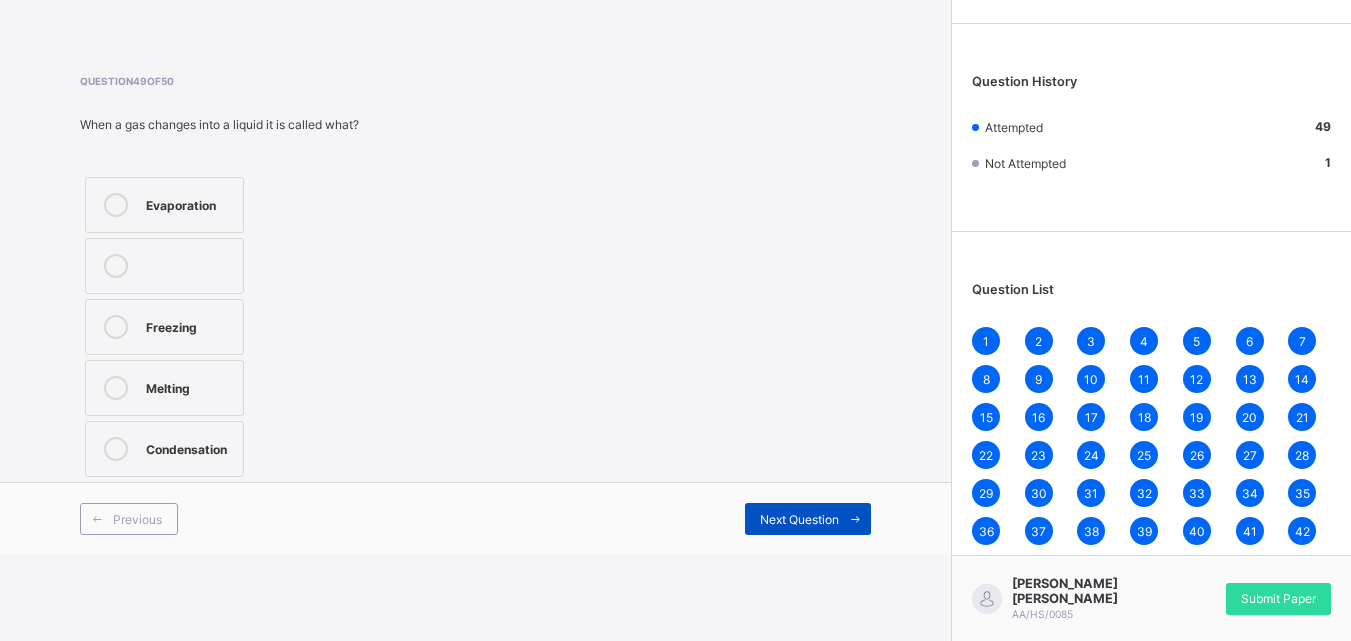 click on "Next Question" at bounding box center [799, 519] 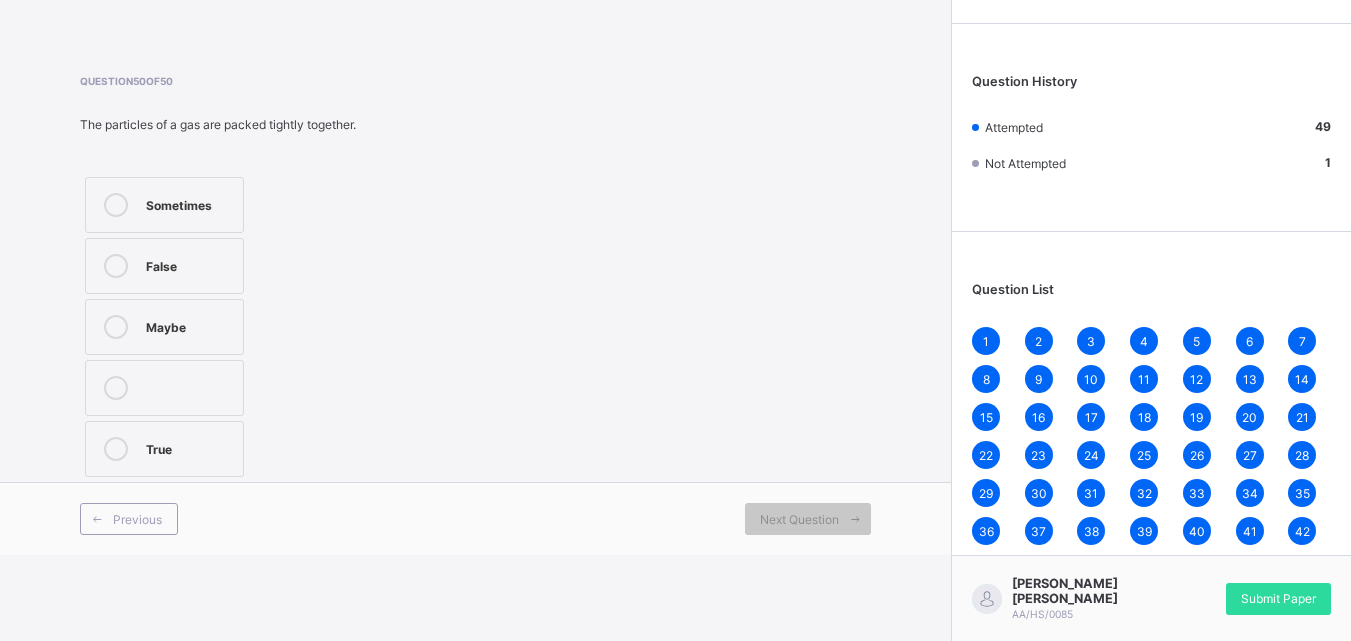 click on "True" at bounding box center [164, 449] 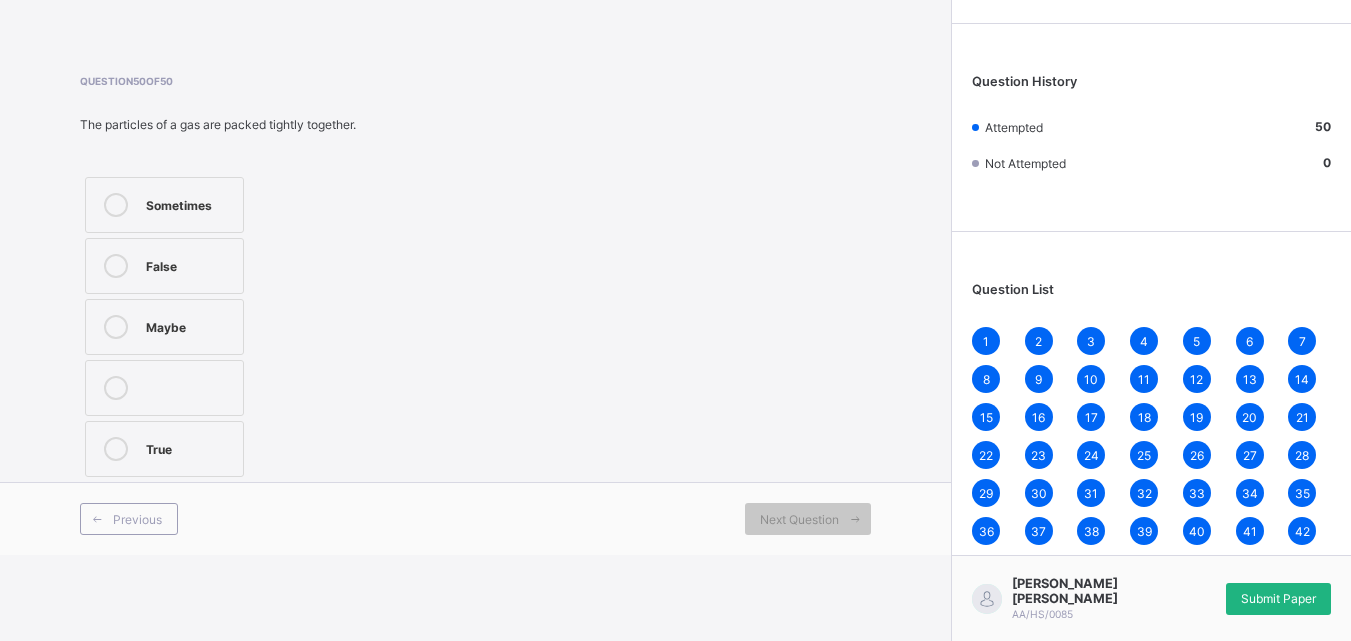 click on "Submit Paper" at bounding box center (1278, 599) 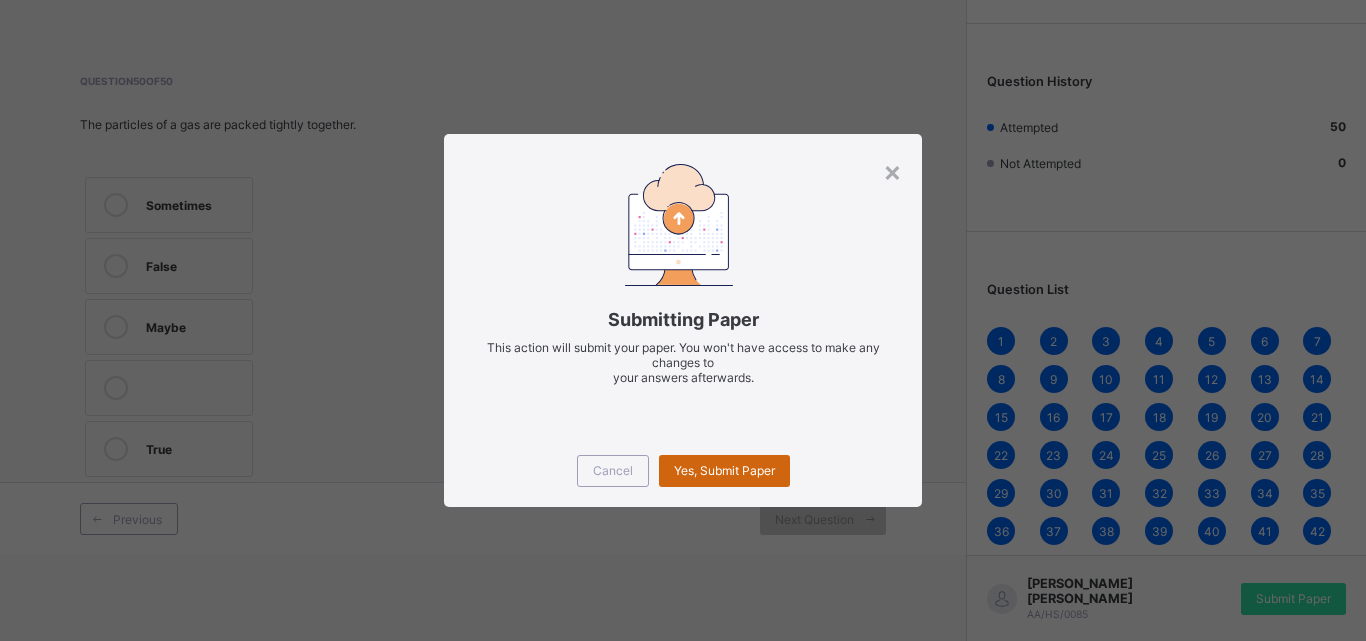click on "Yes, Submit Paper" at bounding box center (724, 470) 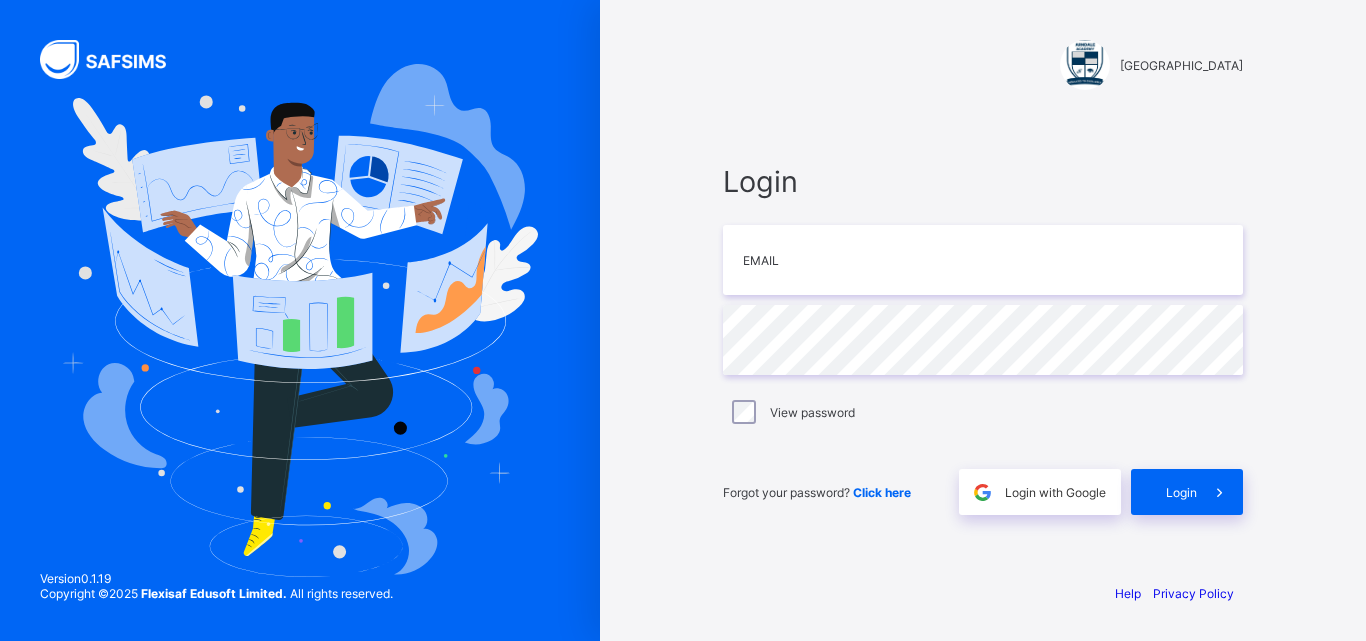 scroll, scrollTop: 0, scrollLeft: 0, axis: both 